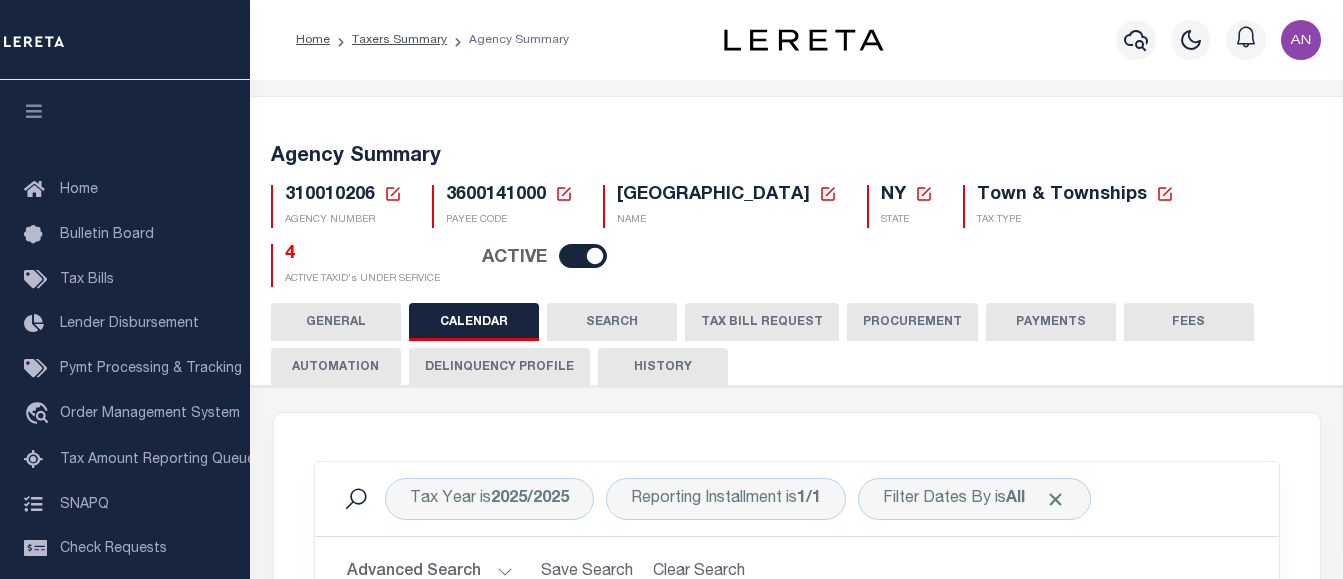 click on "310010206
Agency Number
Edit
Cancel Ok" at bounding box center [797, 228] 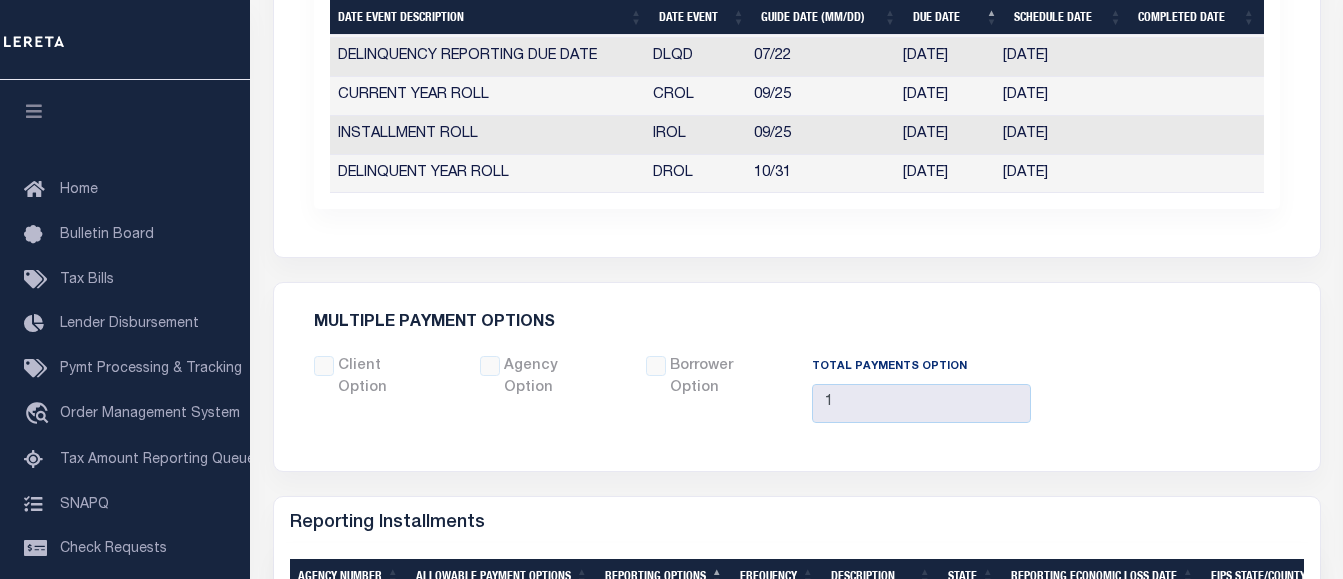 scroll, scrollTop: 1500, scrollLeft: 0, axis: vertical 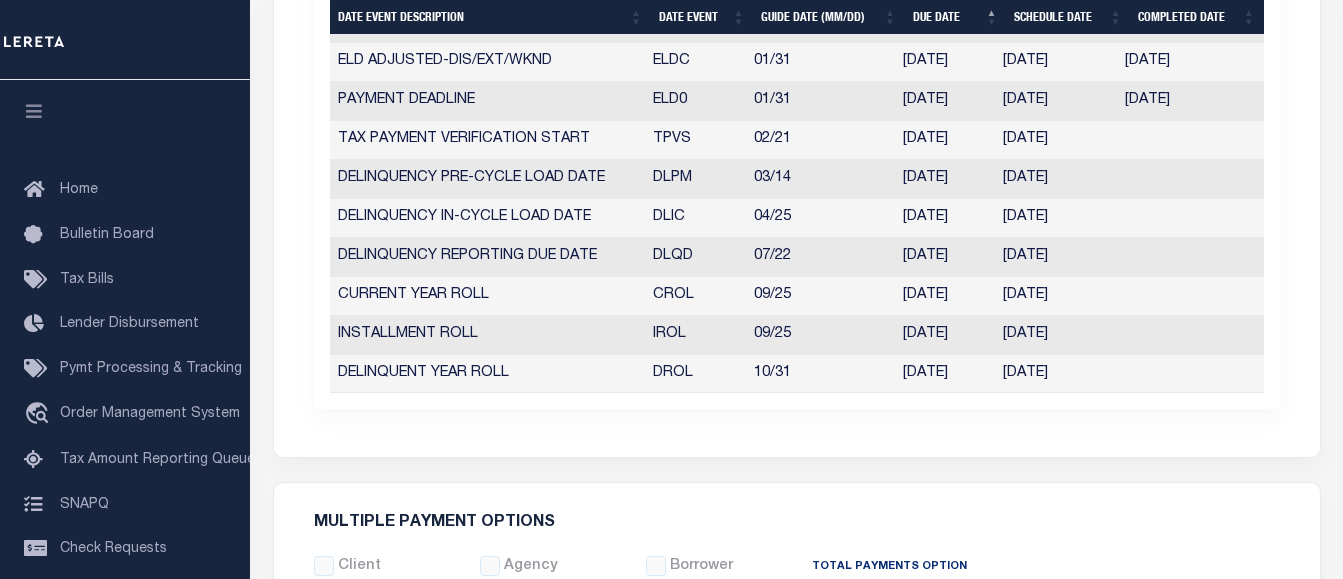 click on "TAX YEAR
2025/2025
CURRENT TAX YEAR
Calendar
FISCAL/CALENDAR TAX YEAR
1" at bounding box center [797, -226] 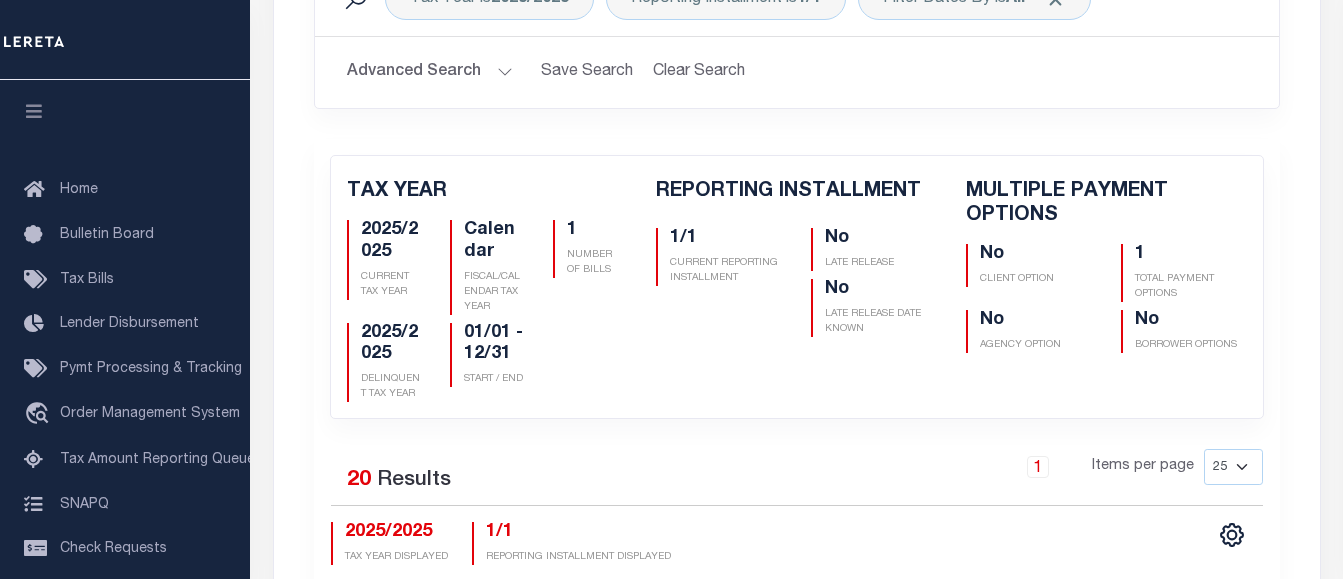 scroll, scrollTop: 100, scrollLeft: 0, axis: vertical 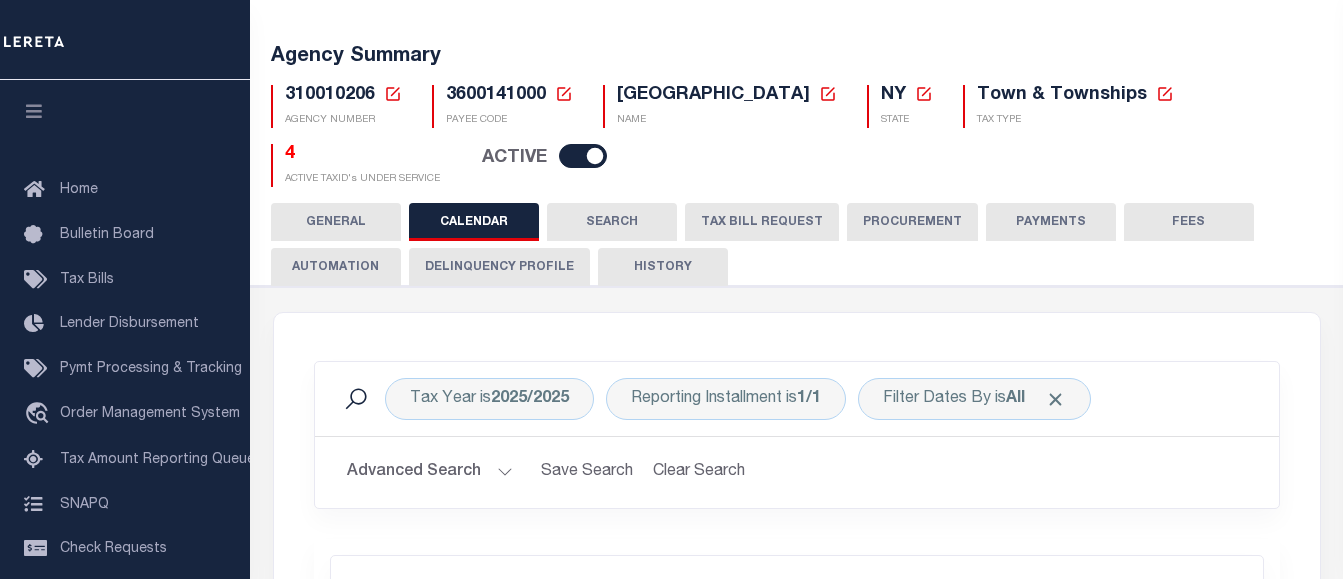 click on "GREEN ISLAND TOWN" at bounding box center [713, 95] 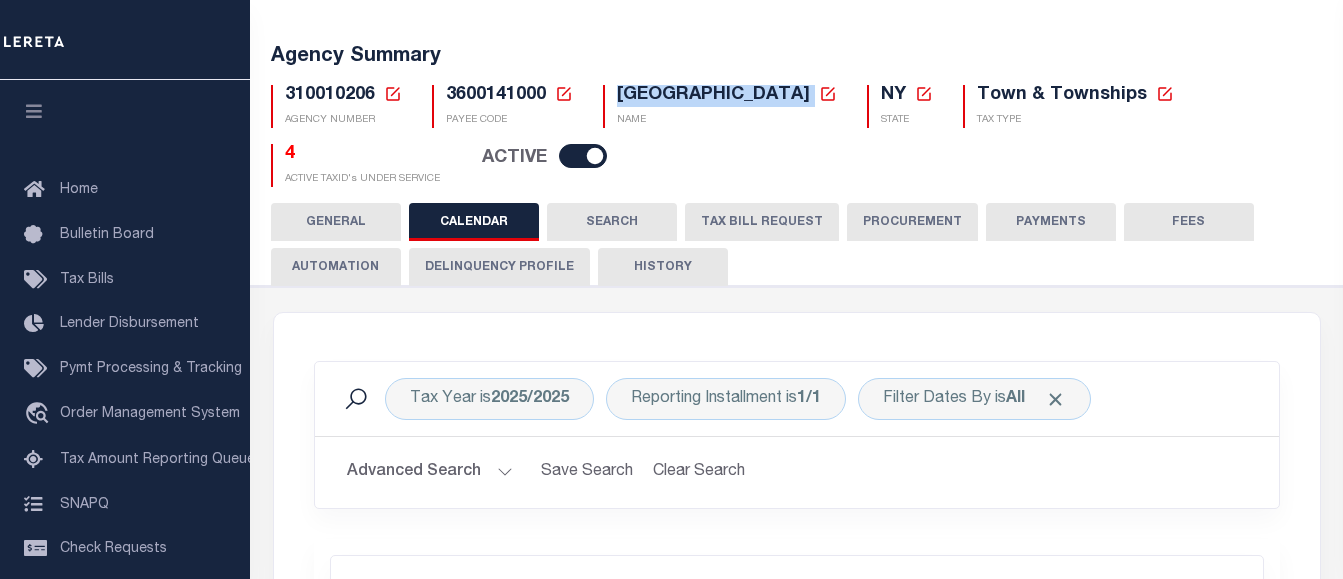 click on "GREEN ISLAND TOWN" at bounding box center [713, 95] 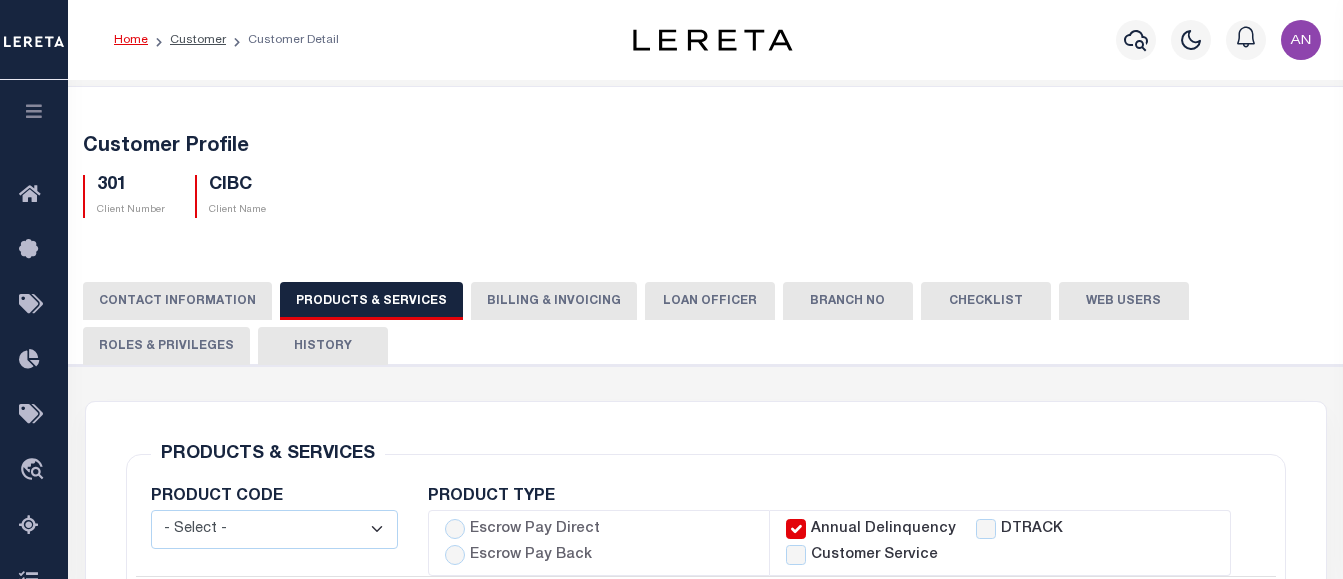 select 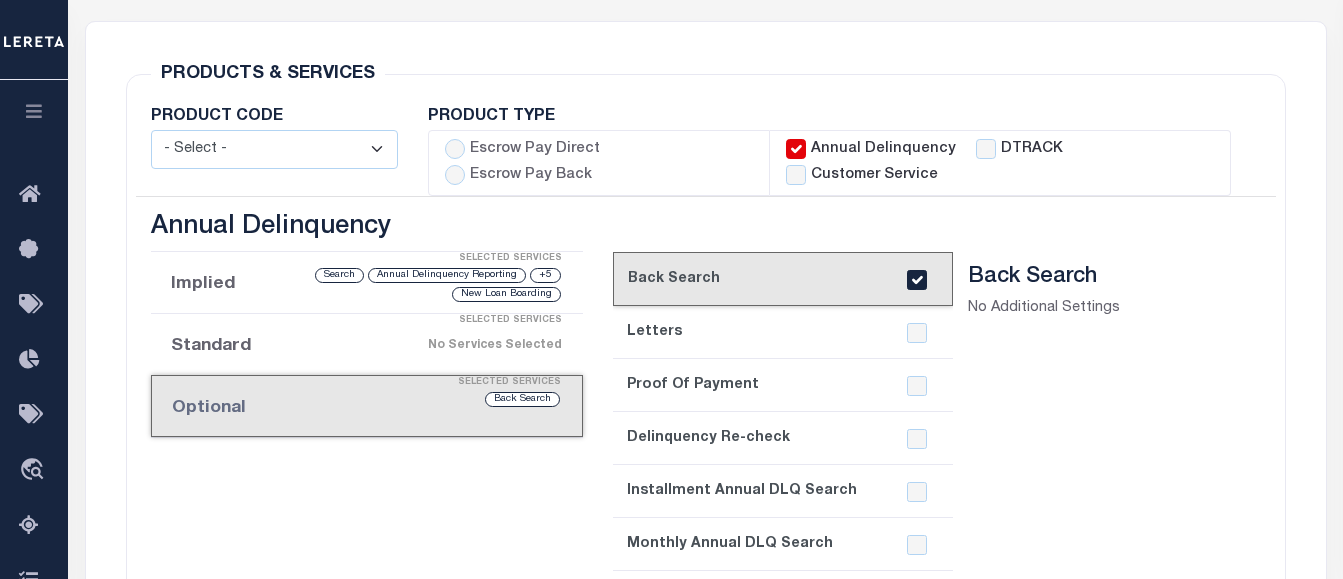 scroll, scrollTop: 80, scrollLeft: 0, axis: vertical 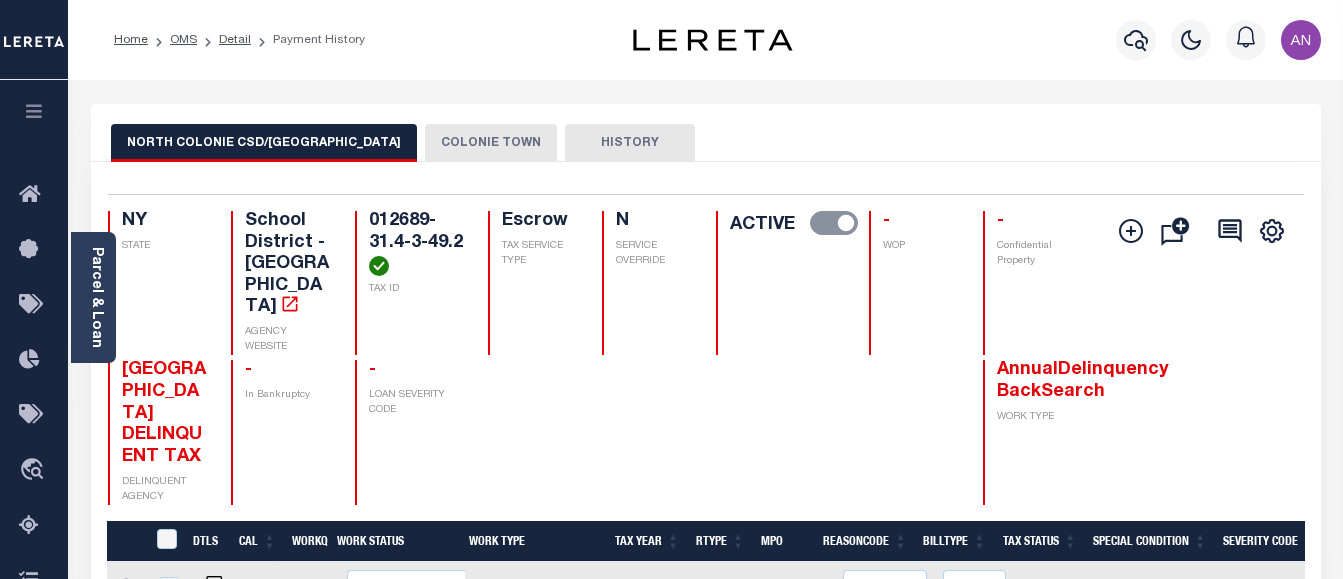 click at bounding box center [34, 111] 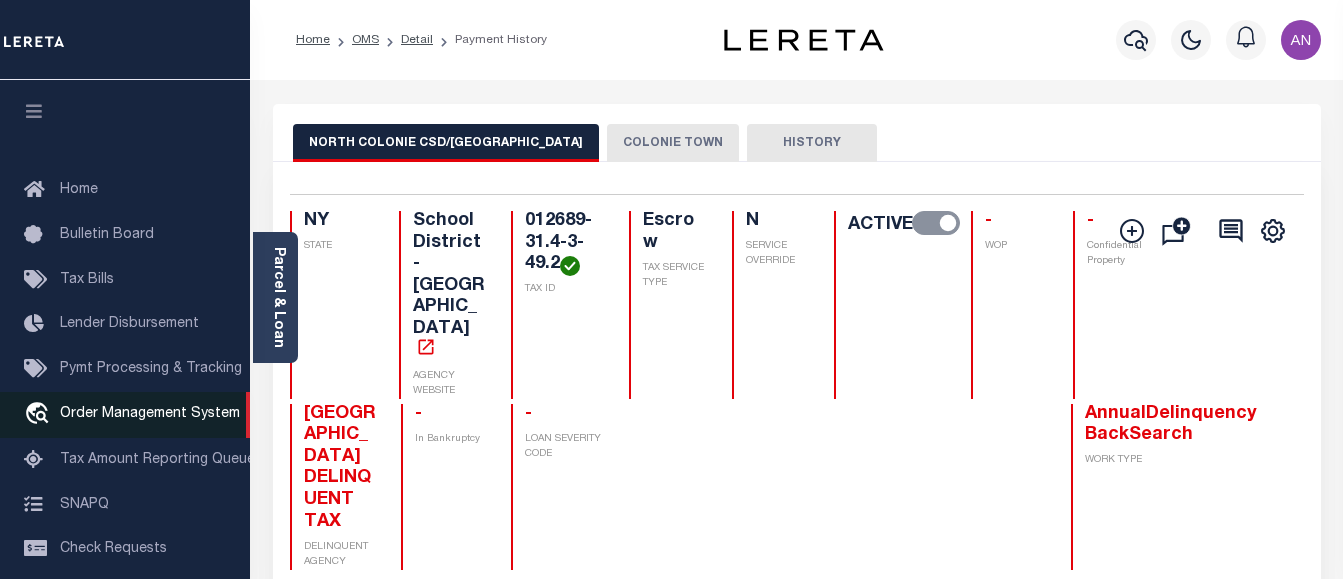 click on "Order Management System" at bounding box center (150, 414) 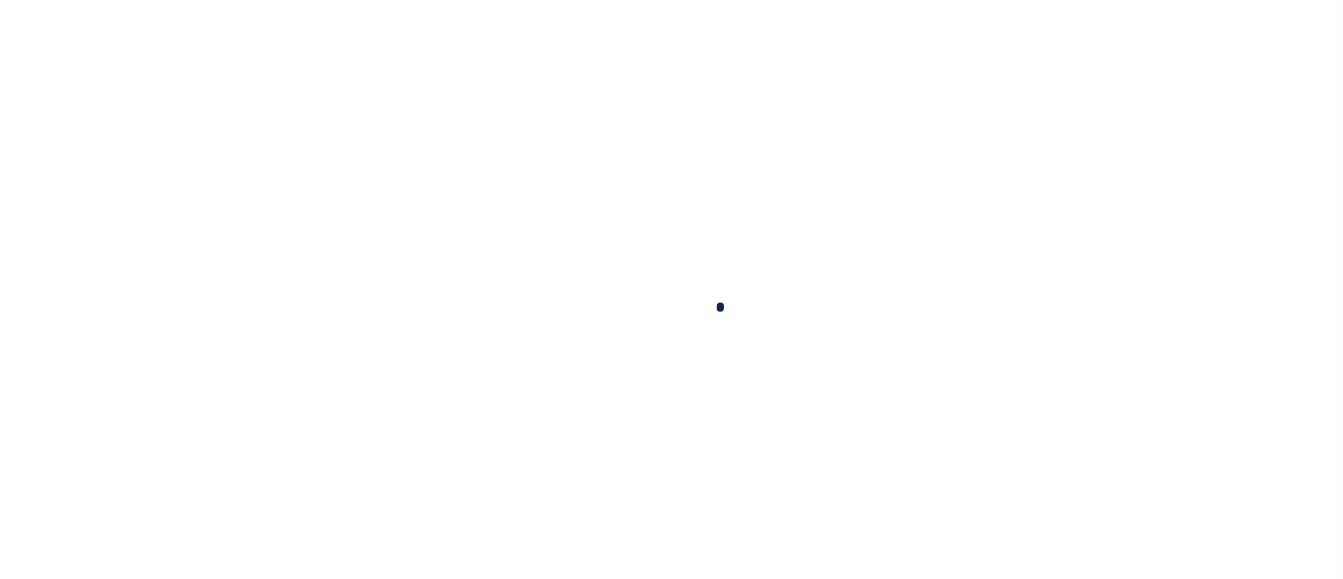 scroll, scrollTop: 0, scrollLeft: 0, axis: both 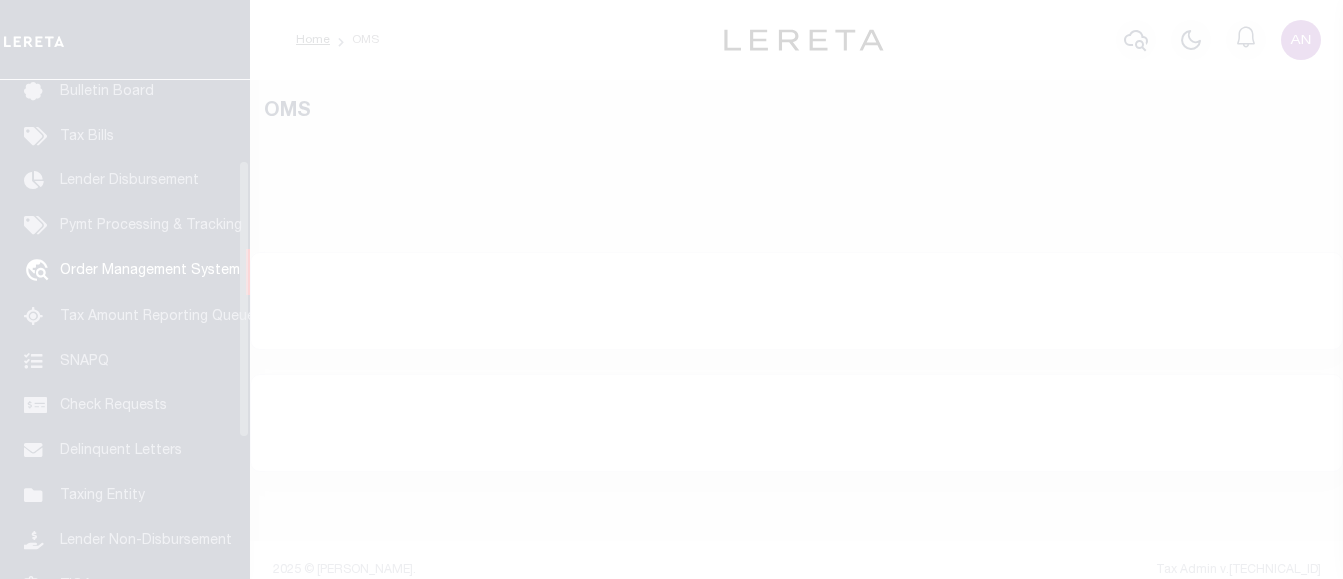 select on "200" 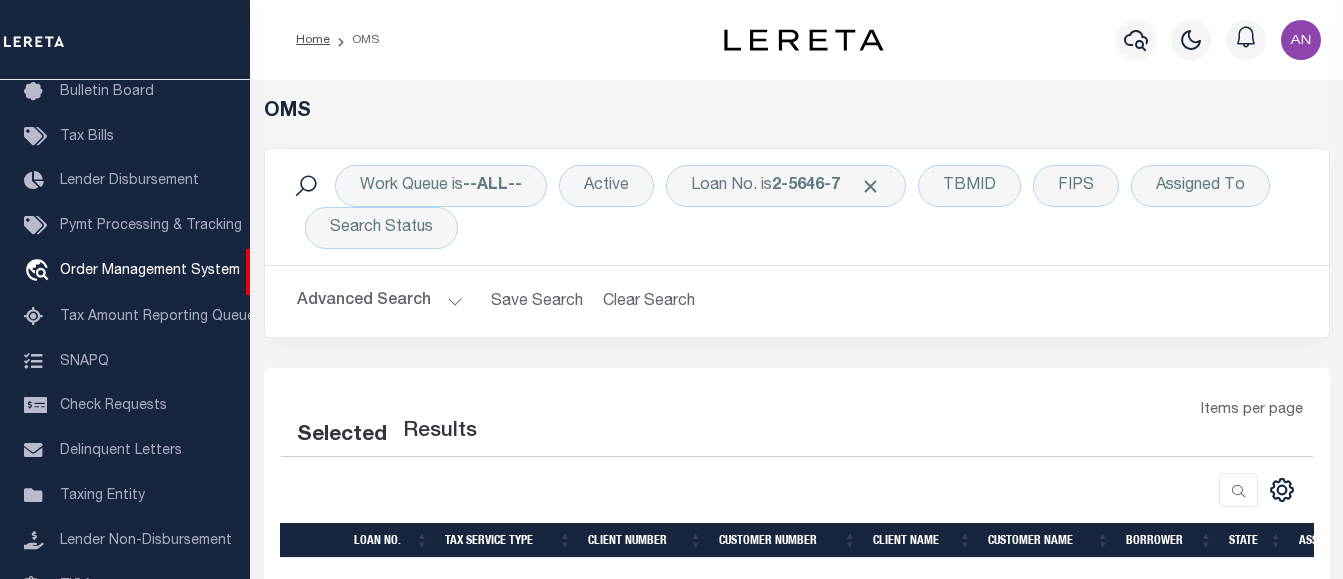 select on "200" 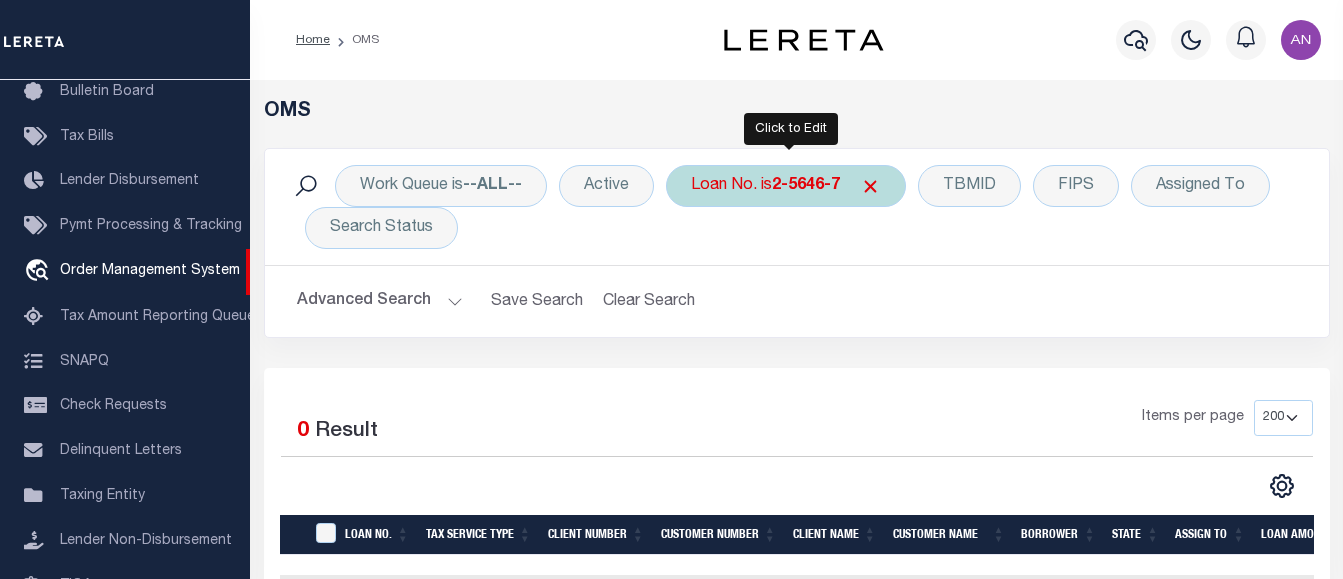 click on "Loan No. is  2-5646-7" at bounding box center (786, 186) 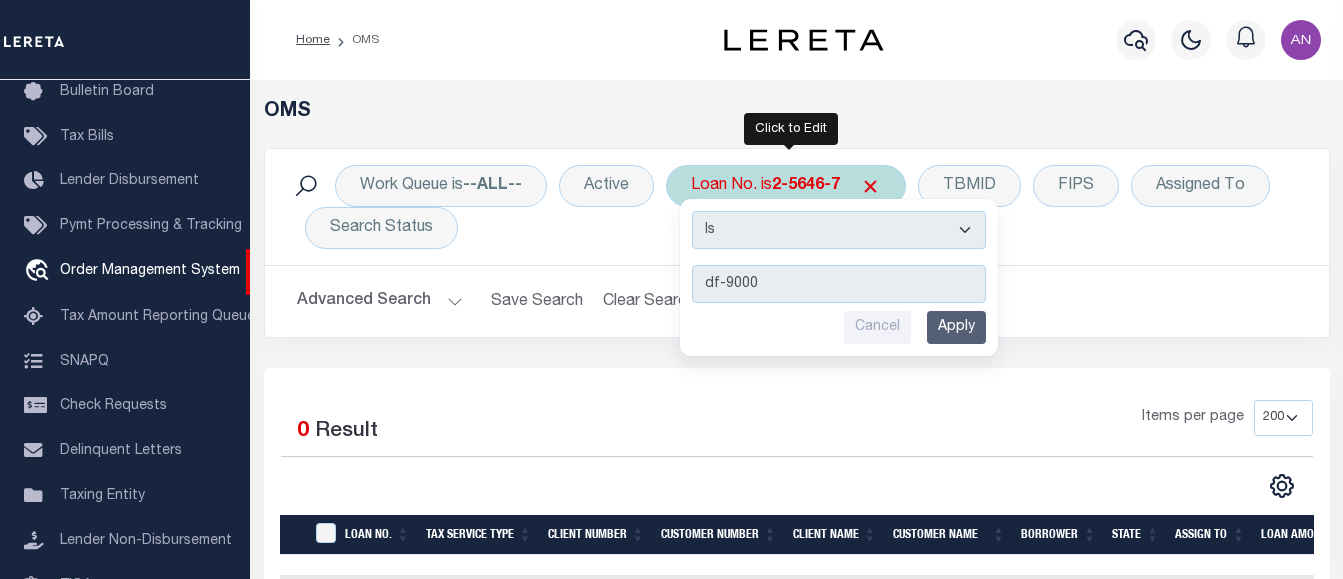 type on "df-9000" 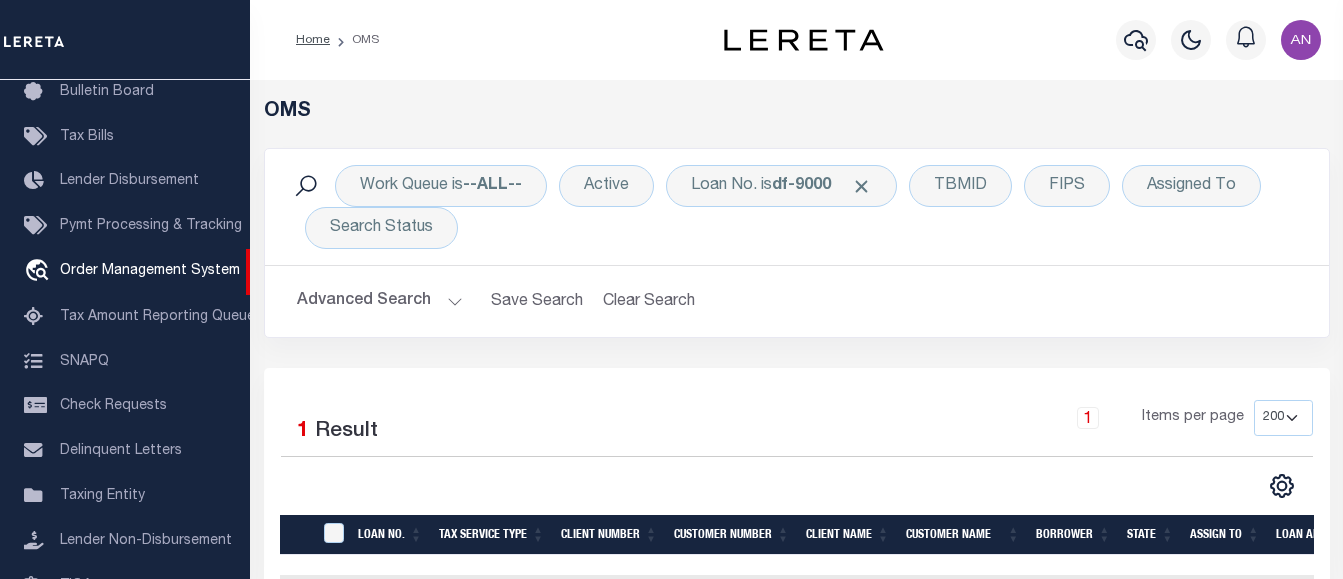 scroll, scrollTop: 200, scrollLeft: 0, axis: vertical 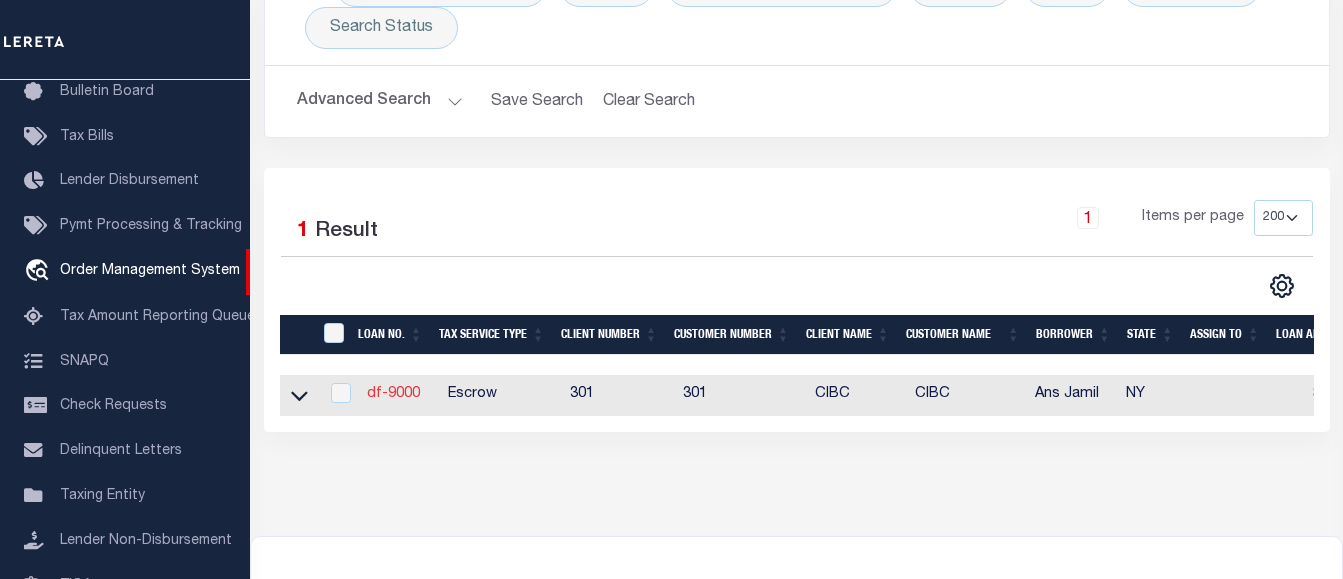 click on "df-9000" at bounding box center [393, 394] 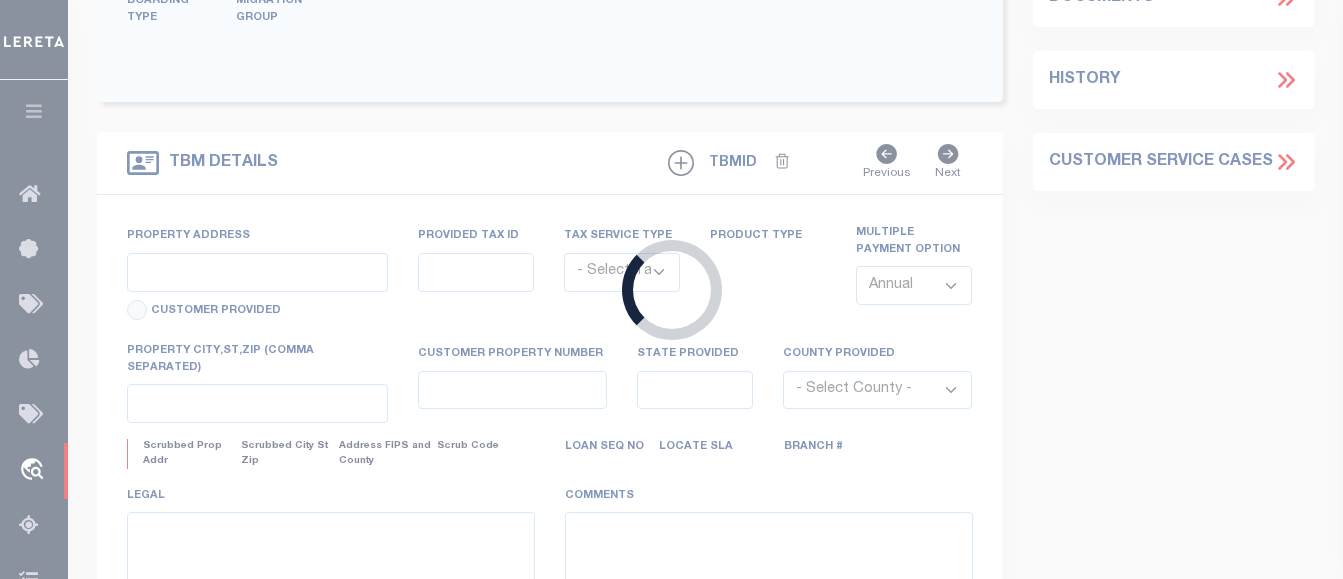 type on "df-9000" 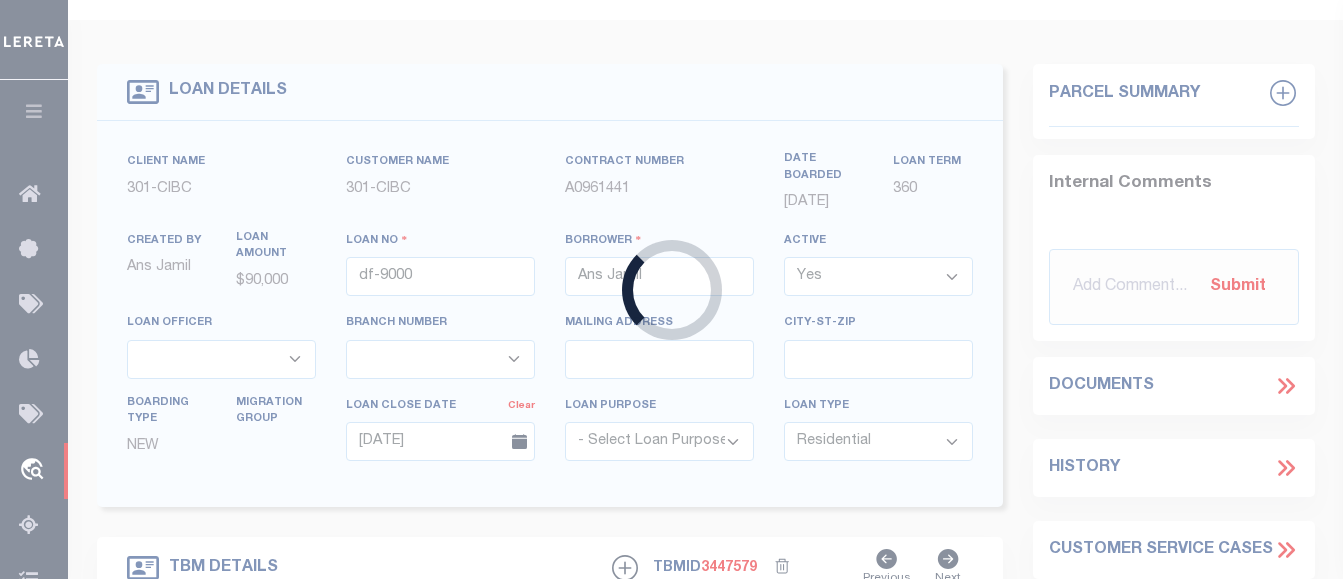 scroll, scrollTop: 0, scrollLeft: 0, axis: both 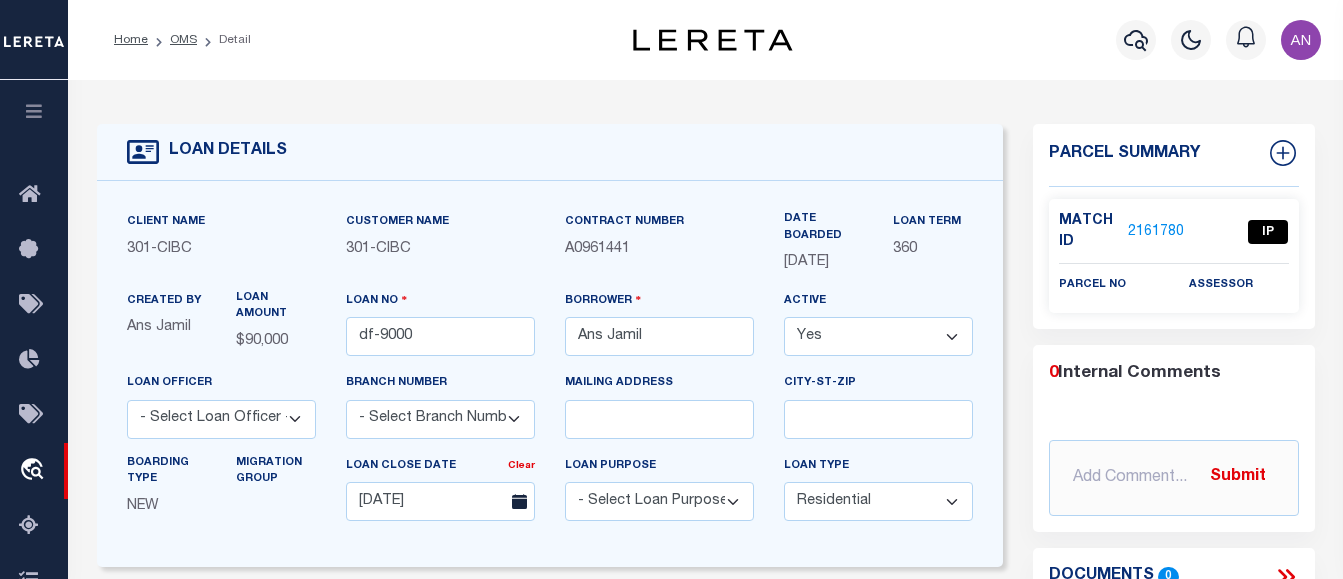 type on "12 SPRUCE ST" 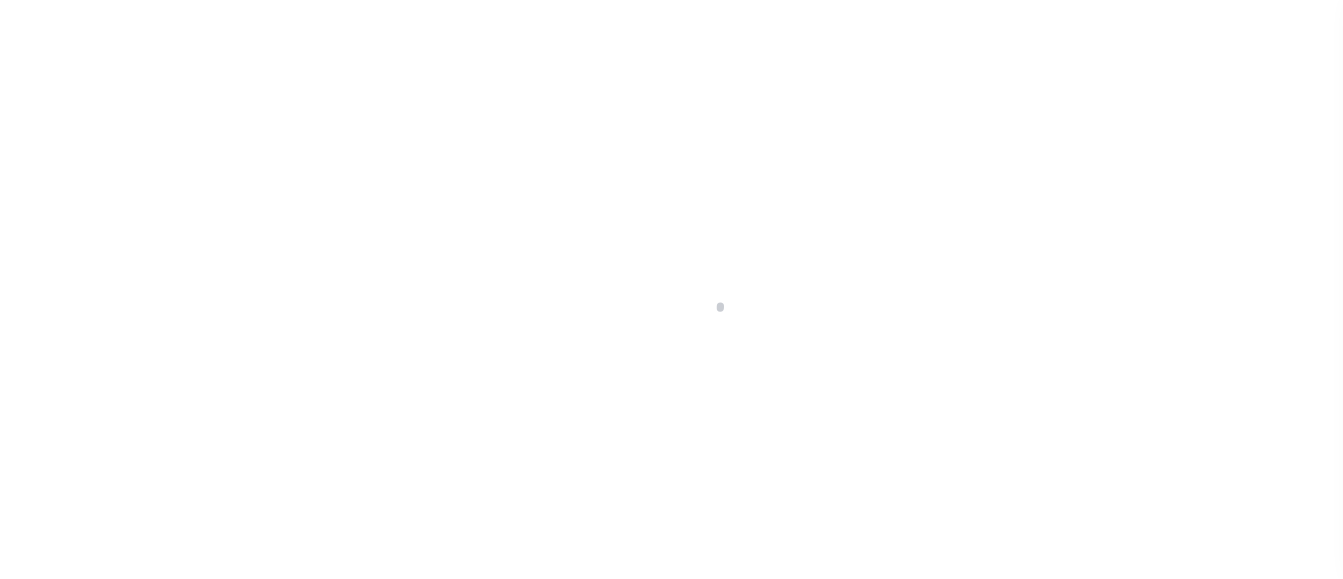 select on "10" 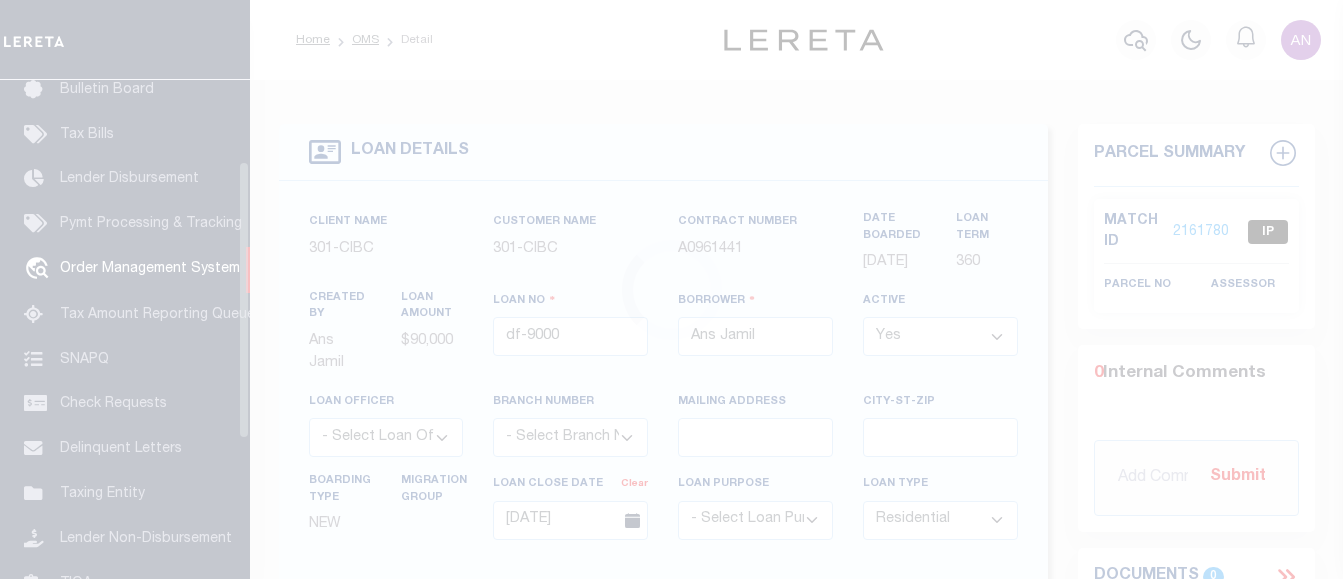 scroll, scrollTop: 146, scrollLeft: 0, axis: vertical 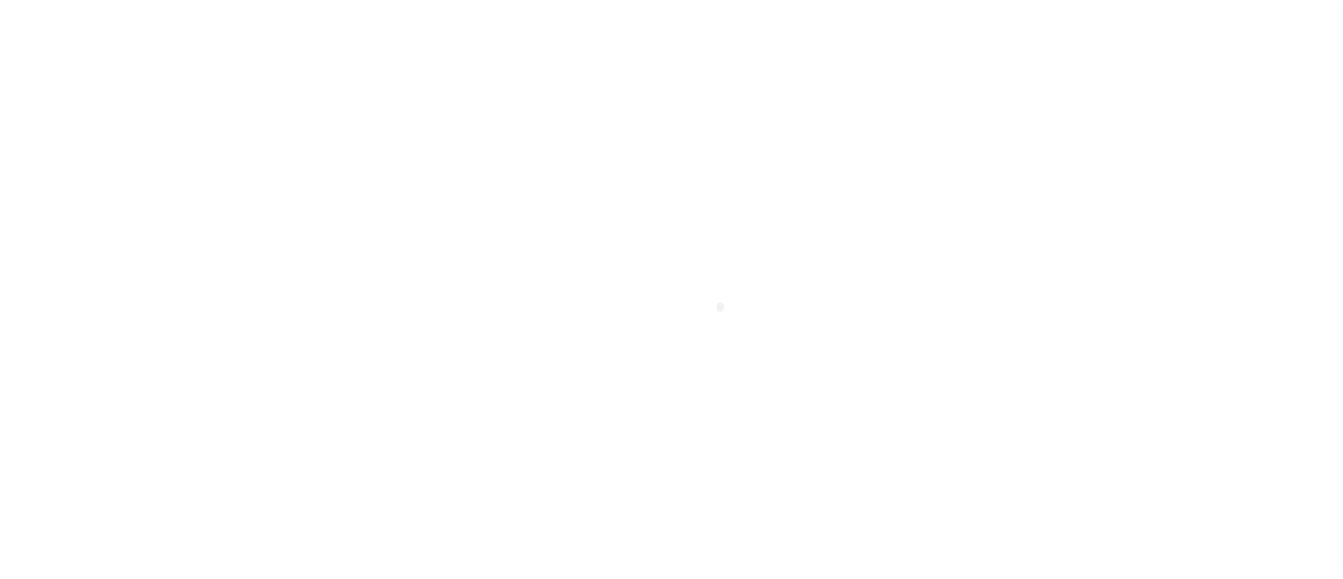 select on "10" 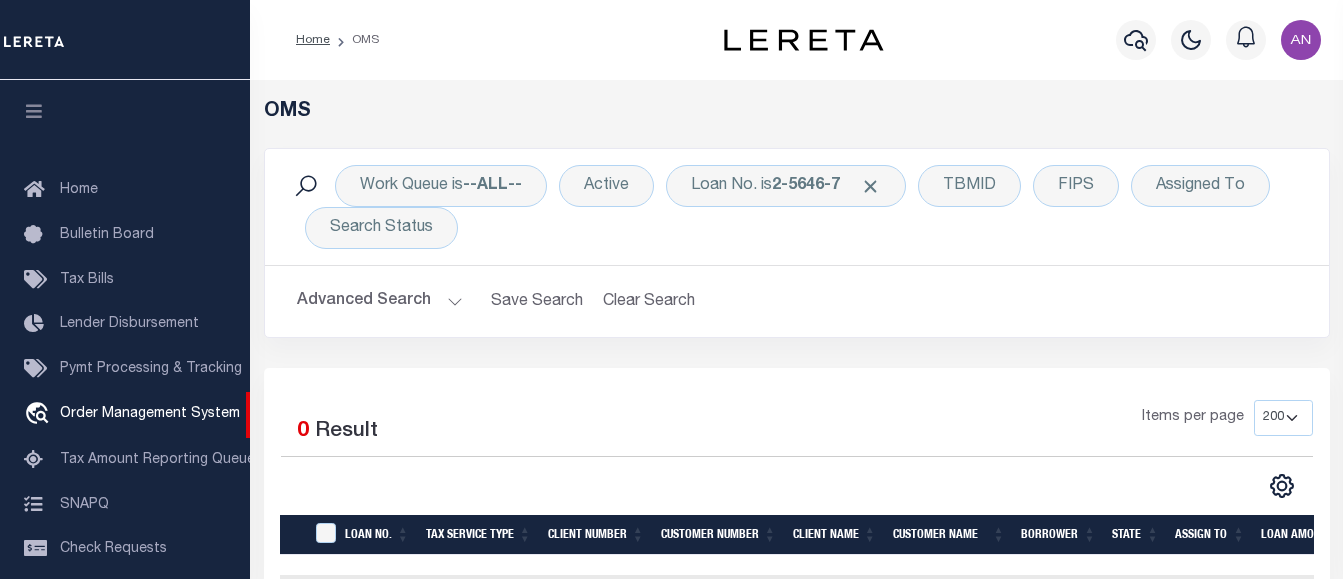 select on "200" 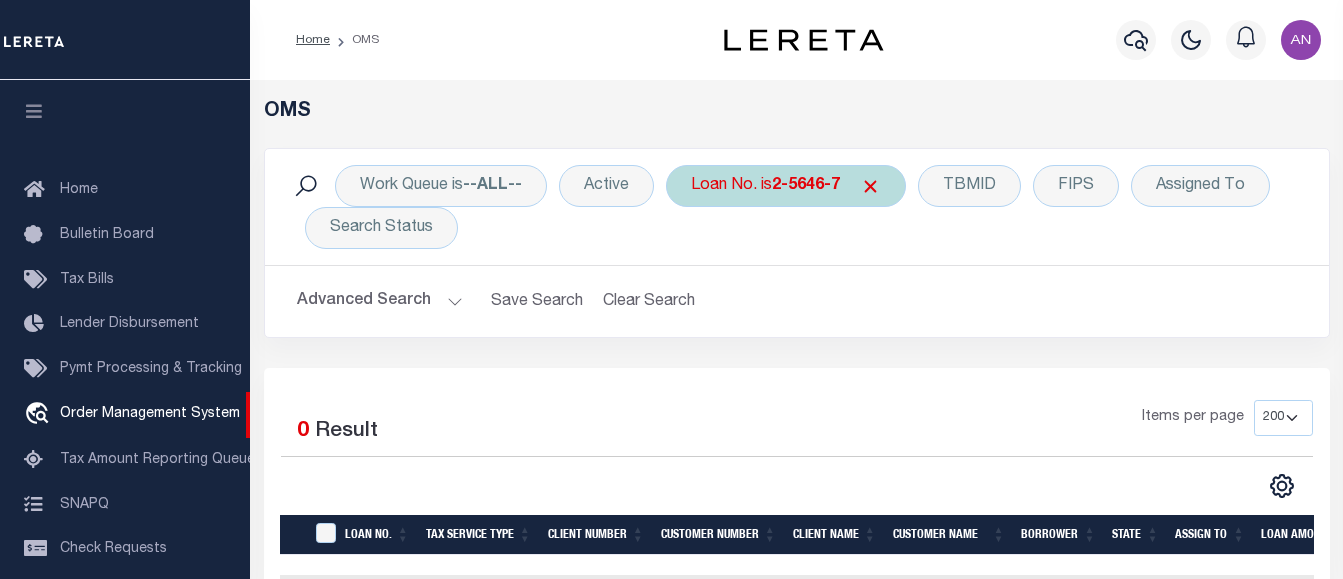 scroll, scrollTop: 0, scrollLeft: 0, axis: both 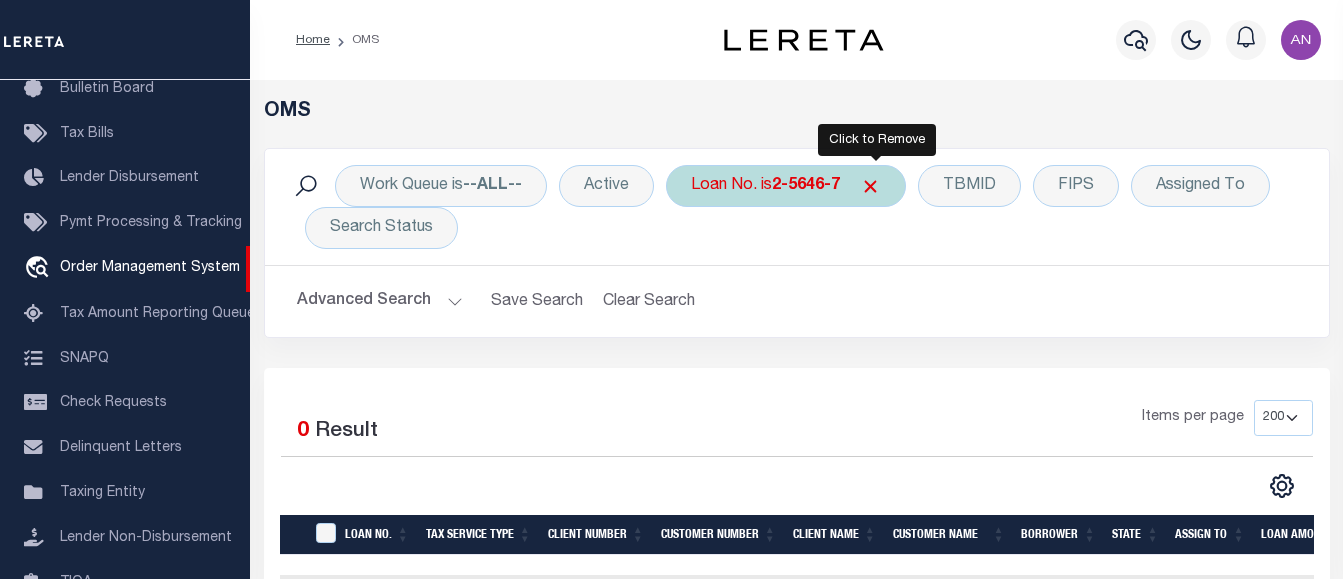 click at bounding box center (870, 186) 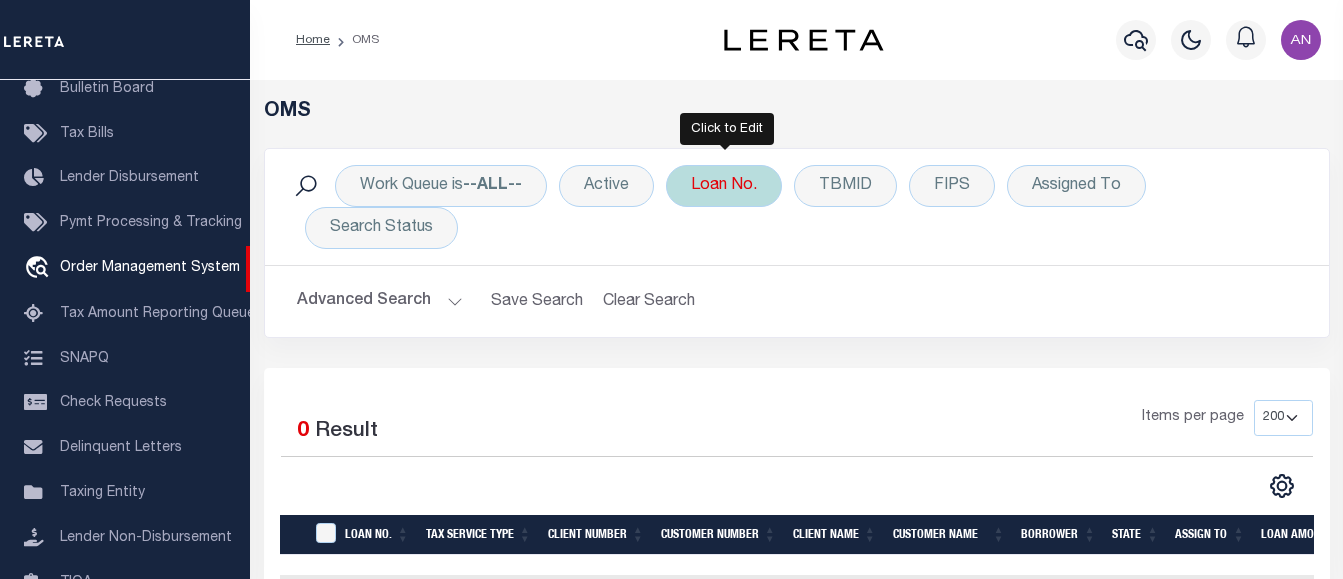 click on "Loan No." at bounding box center [724, 186] 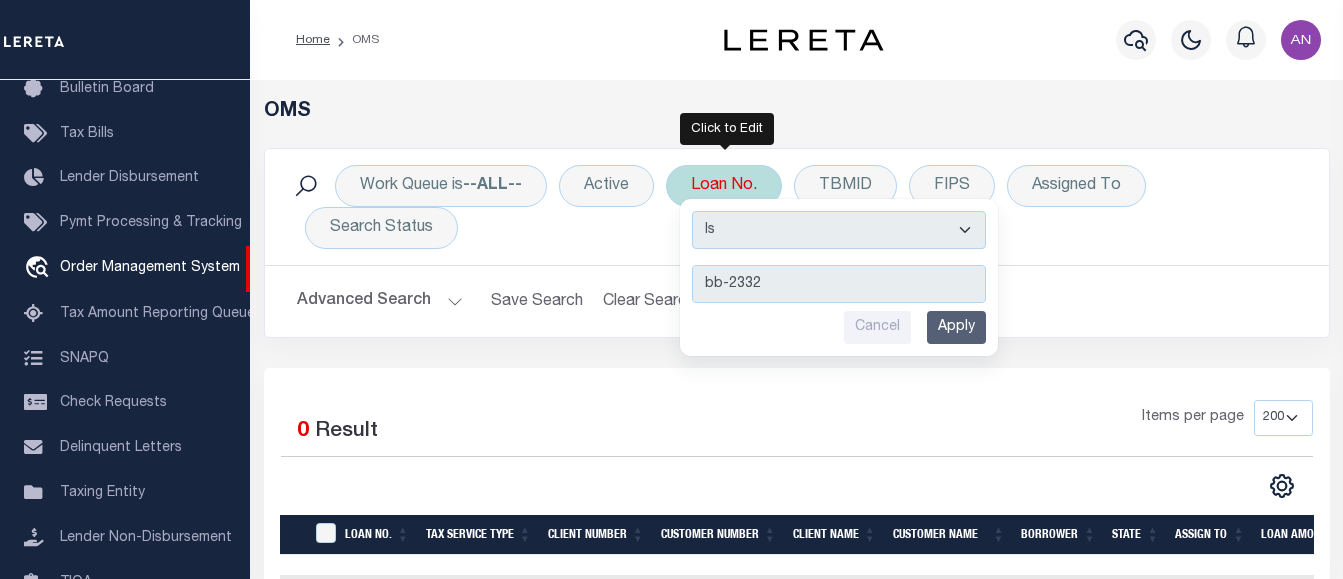 type on "bb-2332" 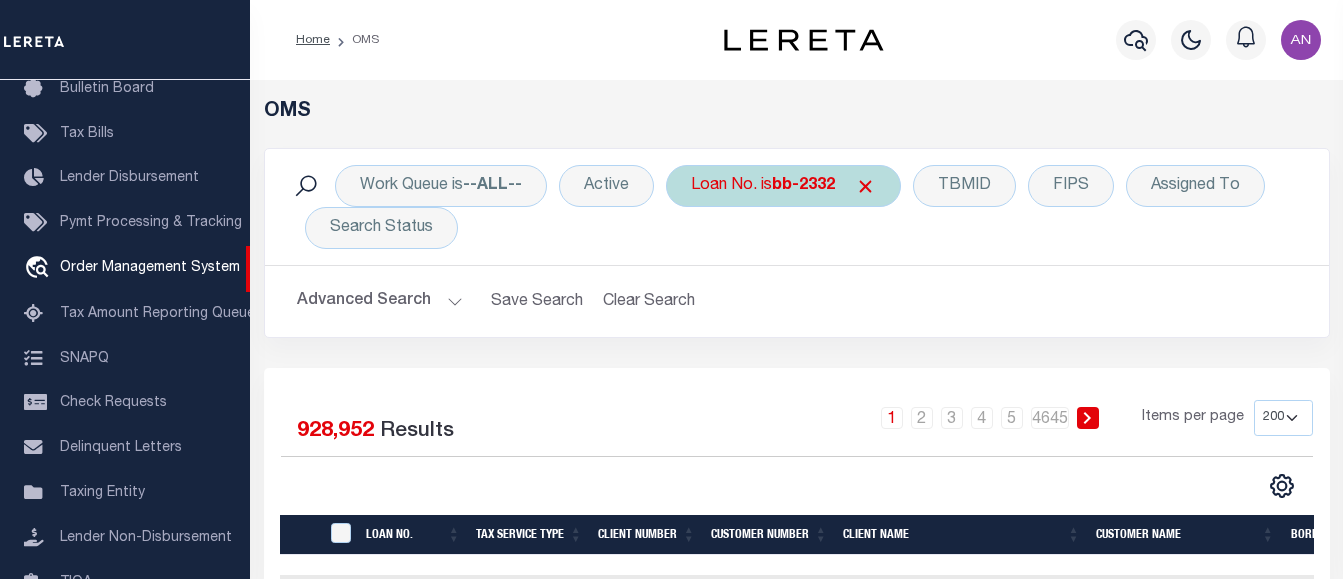click on "bb-2332" at bounding box center (803, 186) 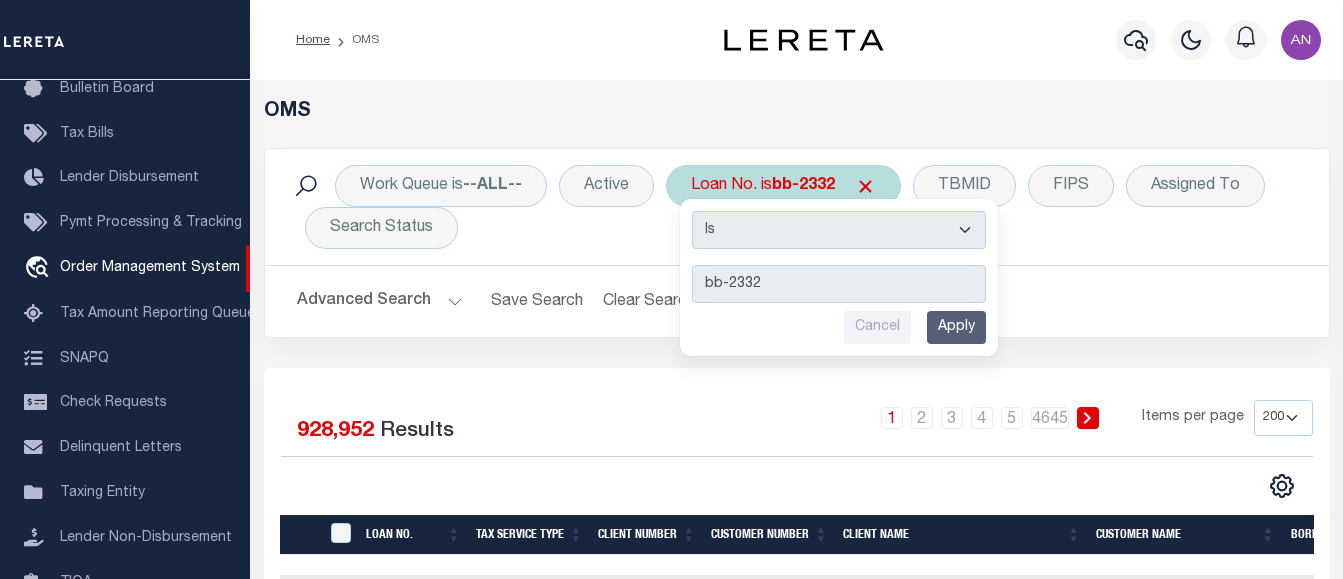 click on "Apply" at bounding box center (956, 327) 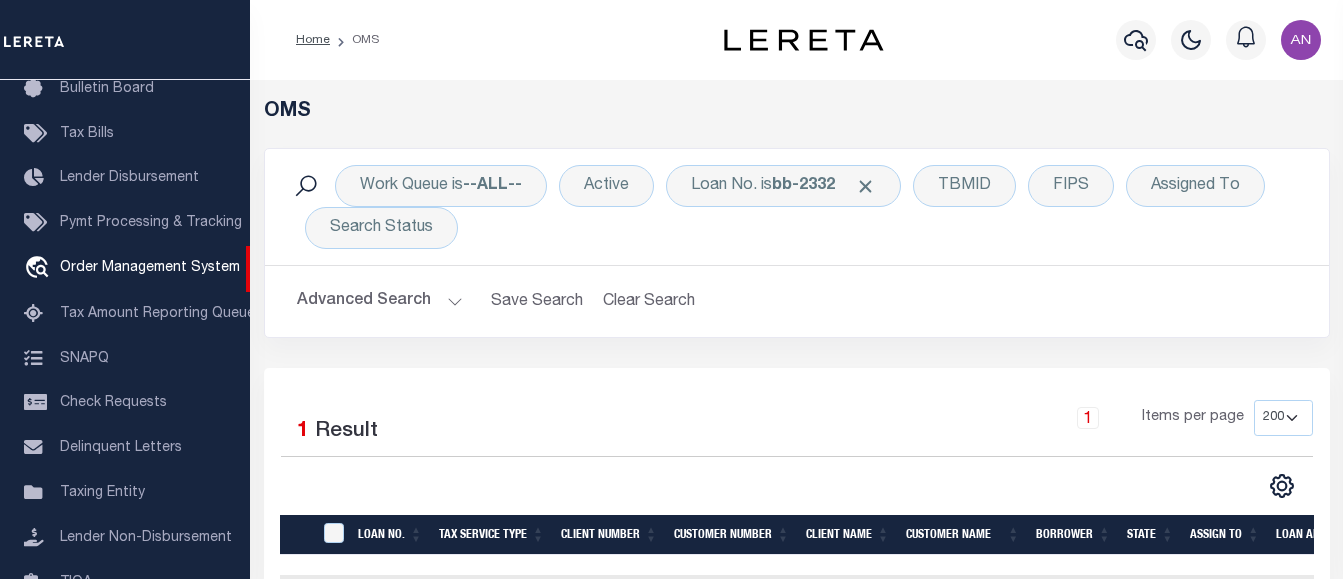 scroll, scrollTop: 200, scrollLeft: 0, axis: vertical 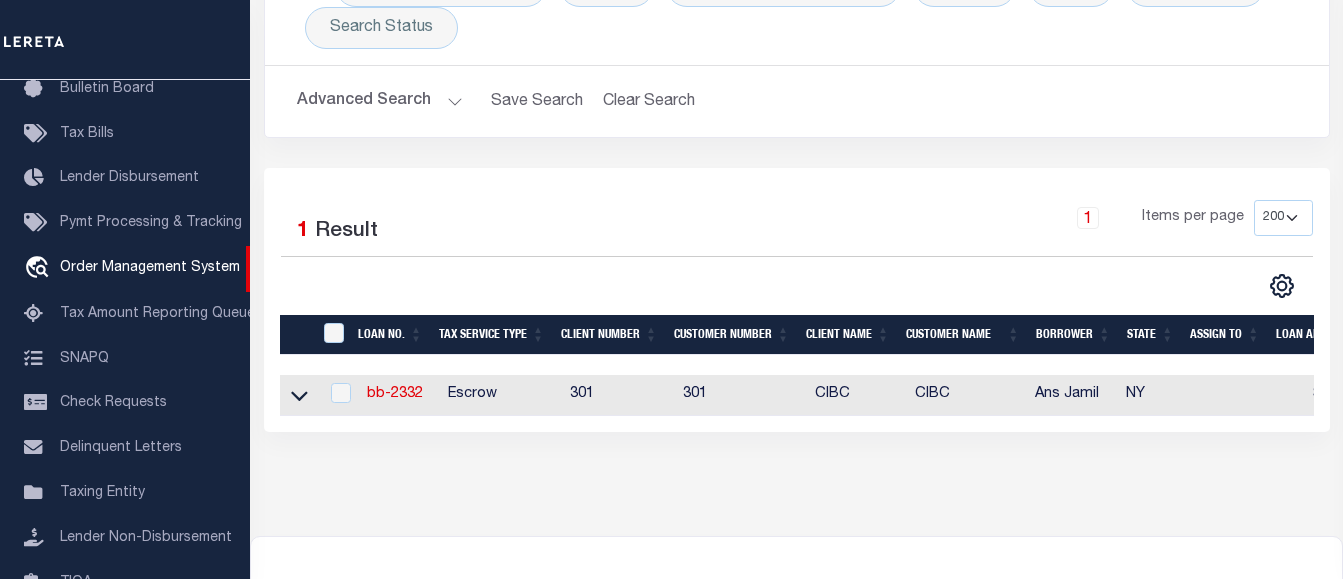 click on "OMS
Work Queue is  --ALL--    Active   Loan No. is  bb-2332    TBMID   FIPS   Assigned To   Search Status
Search
Advanced Search
Save Search Clear Search
Is Is" at bounding box center [796, 188] 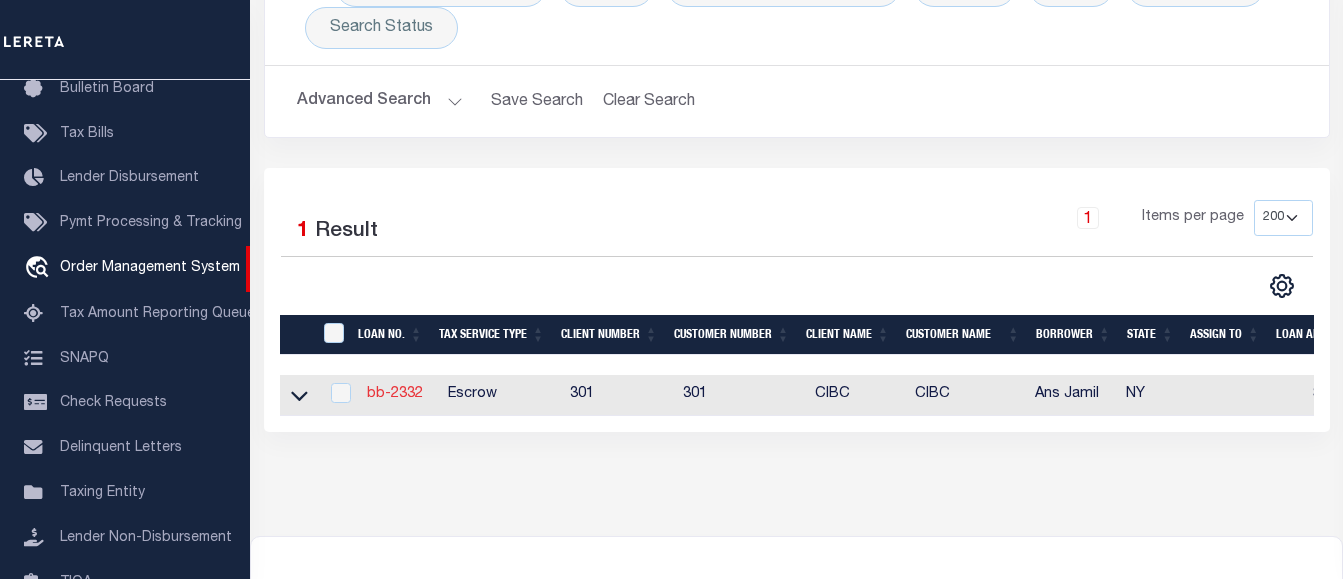 click on "bb-2332" at bounding box center (395, 394) 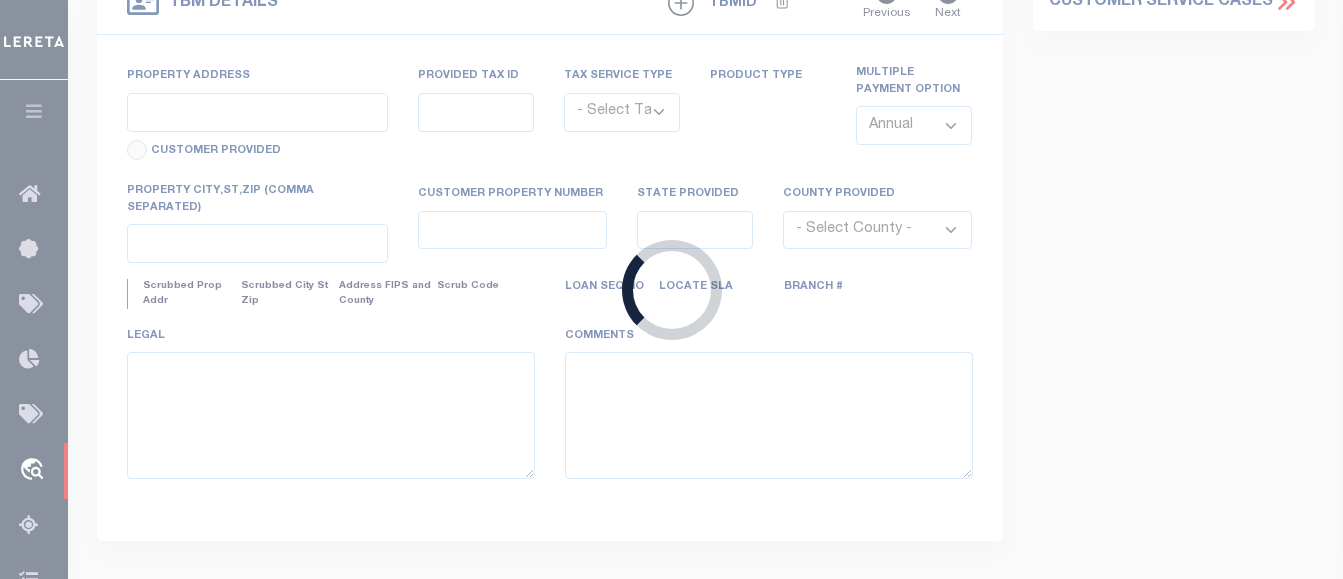 type on "bb-2332" 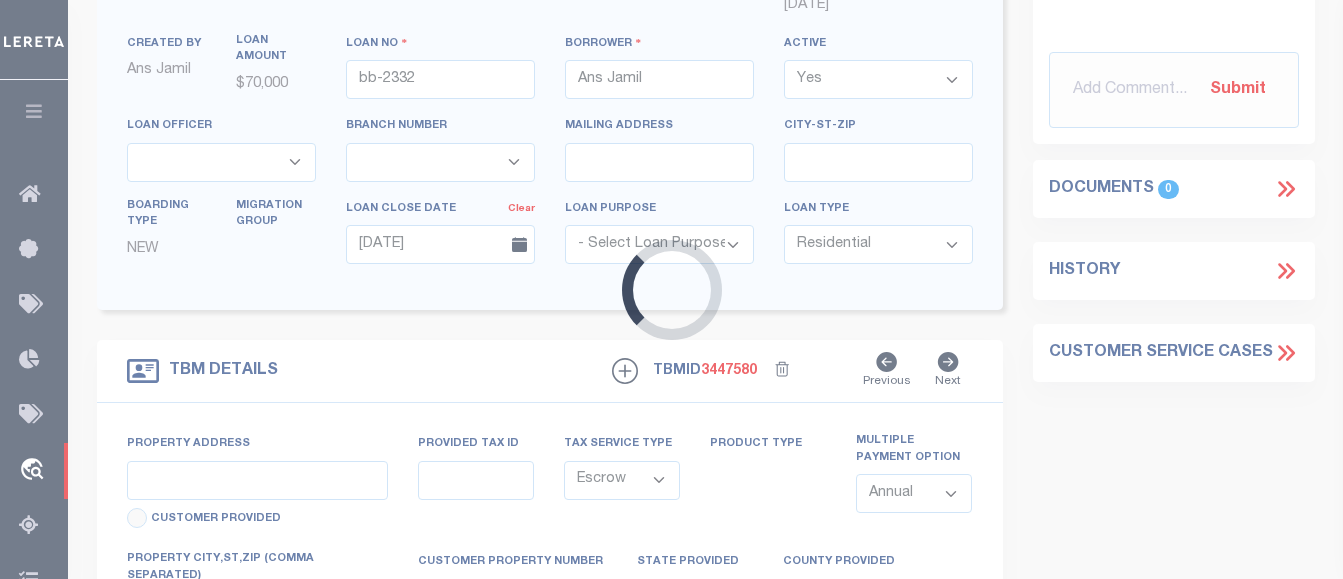 scroll, scrollTop: 0, scrollLeft: 0, axis: both 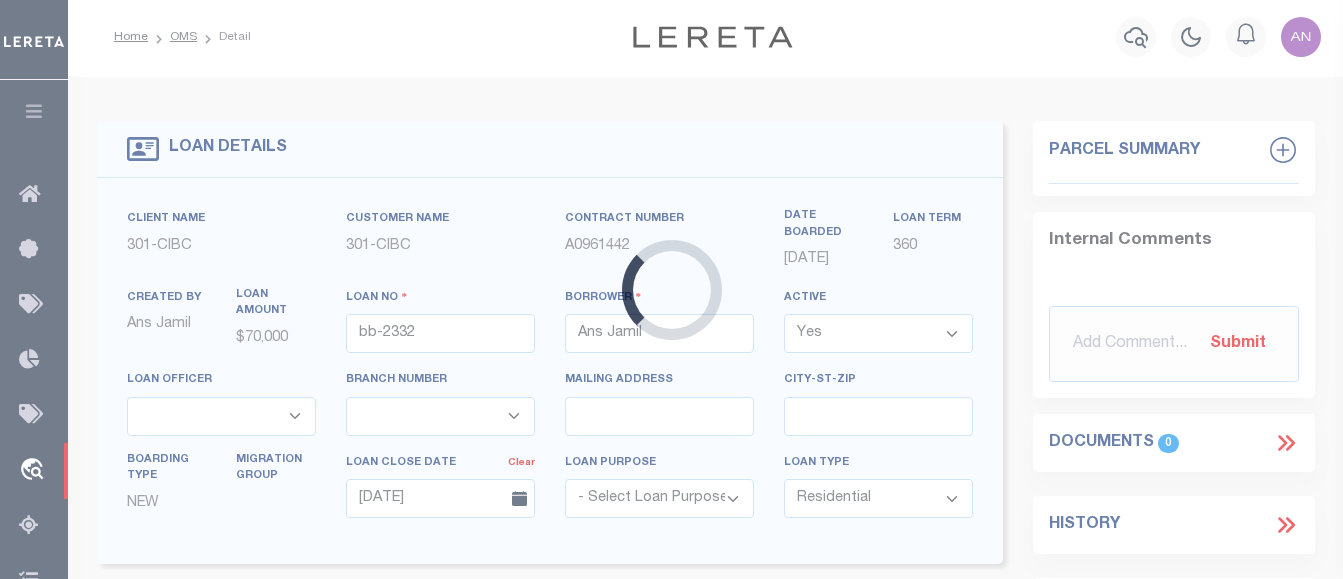 type on "27 SLOAN ST" 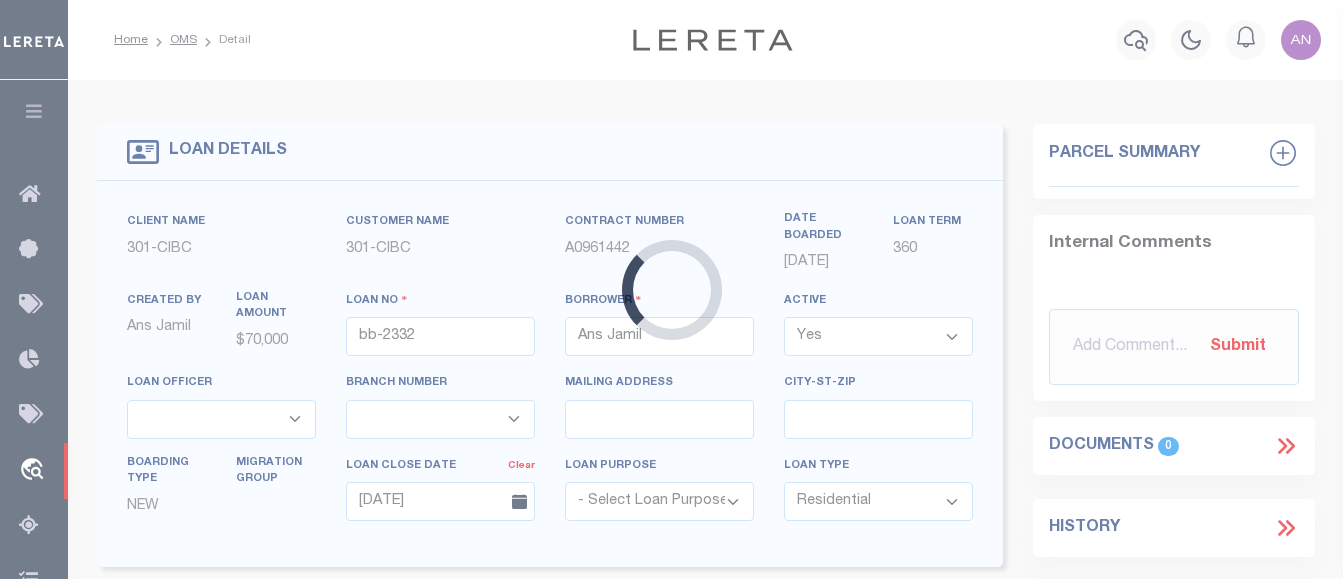 select on "2" 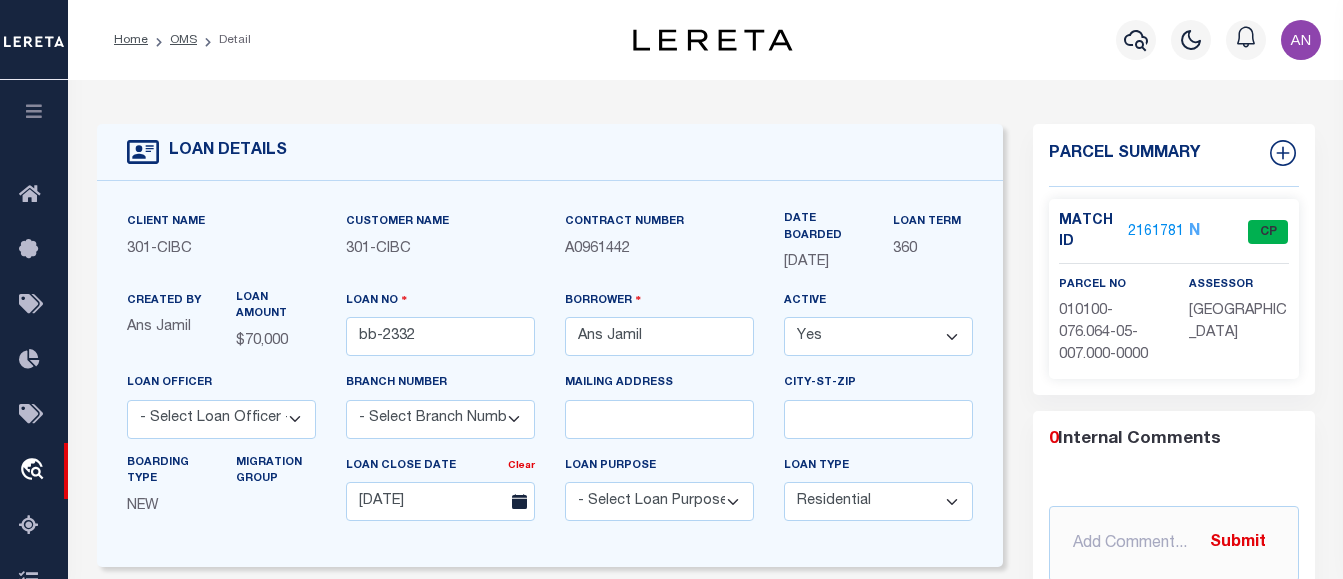 click on "2161781" at bounding box center [1156, 232] 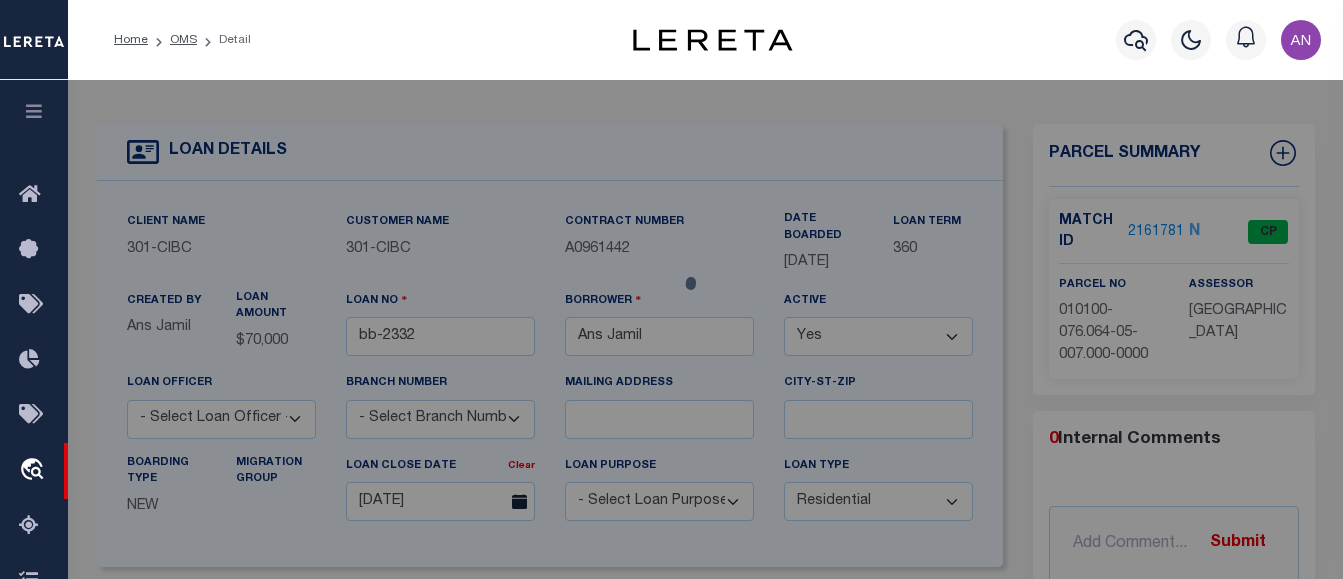 checkbox on "false" 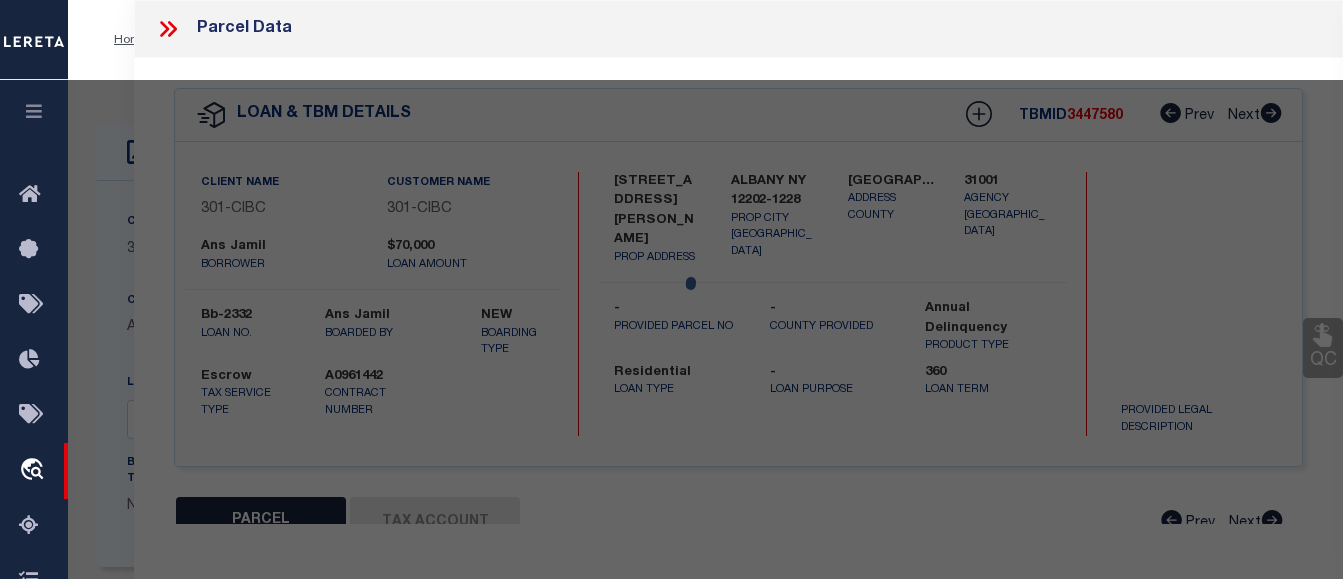 select on "CP" 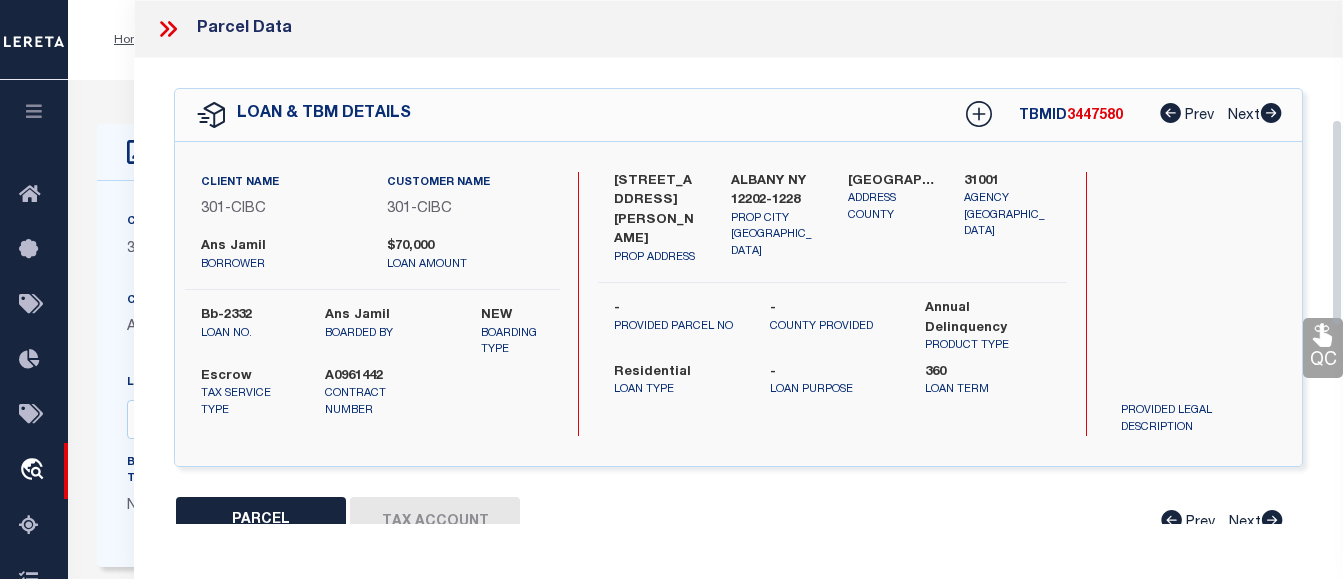 scroll, scrollTop: 300, scrollLeft: 0, axis: vertical 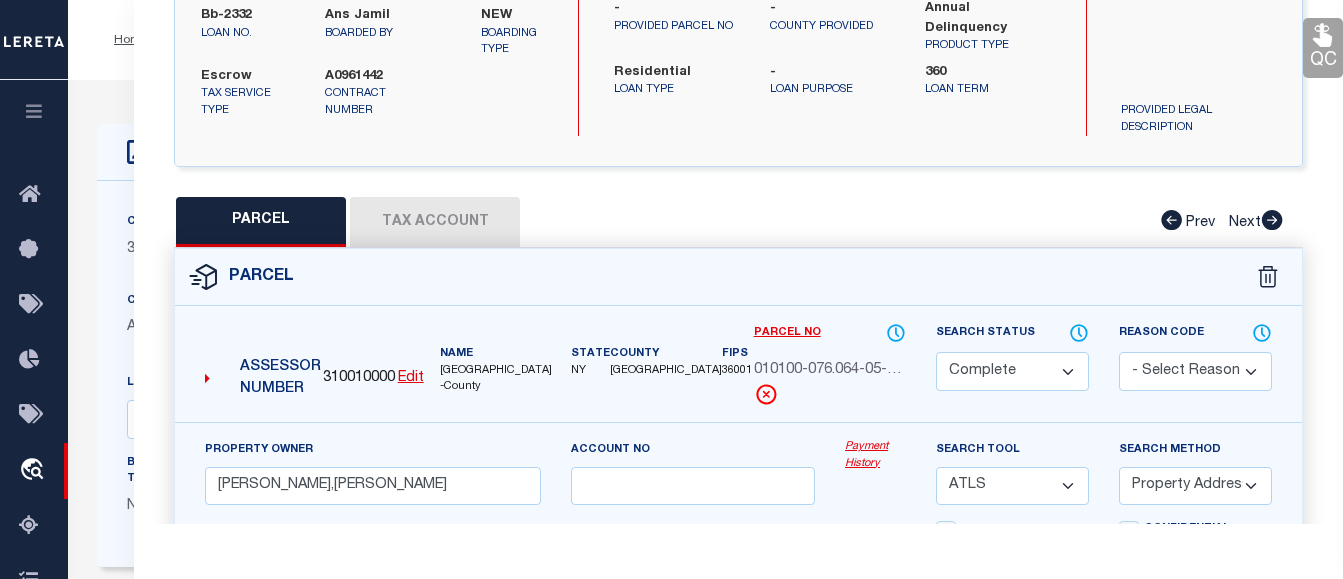 click on "Payment History" at bounding box center [875, 455] 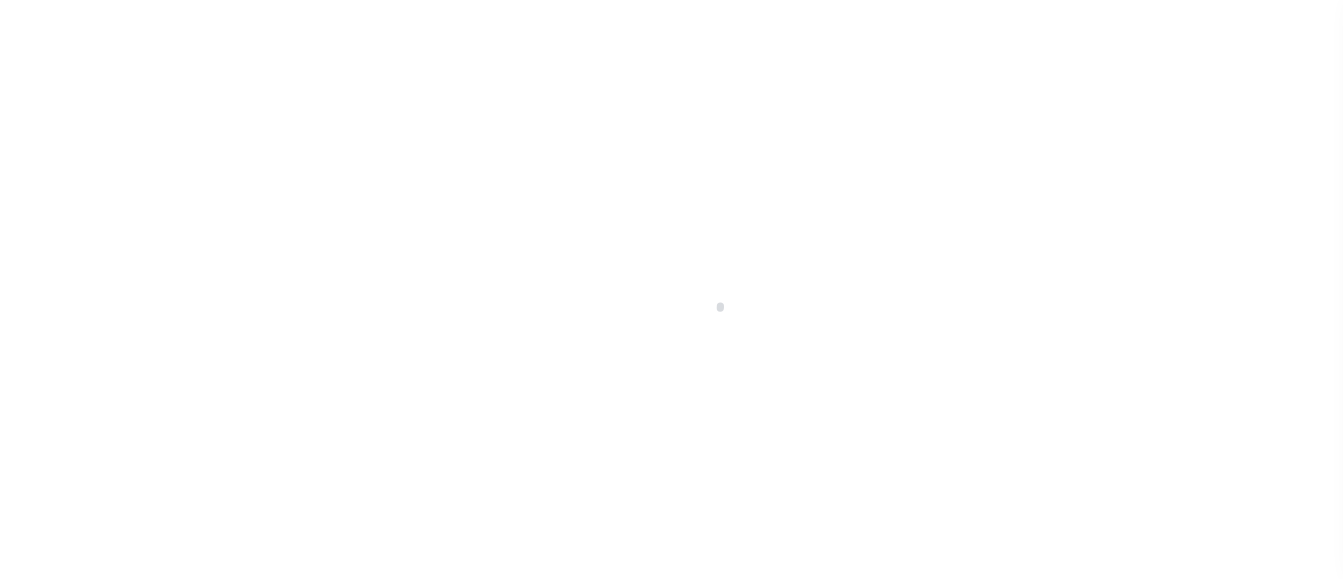 select on "10" 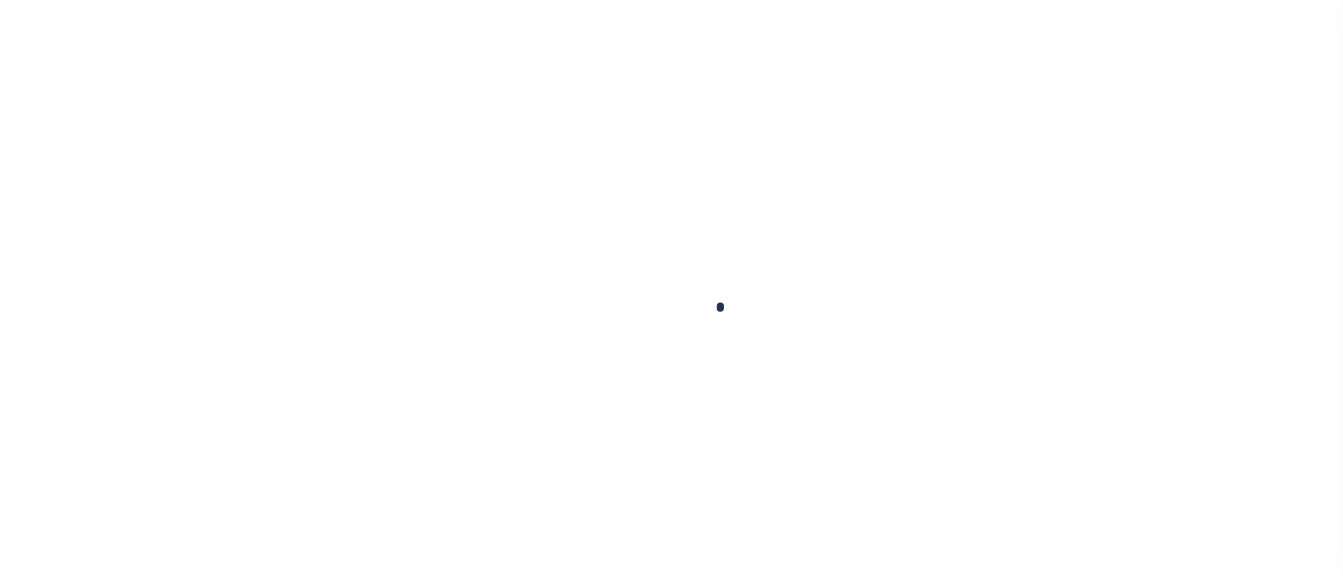 scroll, scrollTop: 0, scrollLeft: 0, axis: both 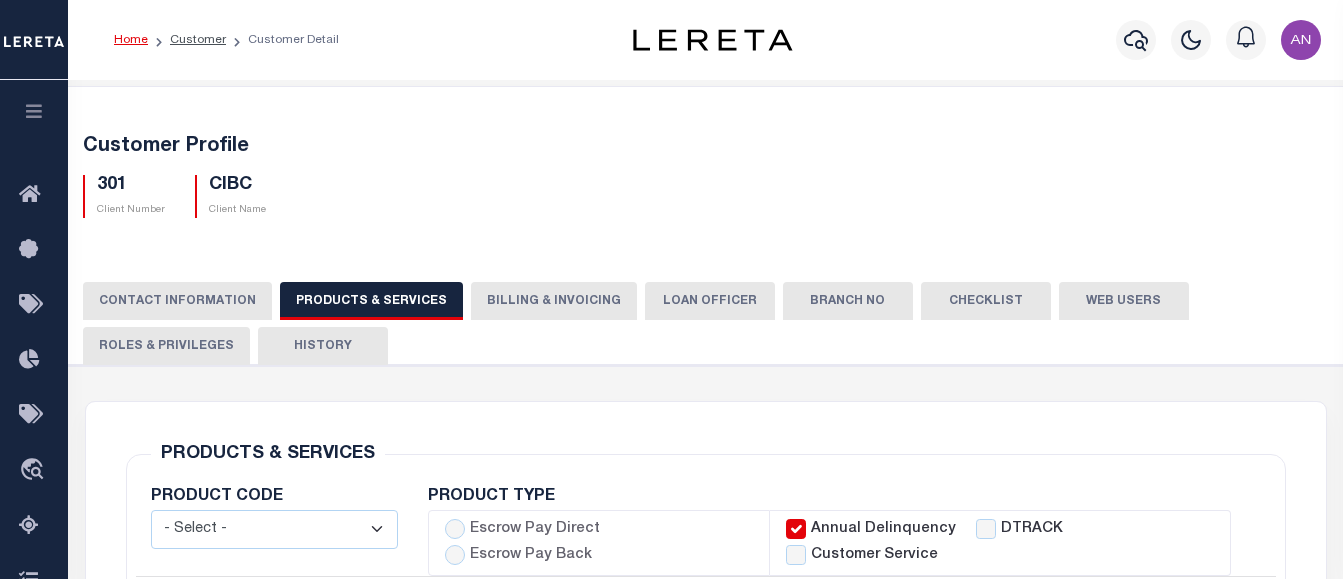 select 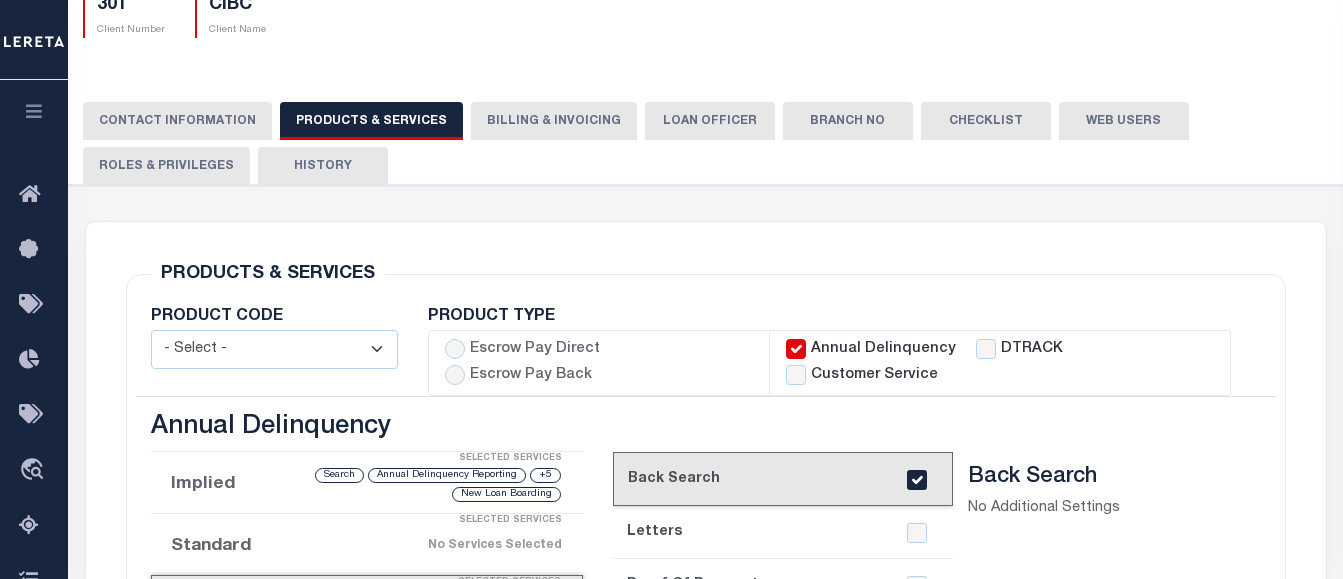 scroll, scrollTop: 480, scrollLeft: 0, axis: vertical 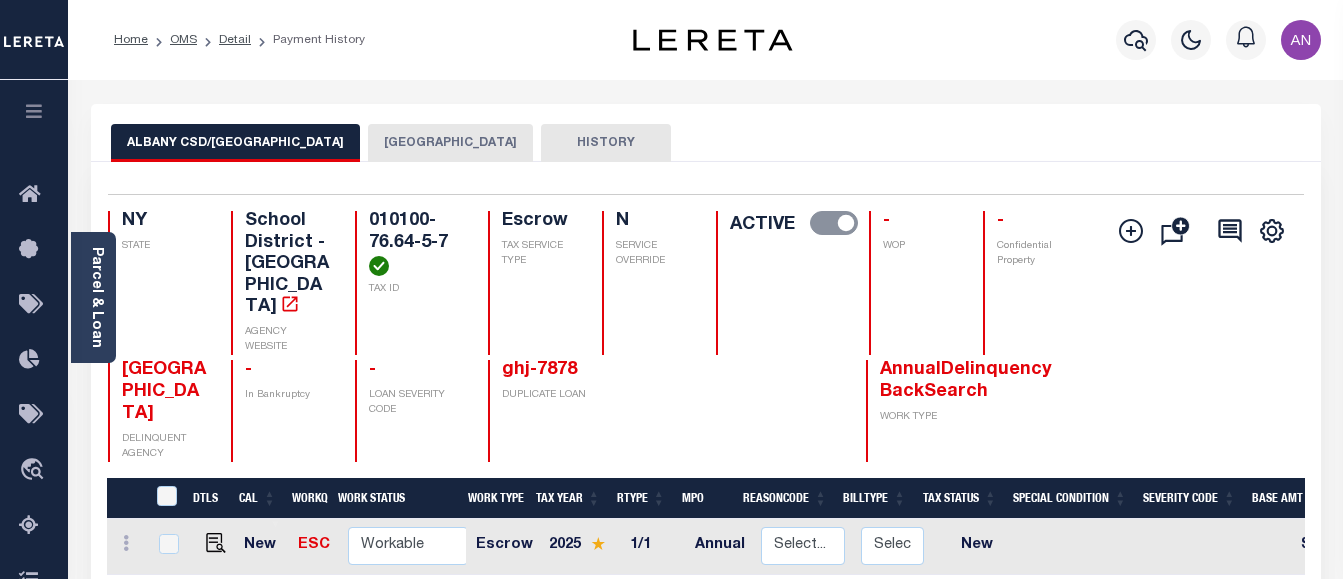 click on "Prior Years Due
$0.00
Current Year Due
$0.00
Total Balance Due
$0.00" at bounding box center (406, 645) 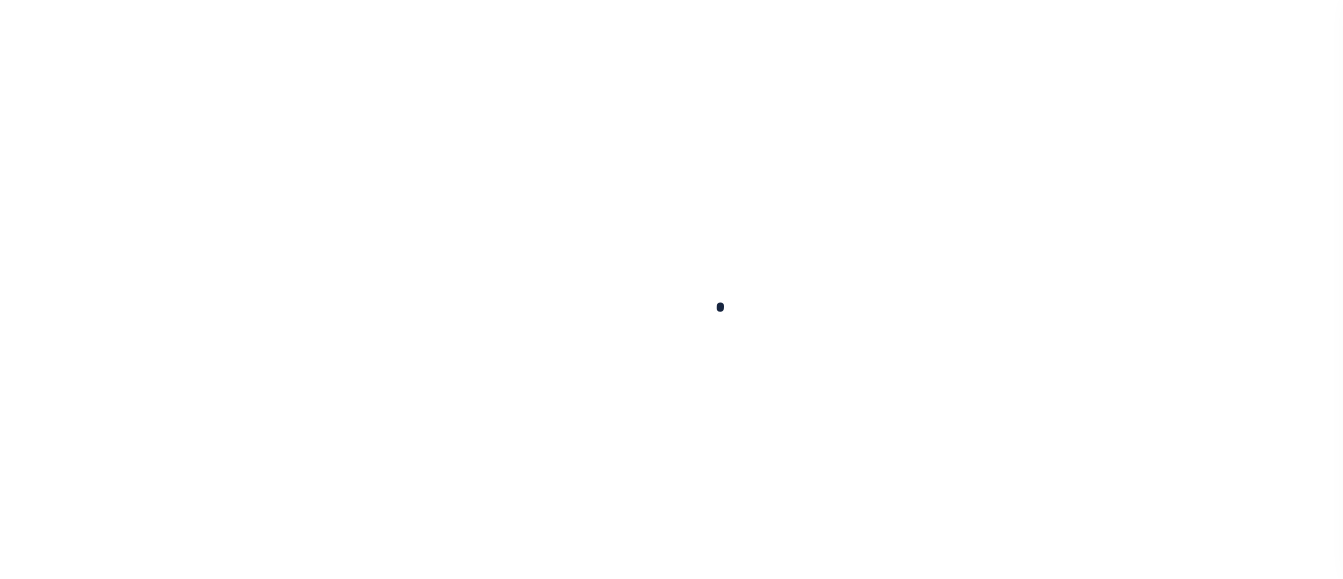 type on "df-9000" 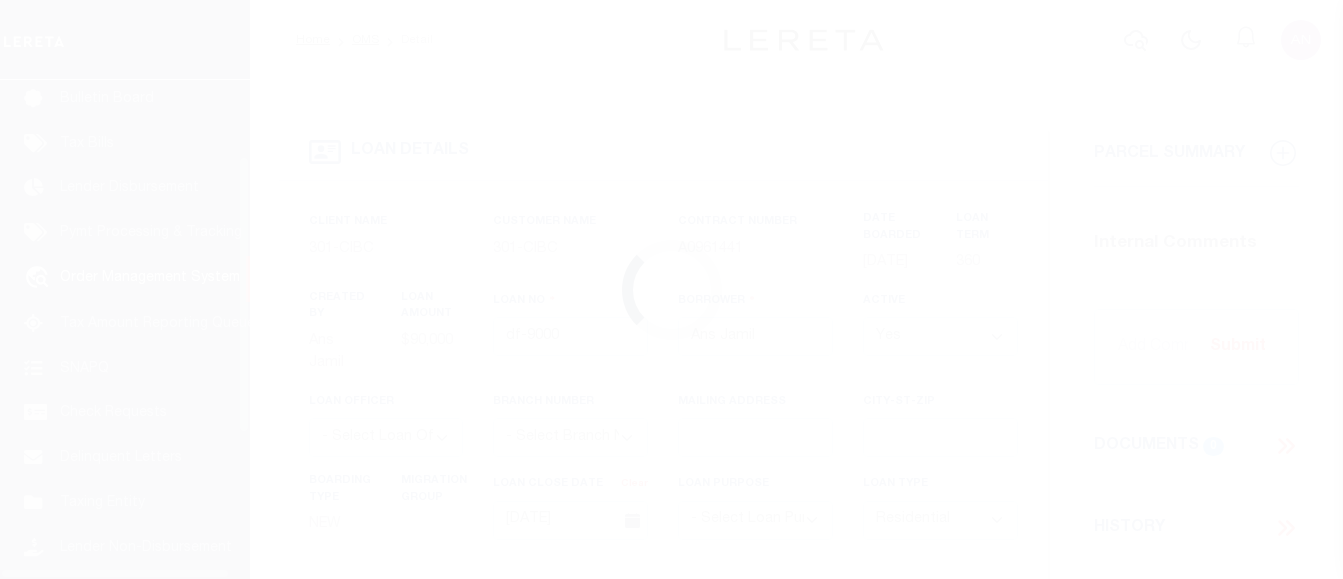 type on "12 SPRUCE ST" 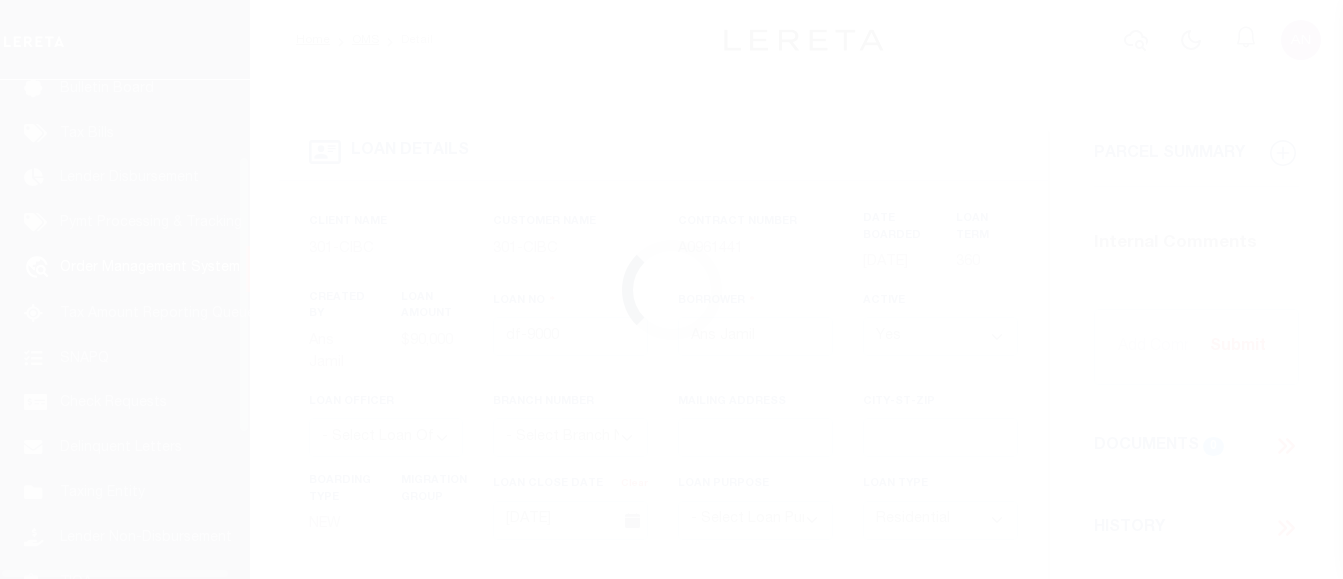 select on "2" 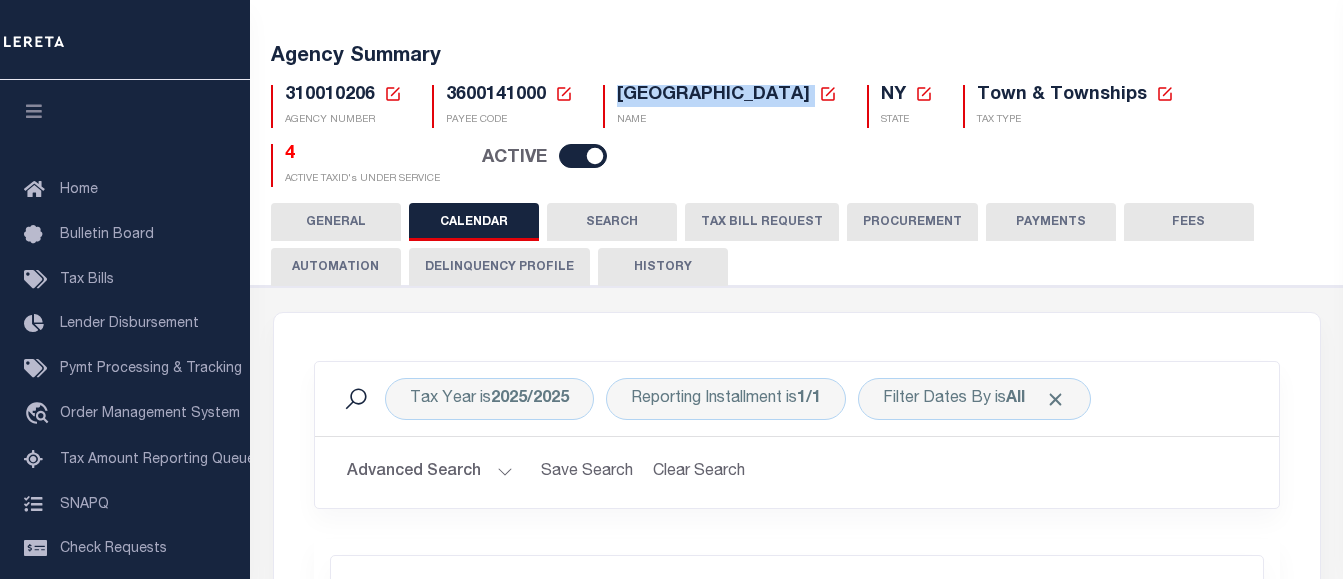 scroll, scrollTop: 100, scrollLeft: 0, axis: vertical 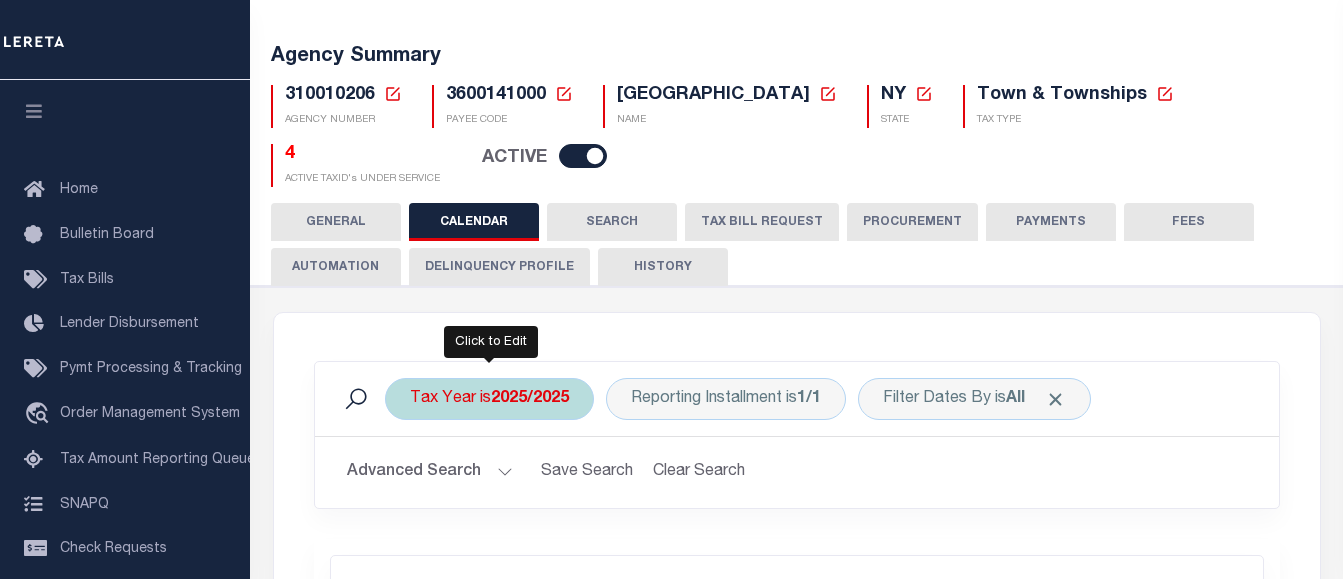 click on "2025/2025" at bounding box center (530, 399) 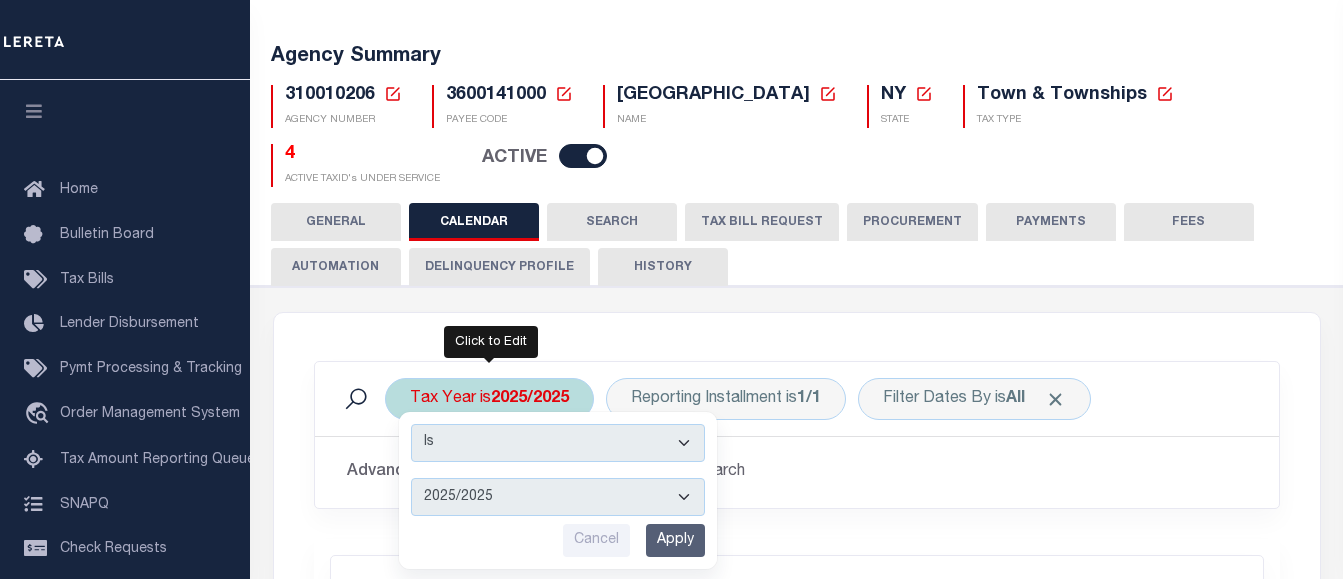 click on "2026/2026 2025/2025 2024/2024 2023/2023 2022/2022 2021/2021 2020/2020 2019/2019 2018/2018 2017/2017 2016/2016 2015/2015 2014/2014 2013/2013 2012/2012 2011/2011 2010/2010 2009/2009 2008/2008 2007/2007 2006/2006 2005/2005" at bounding box center (558, 497) 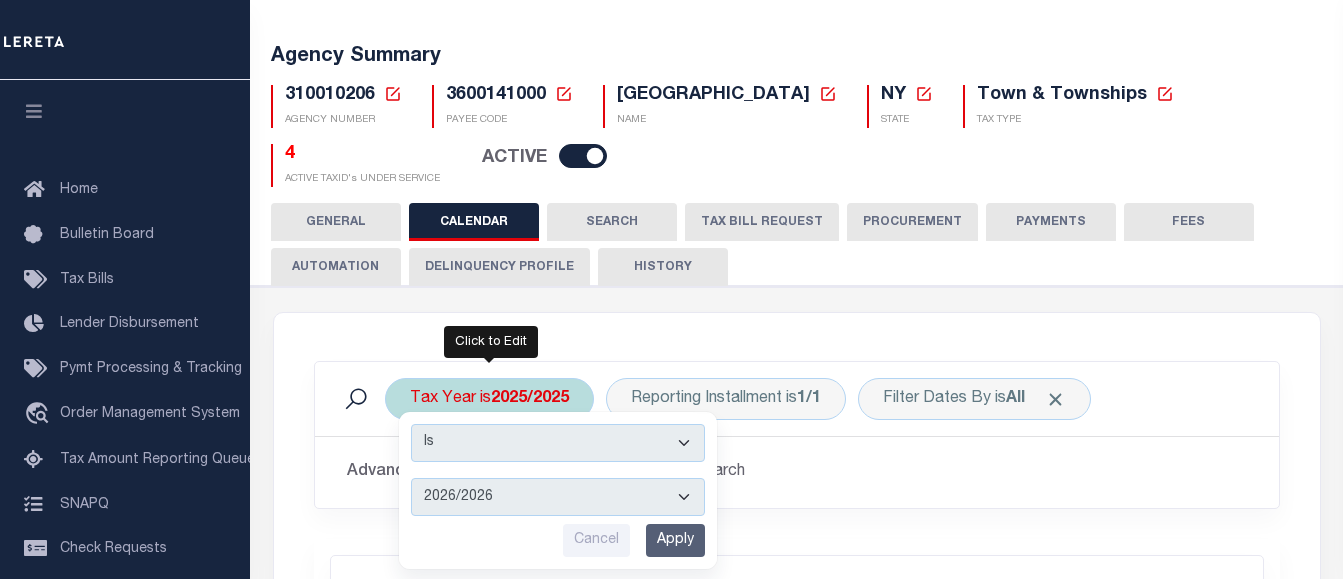 click on "2026/2026 2025/2025 2024/2024 2023/2023 2022/2022 2021/2021 2020/2020 2019/2019 2018/2018 2017/2017 2016/2016 2015/2015 2014/2014 2013/2013 2012/2012 2011/2011 2010/2010 2009/2009 2008/2008 2007/2007 2006/2006 2005/2005" at bounding box center [558, 497] 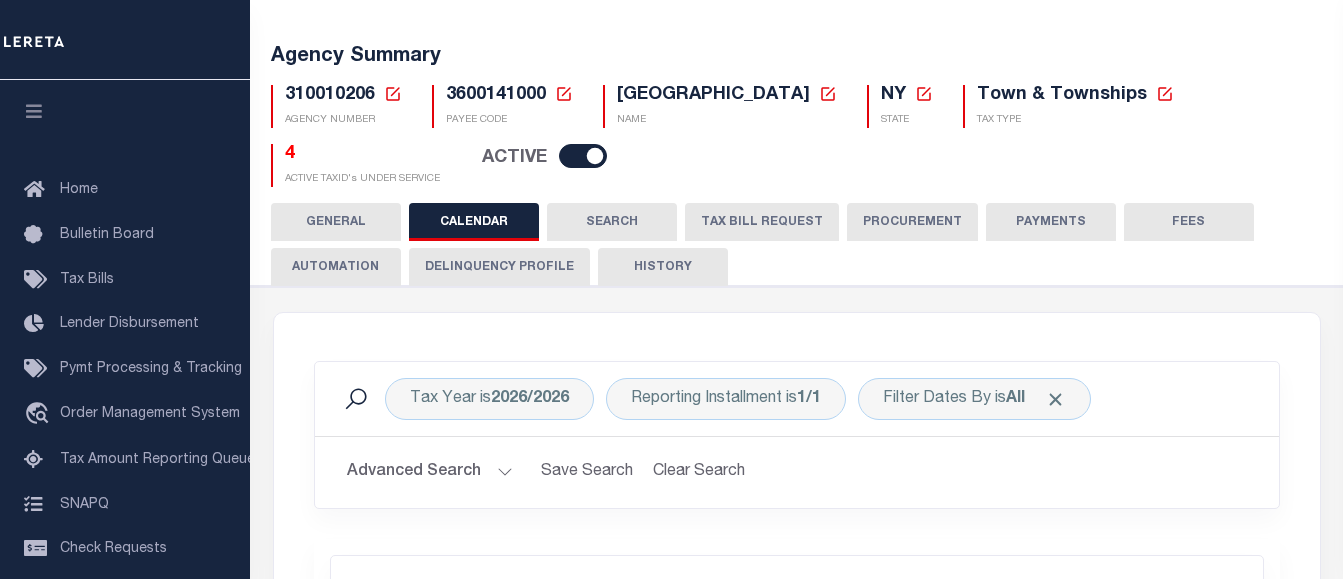 checkbox on "false" 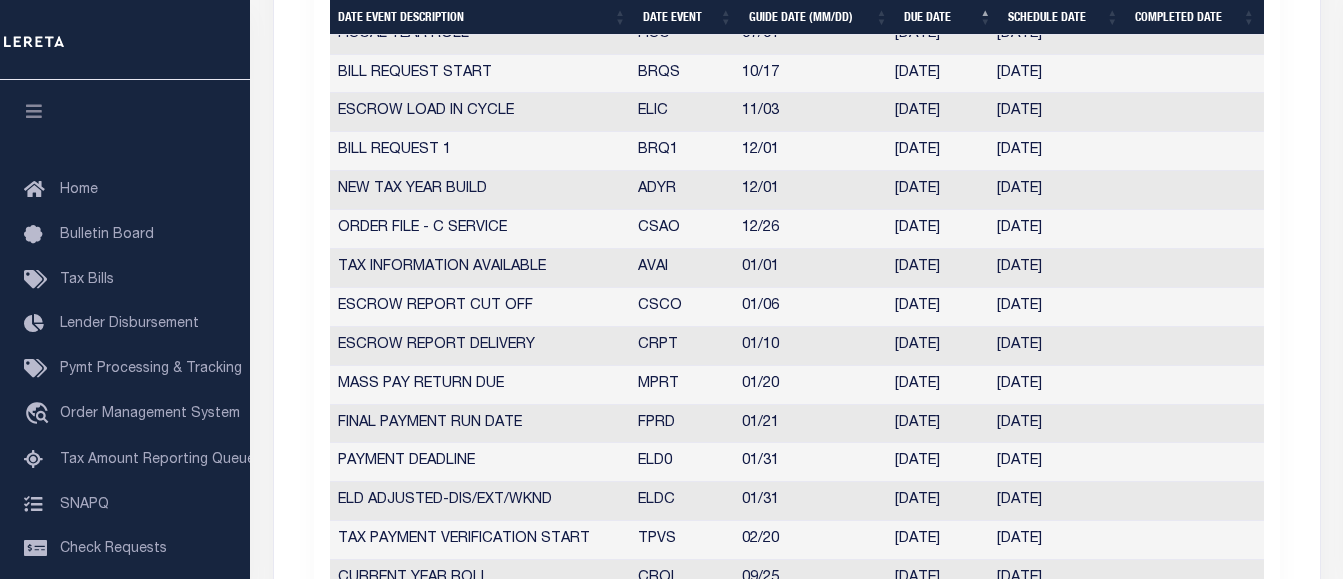 scroll, scrollTop: 1000, scrollLeft: 0, axis: vertical 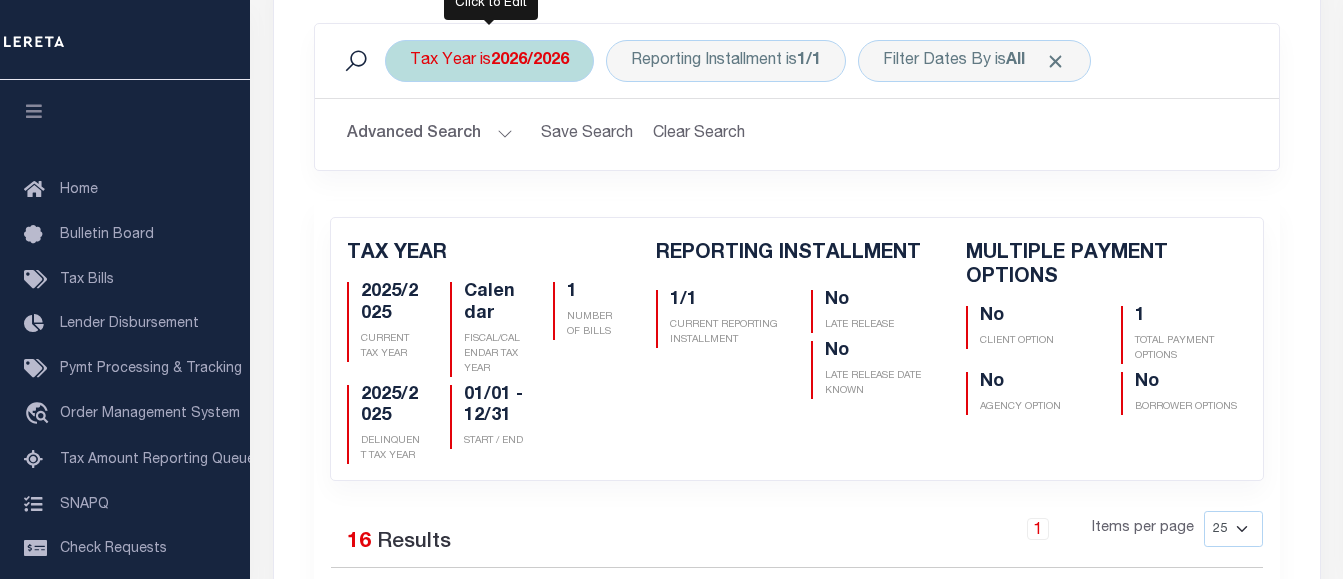 click on "2026/2026" at bounding box center [530, 61] 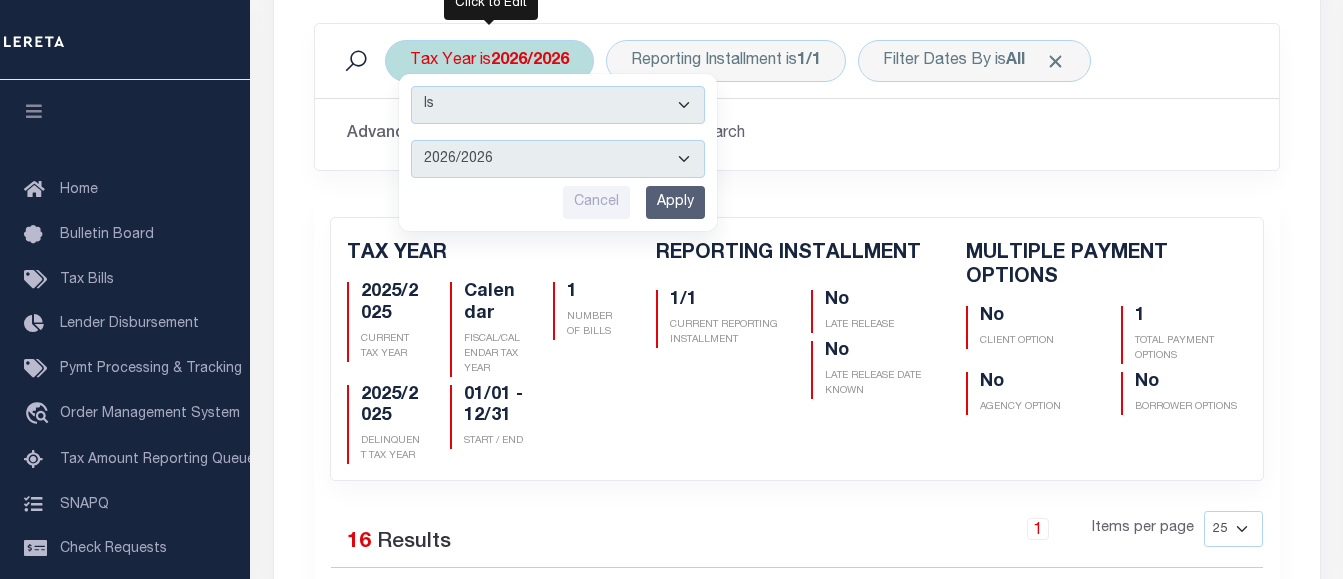 click on "2026/2026 2025/2025 2024/2024 2023/2023 2022/2022 2021/2021 2020/2020 2019/2019 2018/2018 2017/2017 2016/2016 2015/2015 2014/2014 2013/2013 2012/2012 2011/2011 2010/2010 2009/2009 2008/2008 2007/2007 2006/2006 2005/2005" at bounding box center [558, 159] 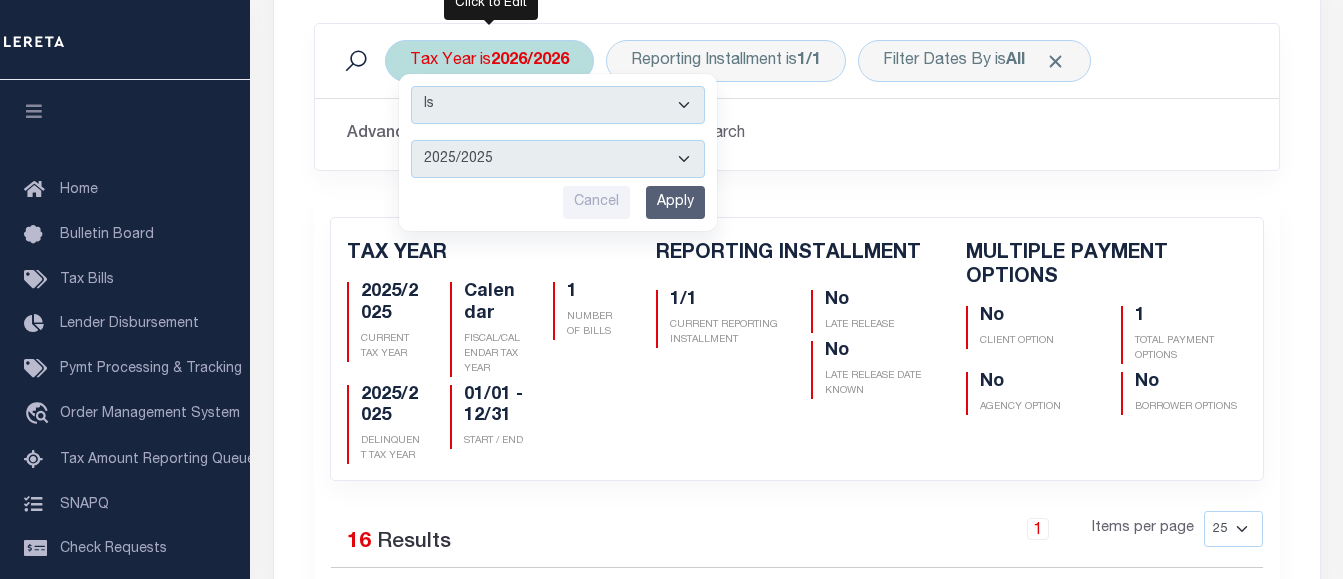 click on "2026/2026 2025/2025 2024/2024 2023/2023 2022/2022 2021/2021 2020/2020 2019/2019 2018/2018 2017/2017 2016/2016 2015/2015 2014/2014 2013/2013 2012/2012 2011/2011 2010/2010 2009/2009 2008/2008 2007/2007 2006/2006 2005/2005" at bounding box center (558, 159) 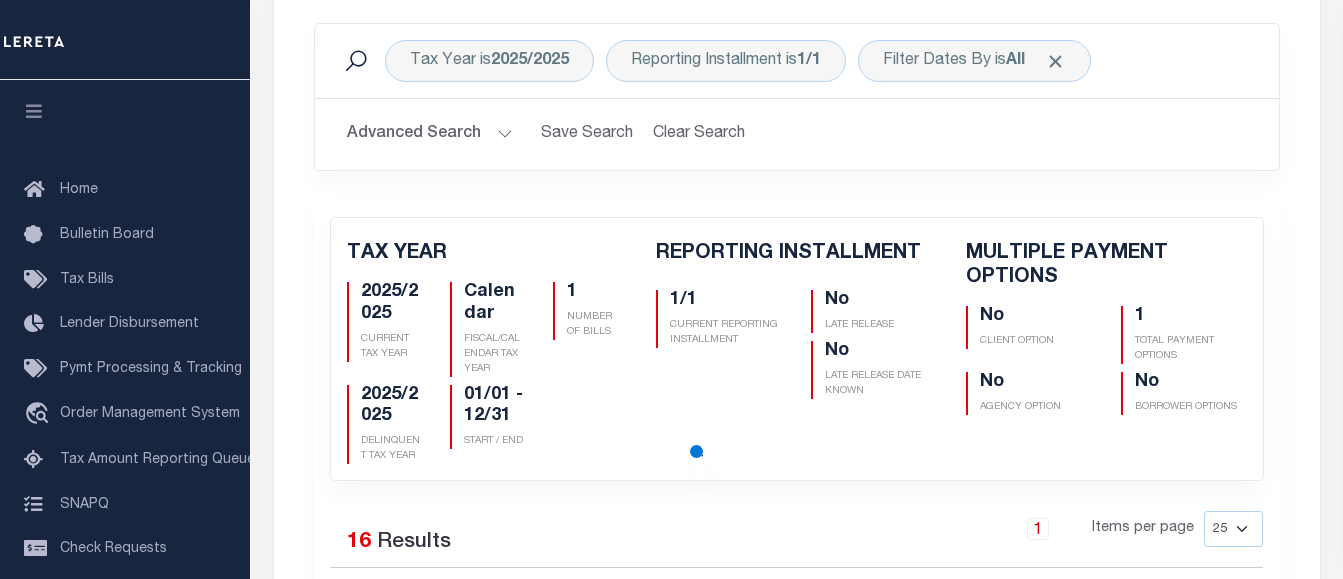 checkbox on "false" 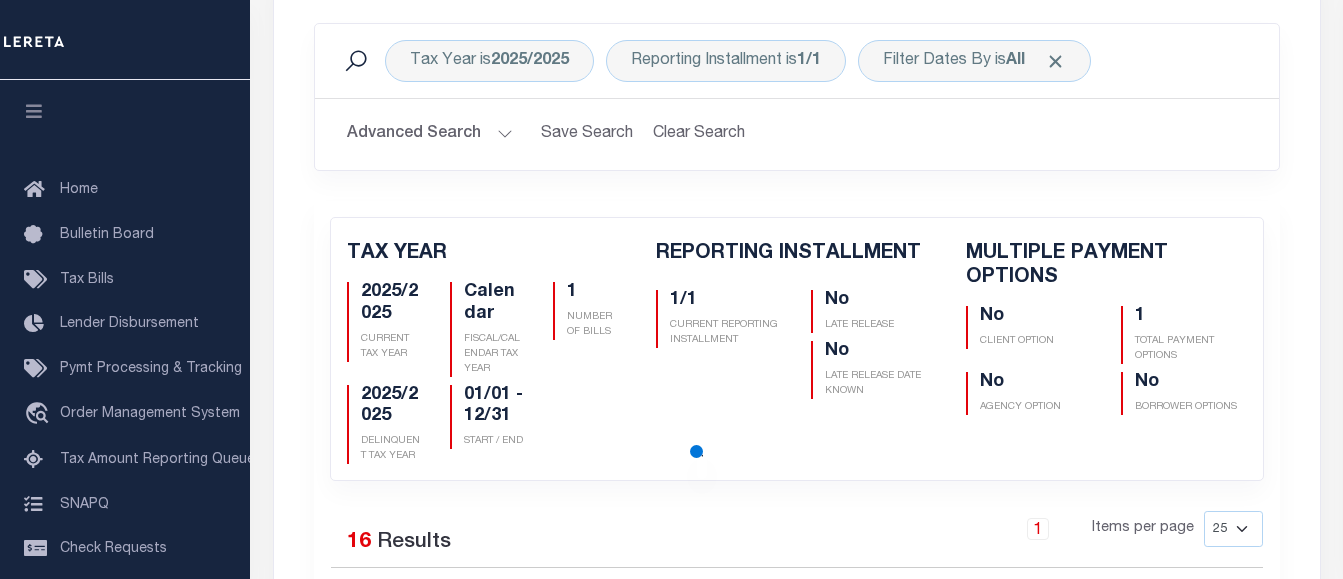 checkbox on "false" 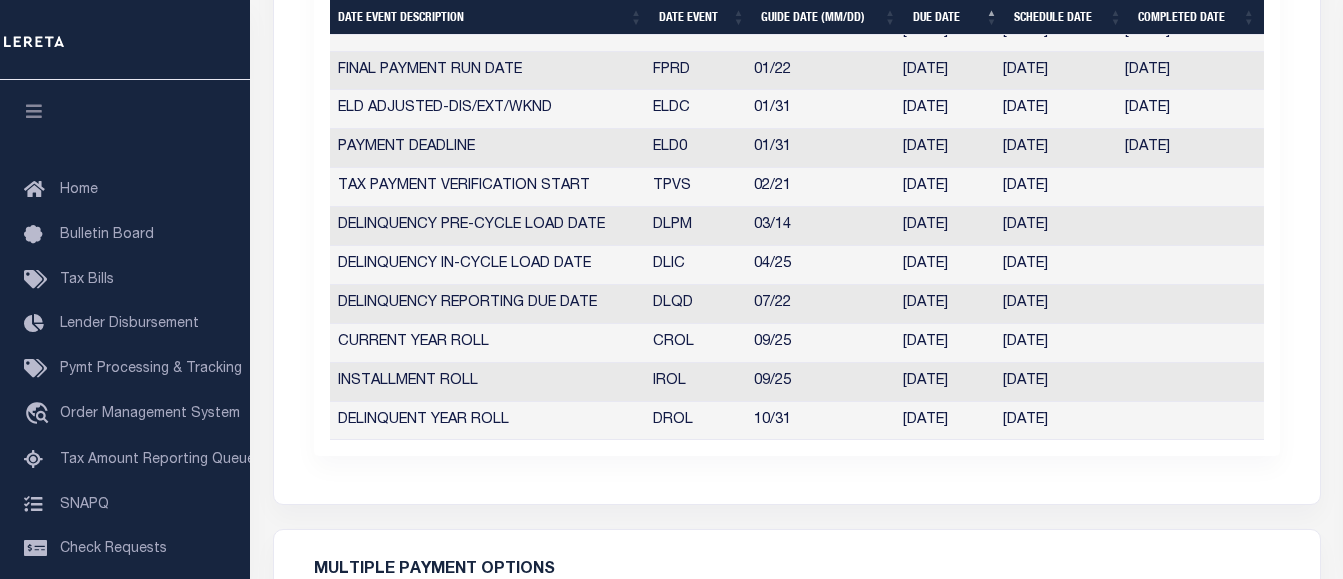scroll, scrollTop: 1473, scrollLeft: 0, axis: vertical 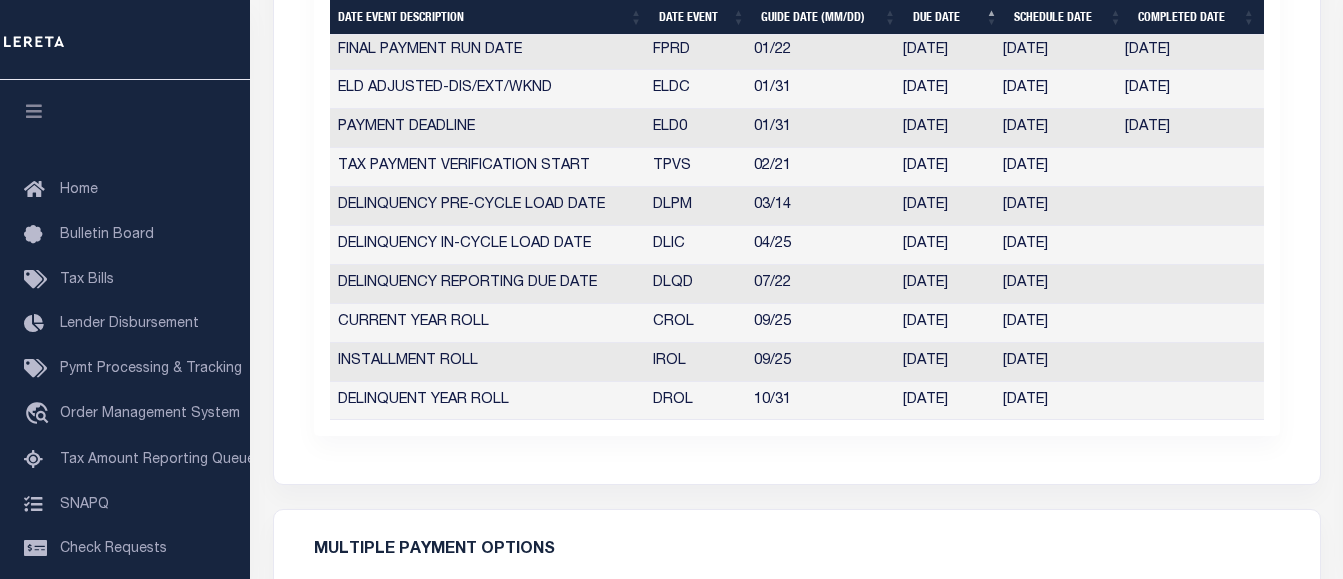 click on "DELINQUENCY REPORTING DUE DATE" at bounding box center [488, 284] 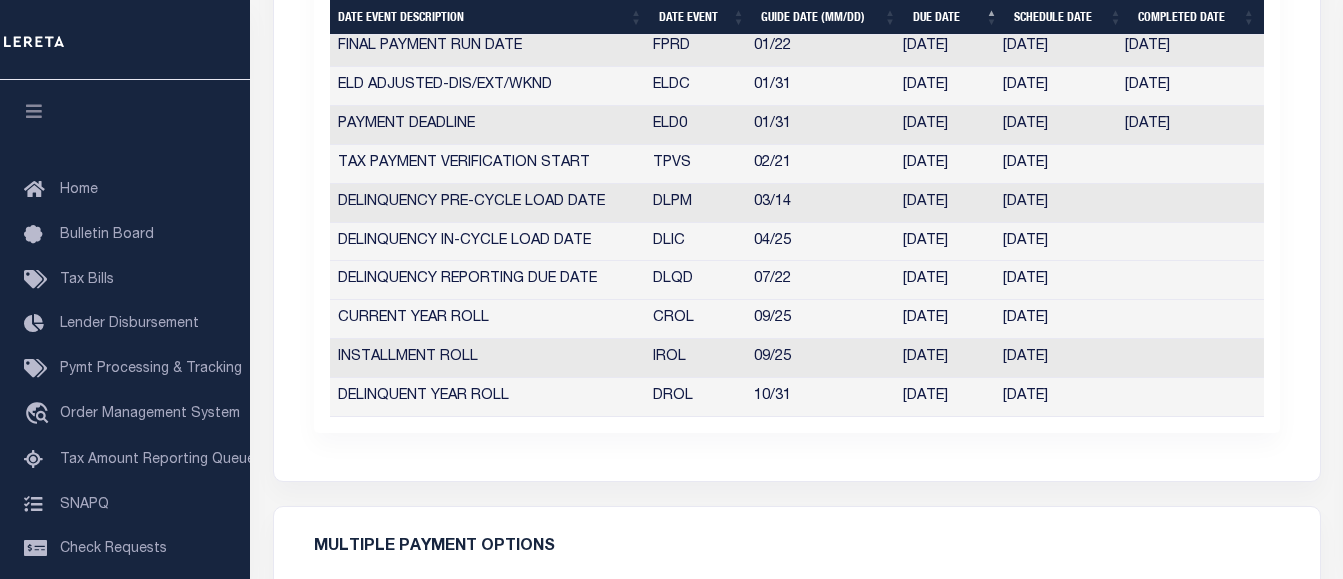 scroll, scrollTop: 1469, scrollLeft: 0, axis: vertical 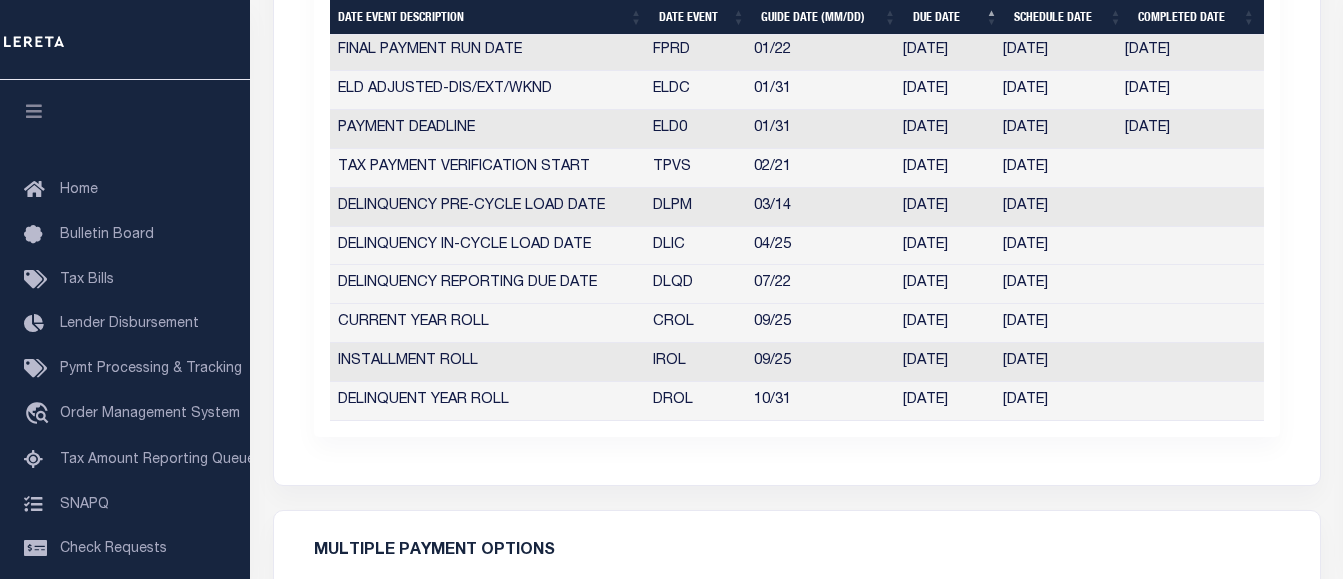 click on "DELINQUENCY REPORTING DUE DATE" at bounding box center (488, 284) 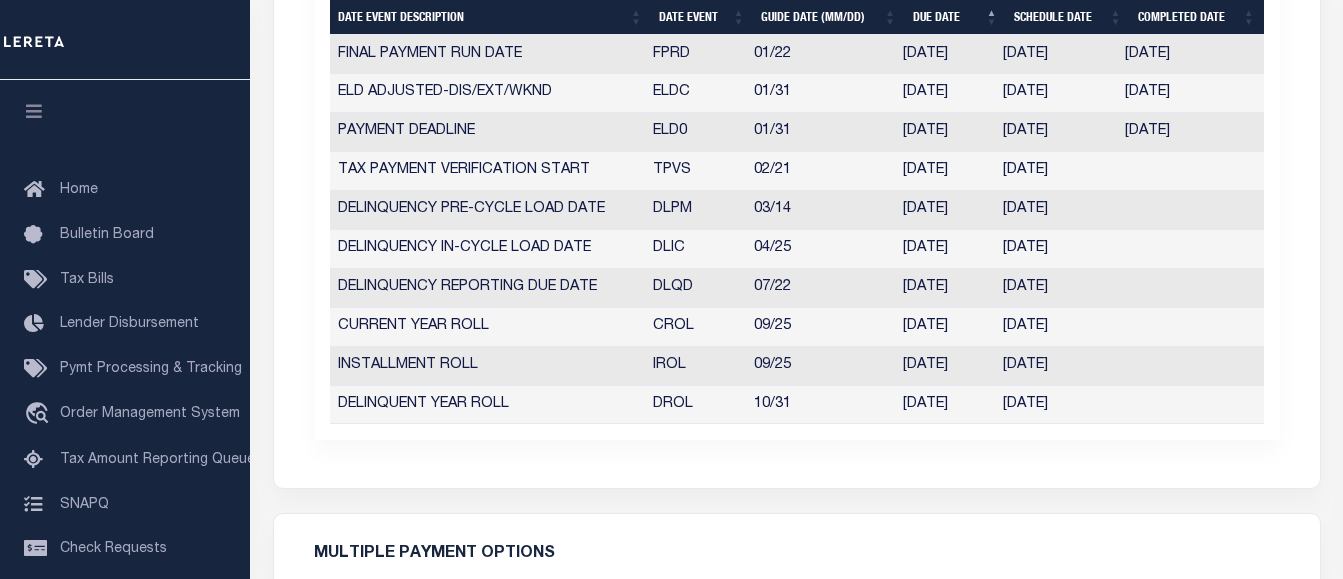 scroll, scrollTop: 1473, scrollLeft: 0, axis: vertical 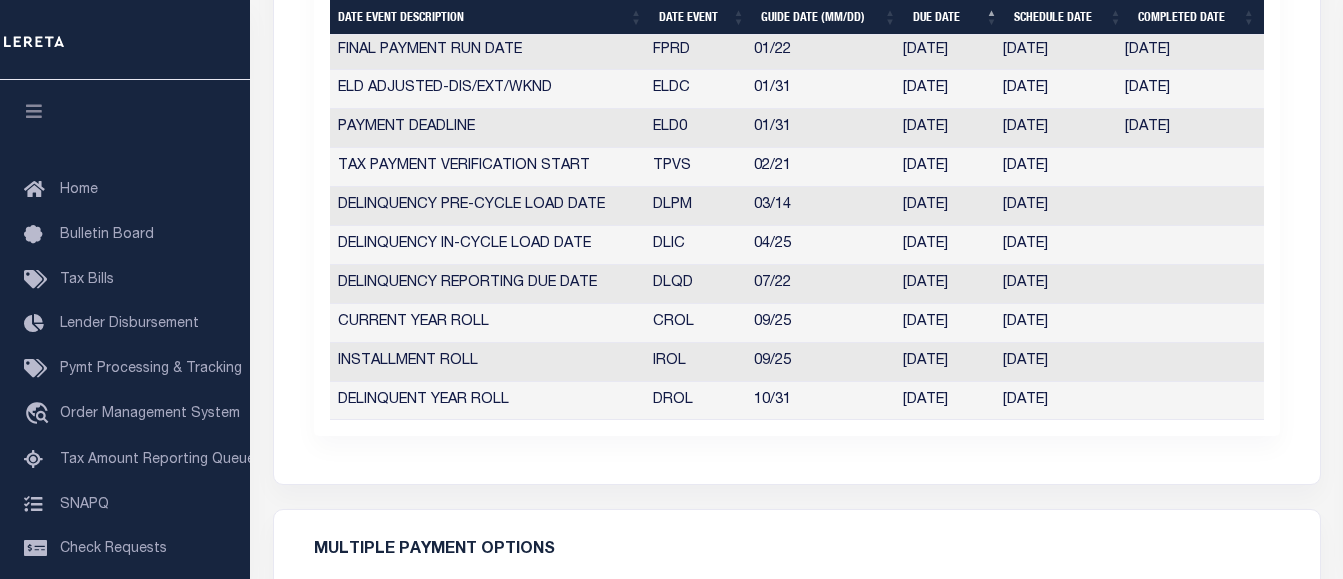 click on "DELINQUENCY REPORTING DUE DATE" at bounding box center (488, 284) 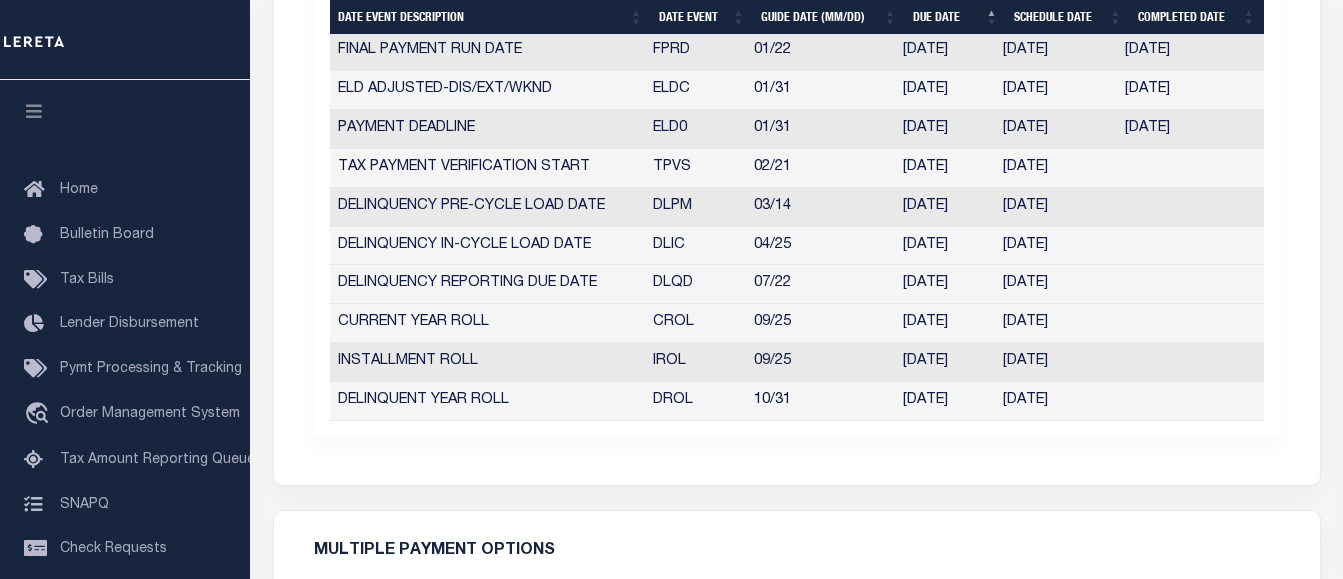 click on "DELINQUENCY REPORTING DUE DATE" at bounding box center (488, 284) 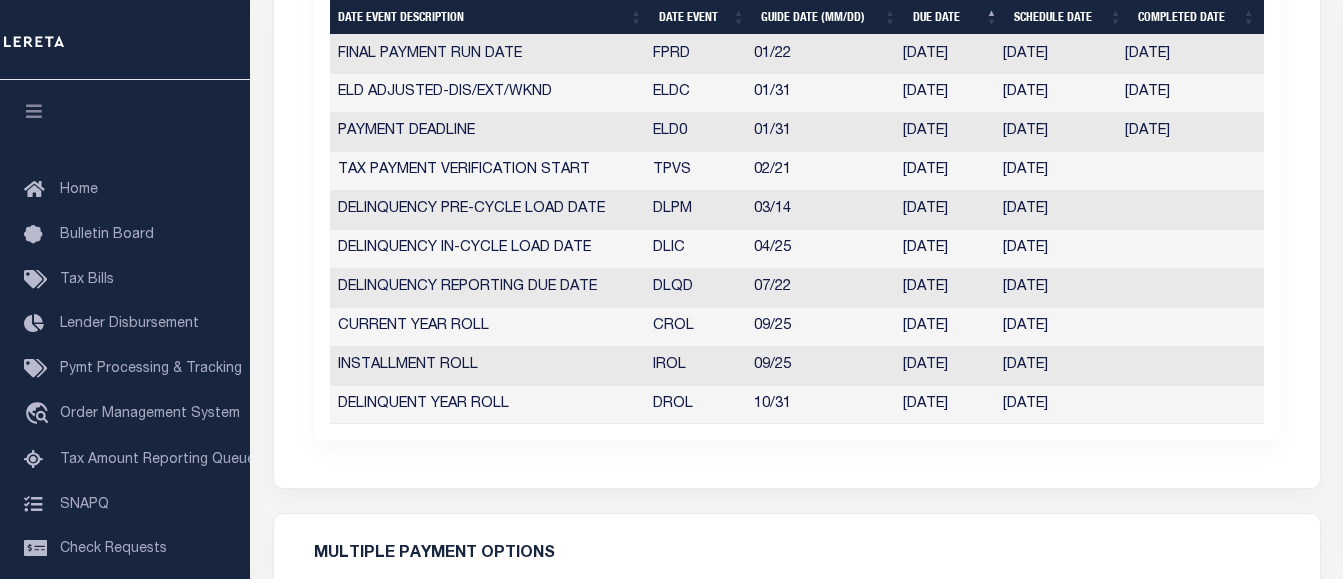 scroll, scrollTop: 1473, scrollLeft: 0, axis: vertical 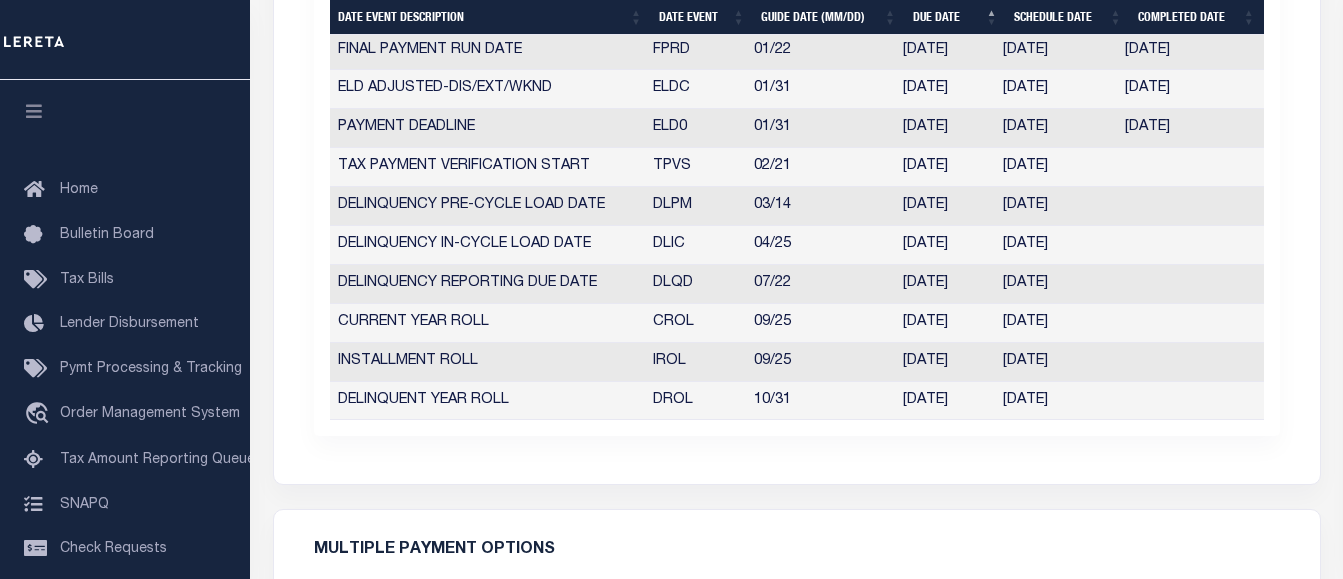select on "9" 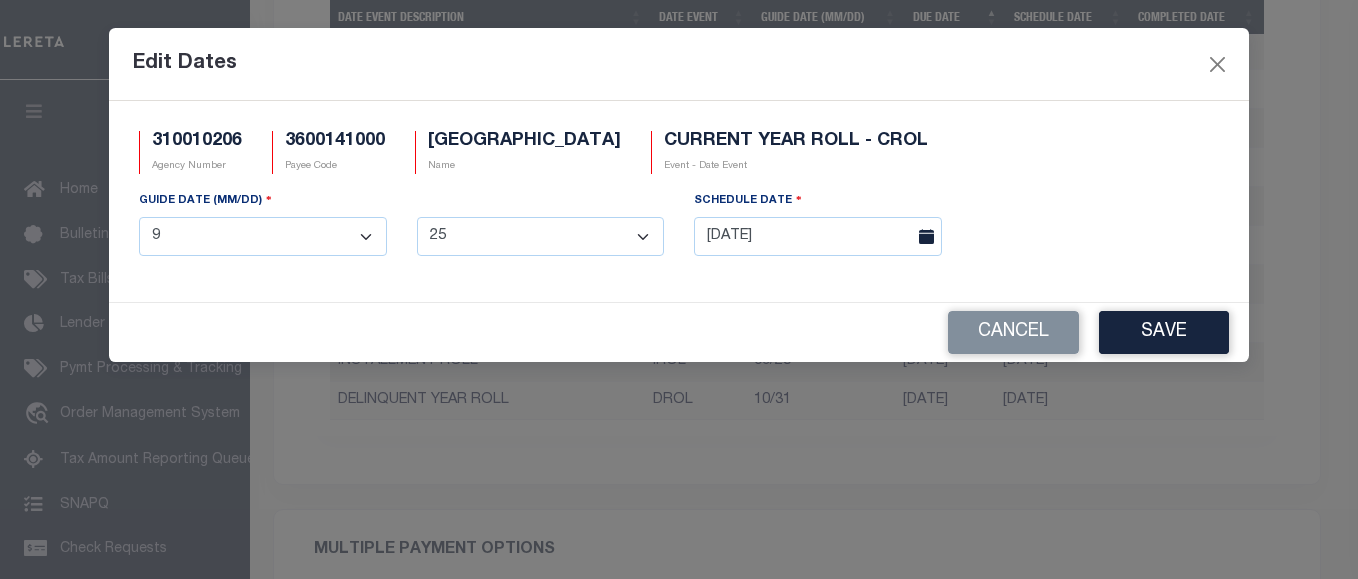 drag, startPoint x: 578, startPoint y: 308, endPoint x: 1025, endPoint y: 206, distance: 458.4899 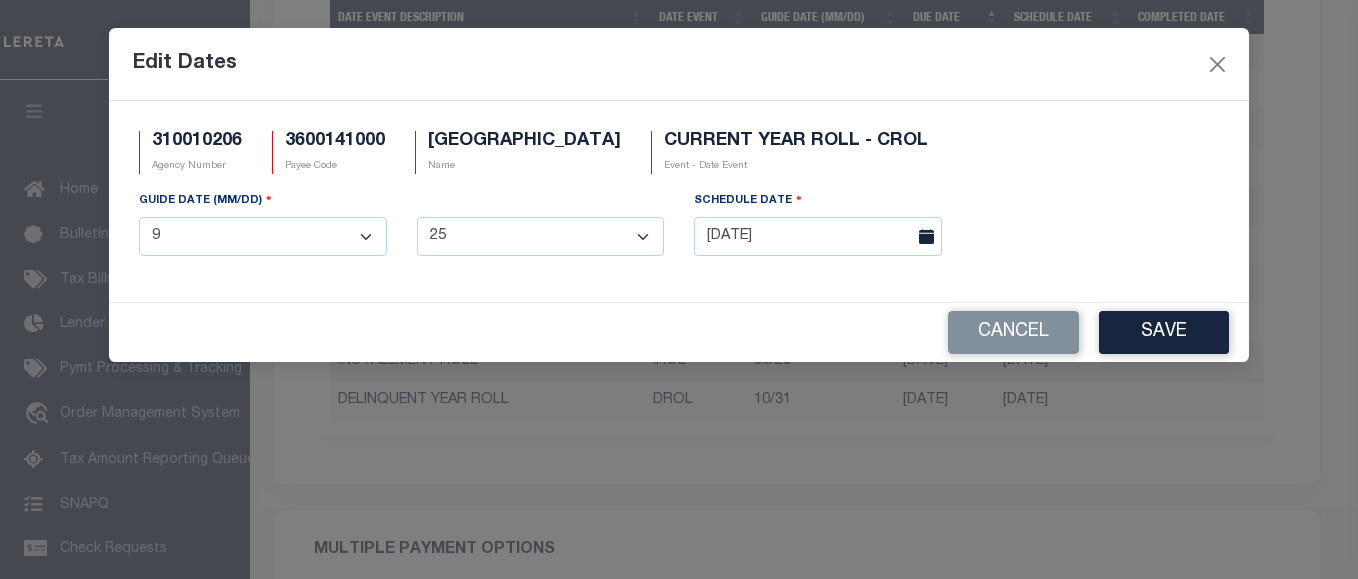 click on "GUIDE DATE (MM/DD)
1
2
3
4
5
6
7
8
9
10
11
12
1
2
3
4
5
6
7
8
9
10
11
12
13
14
15
16
17
18
19
20
21
22
23
24
25
26
27
28
29
30
31
SCHEDULE DATE
09/25/2025" at bounding box center (679, 231) 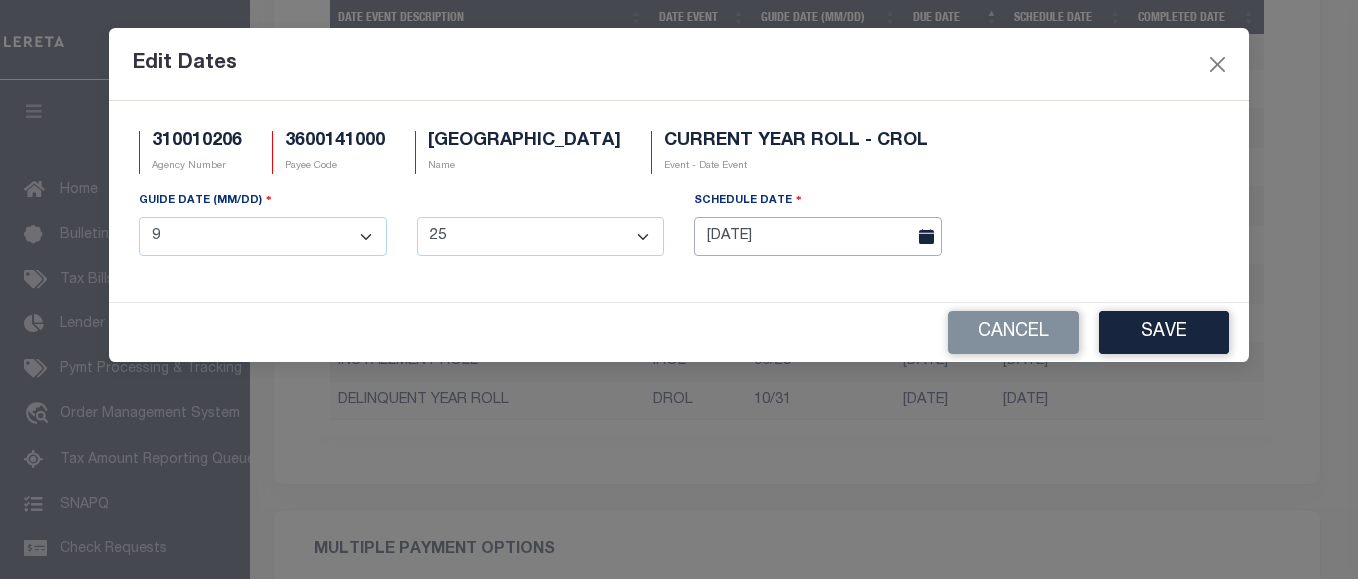 click on "[DATE]" at bounding box center (818, 236) 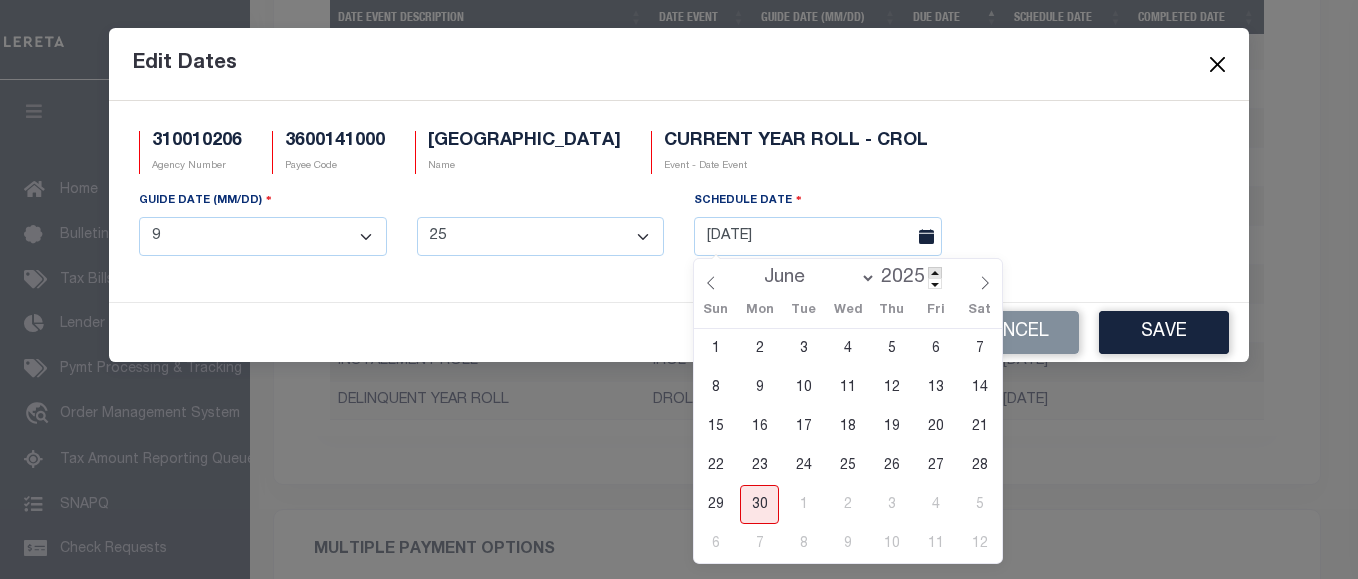 click at bounding box center [935, 272] 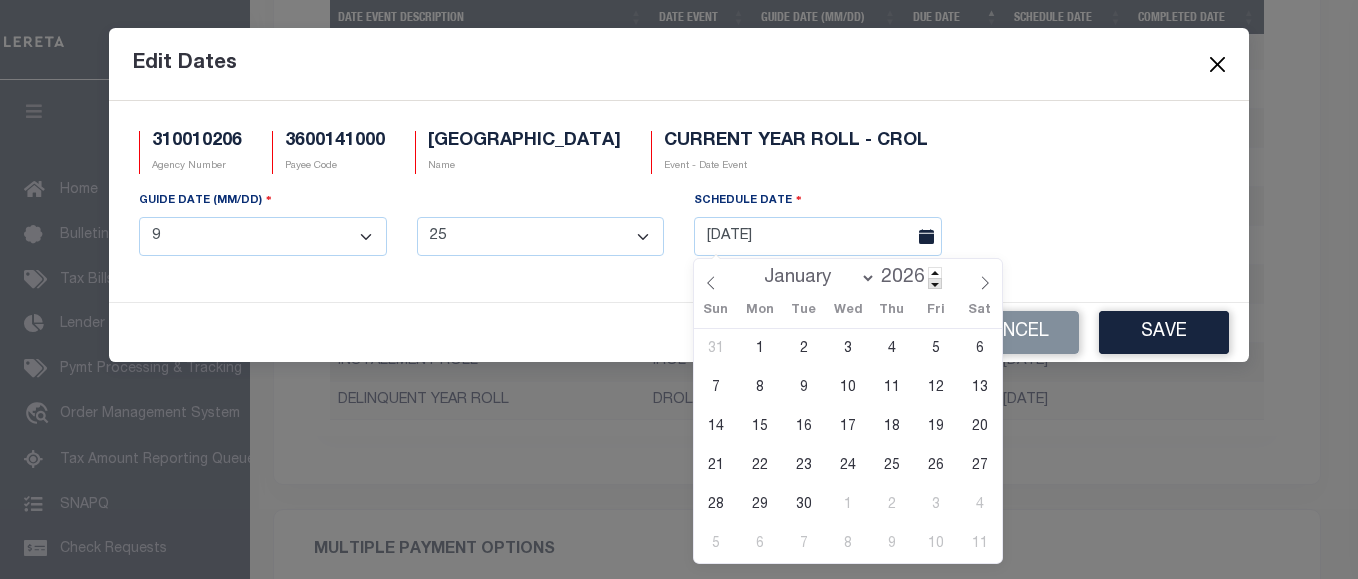 click at bounding box center (935, 283) 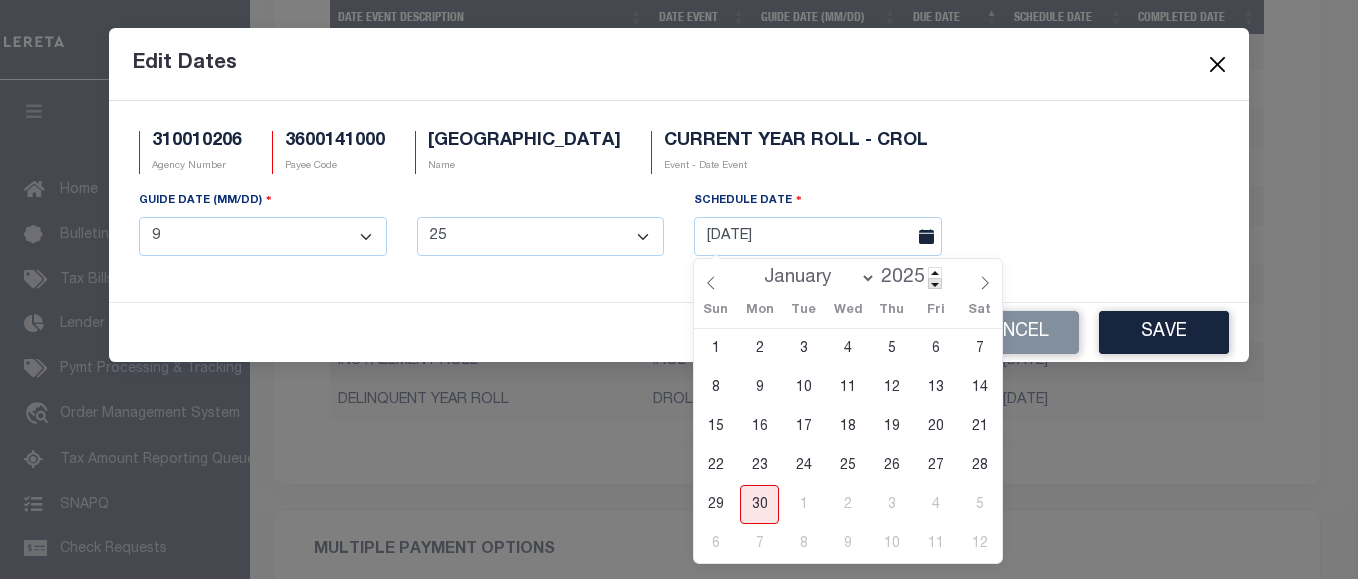 click at bounding box center (935, 283) 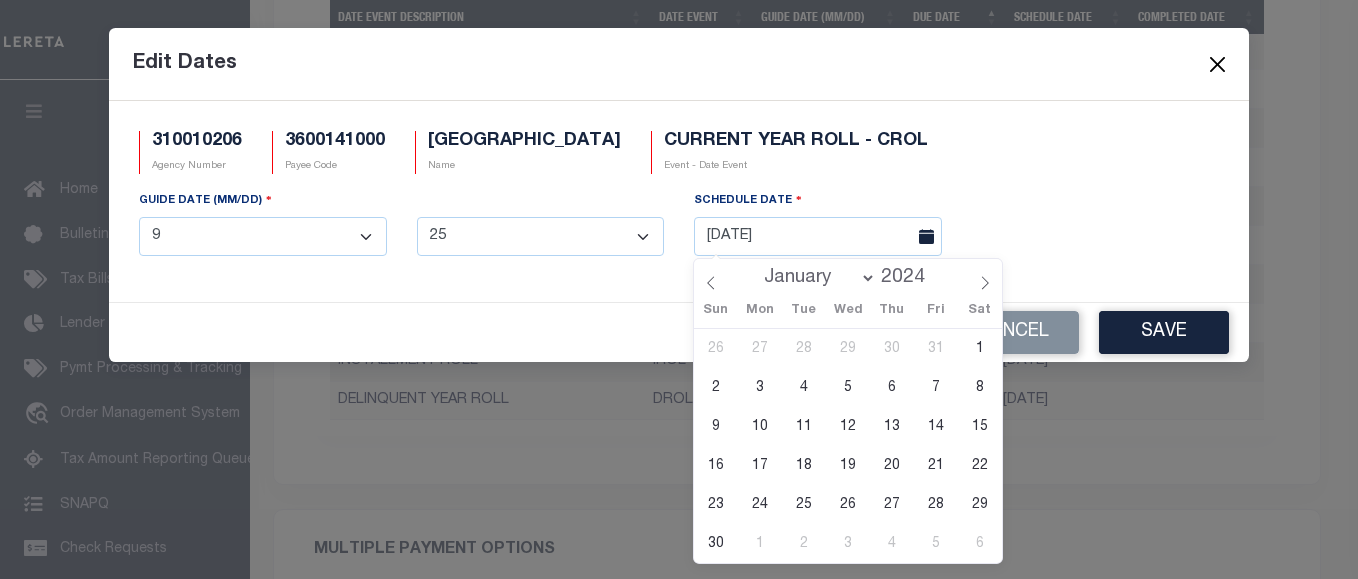 type 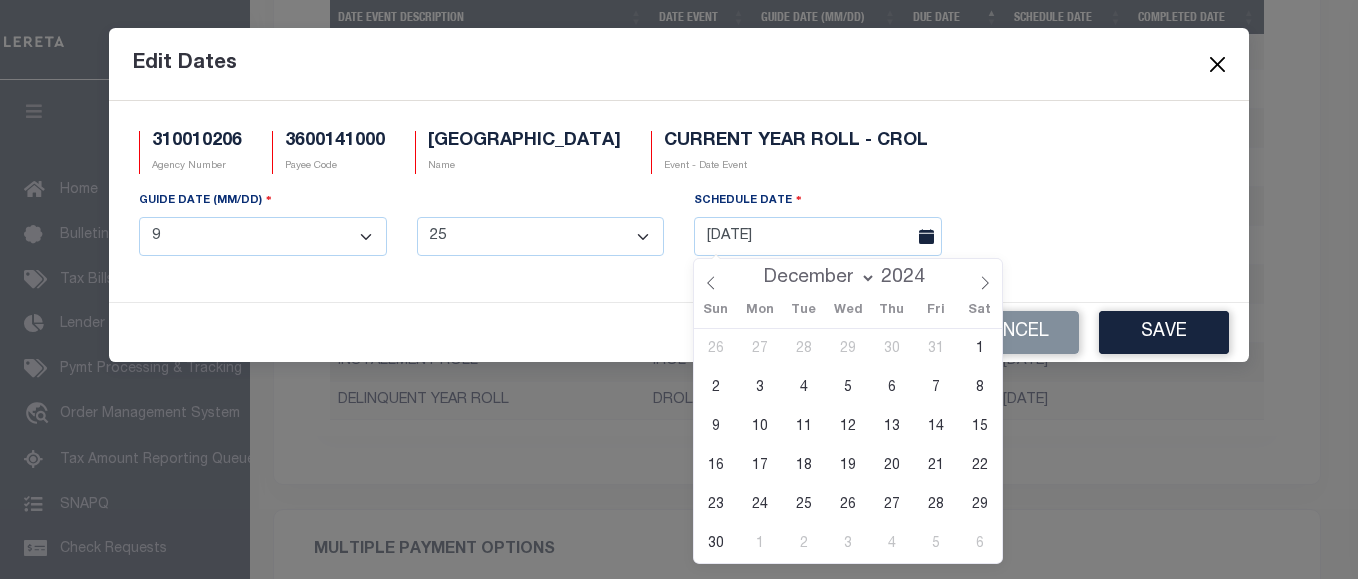 click on "January February March April May June July August September October November December" at bounding box center (815, 278) 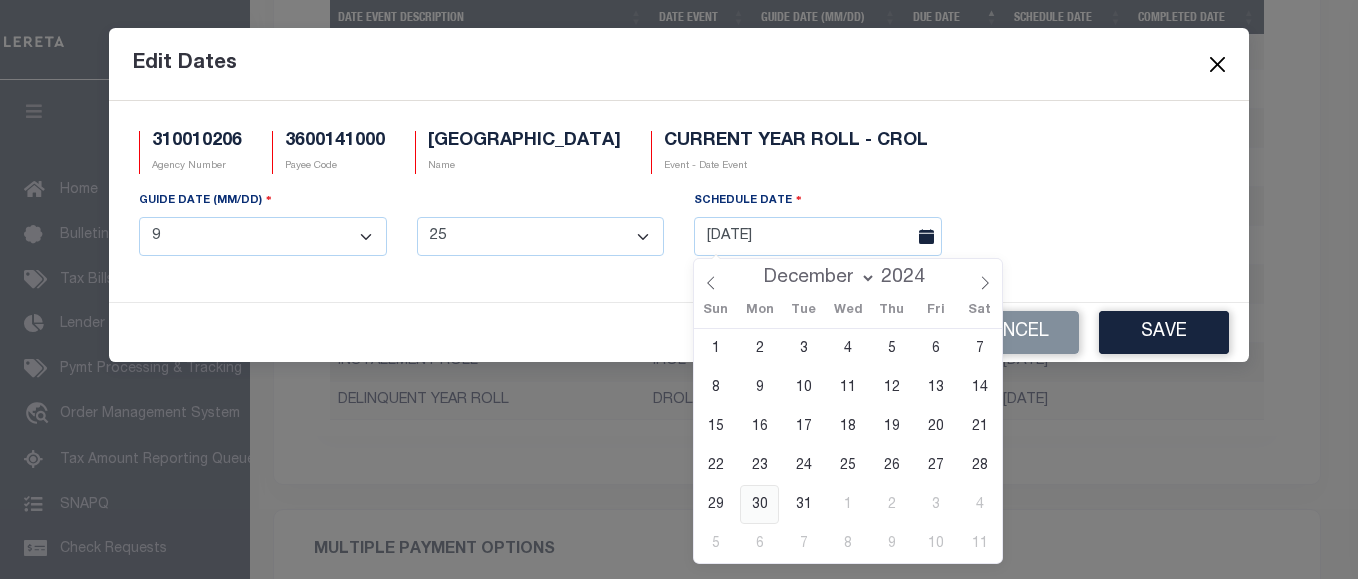 click on "30" at bounding box center [759, 504] 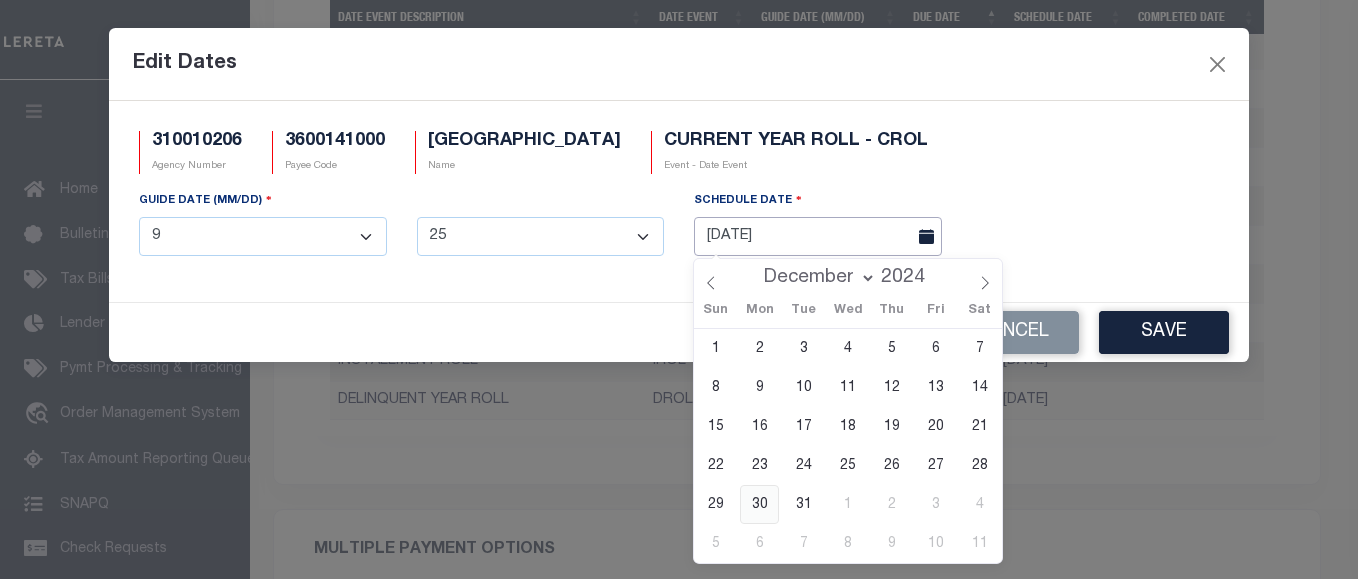 type on "12/30/2024" 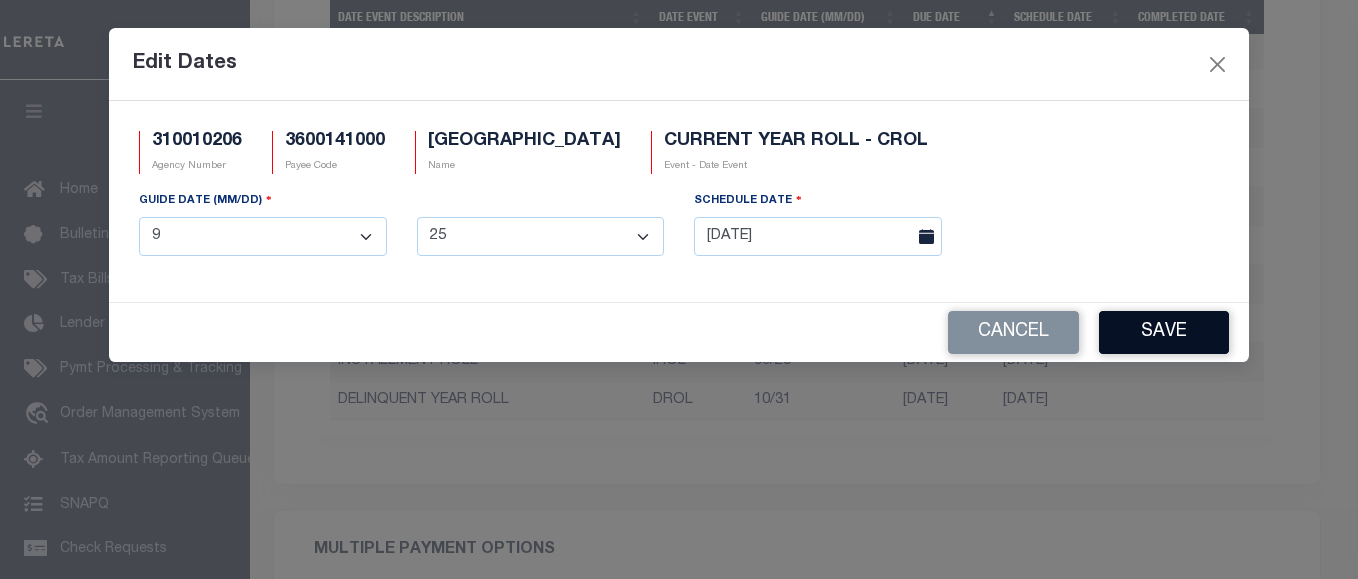 click on "Save" at bounding box center [1164, 332] 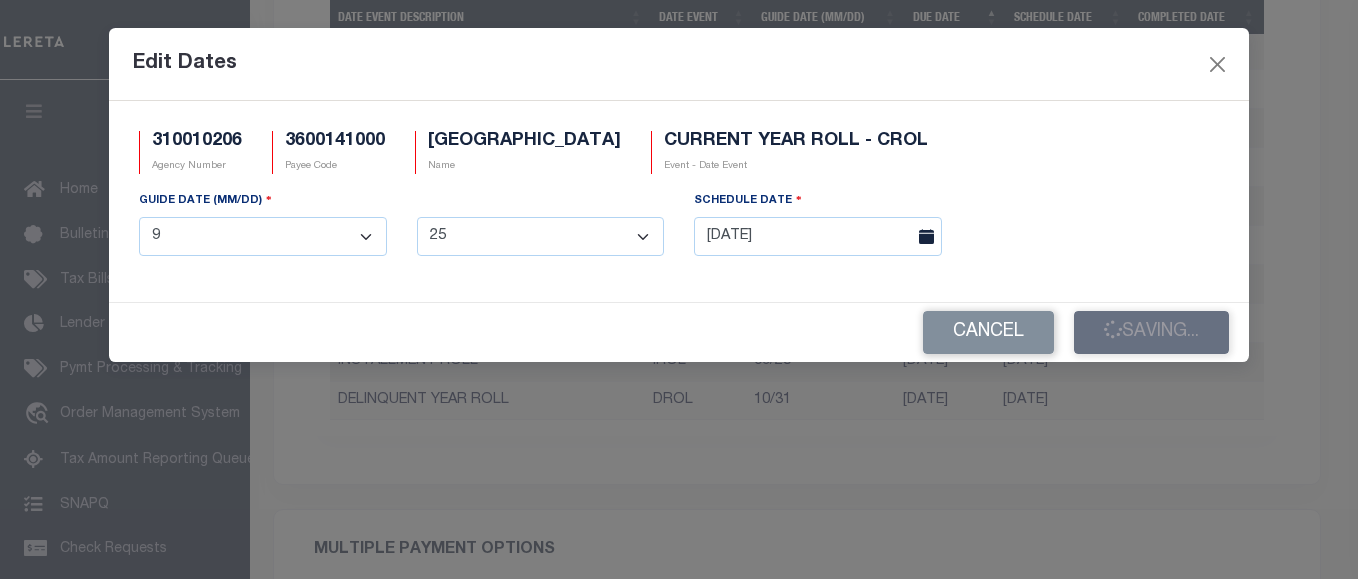 click on "Cancel
Saving..." at bounding box center [679, 332] 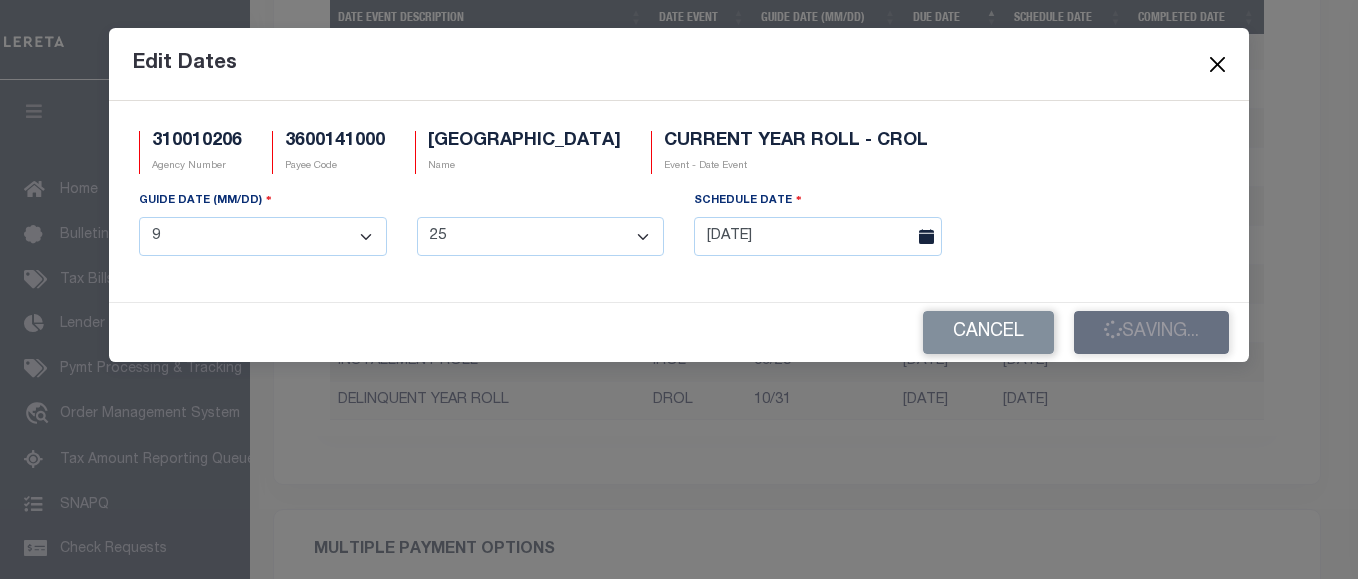 click at bounding box center (1218, 64) 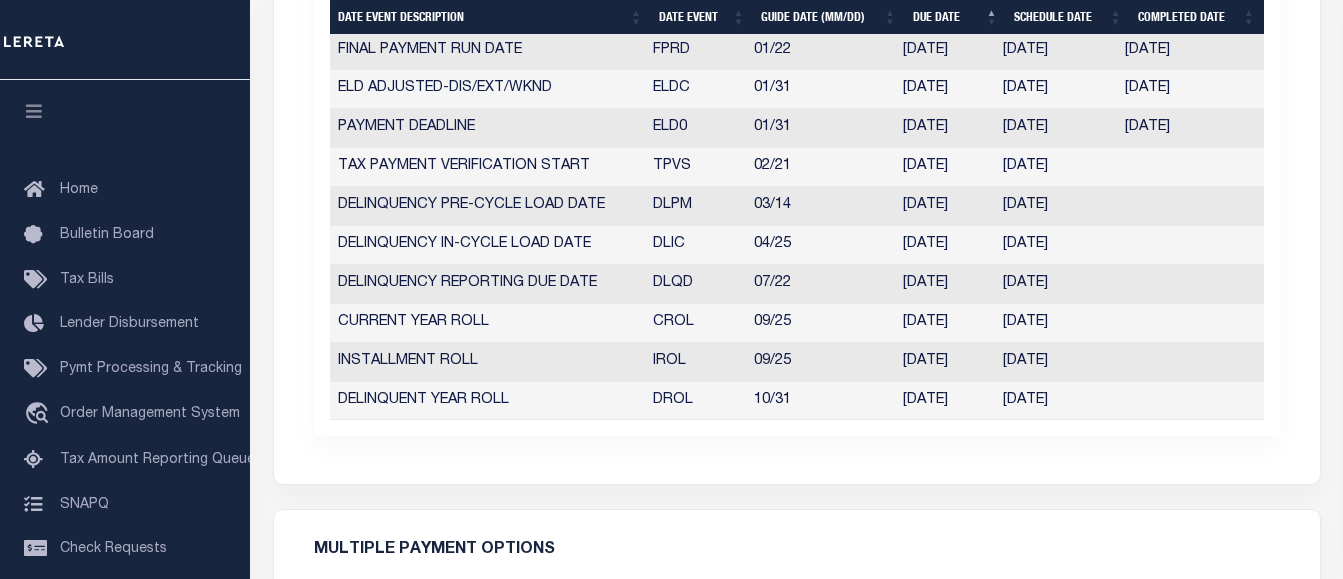 click on "DELINQUENCY REPORTING DUE DATE" at bounding box center (488, 284) 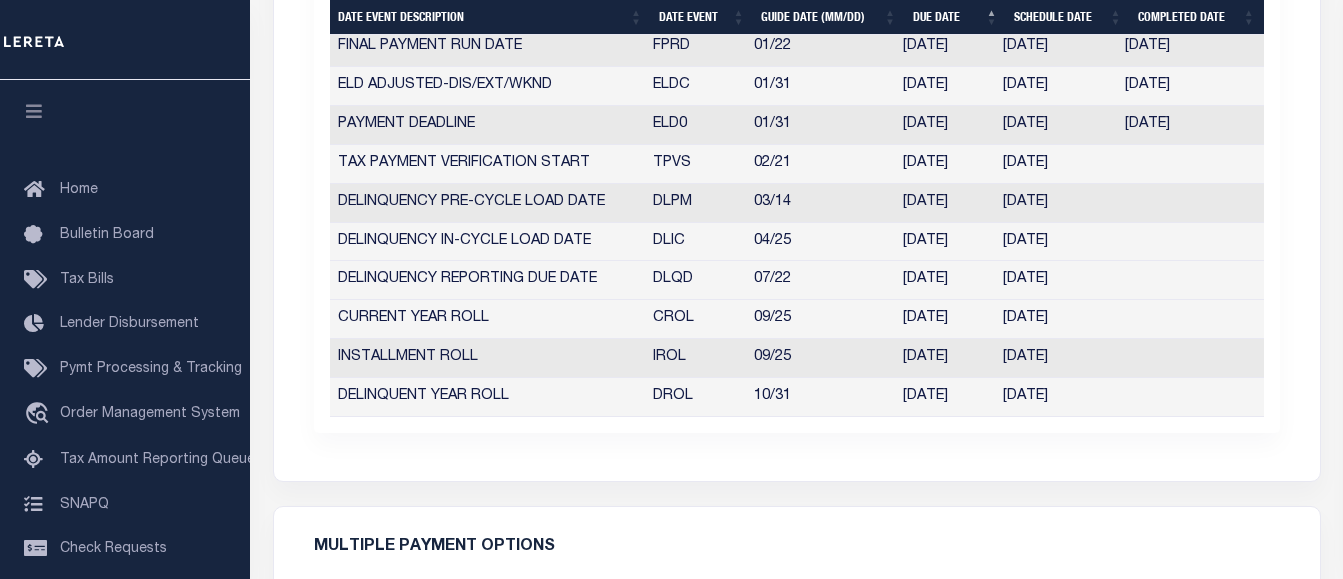 scroll, scrollTop: 1469, scrollLeft: 0, axis: vertical 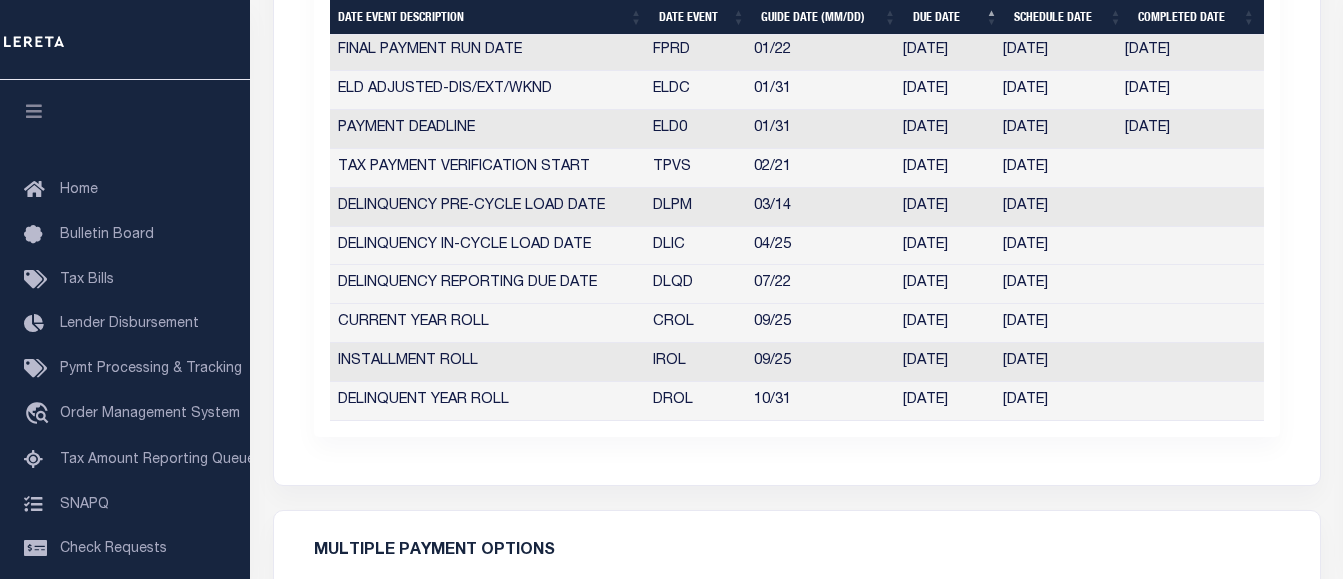 click on "DELINQUENCY REPORTING DUE DATE" at bounding box center [488, 284] 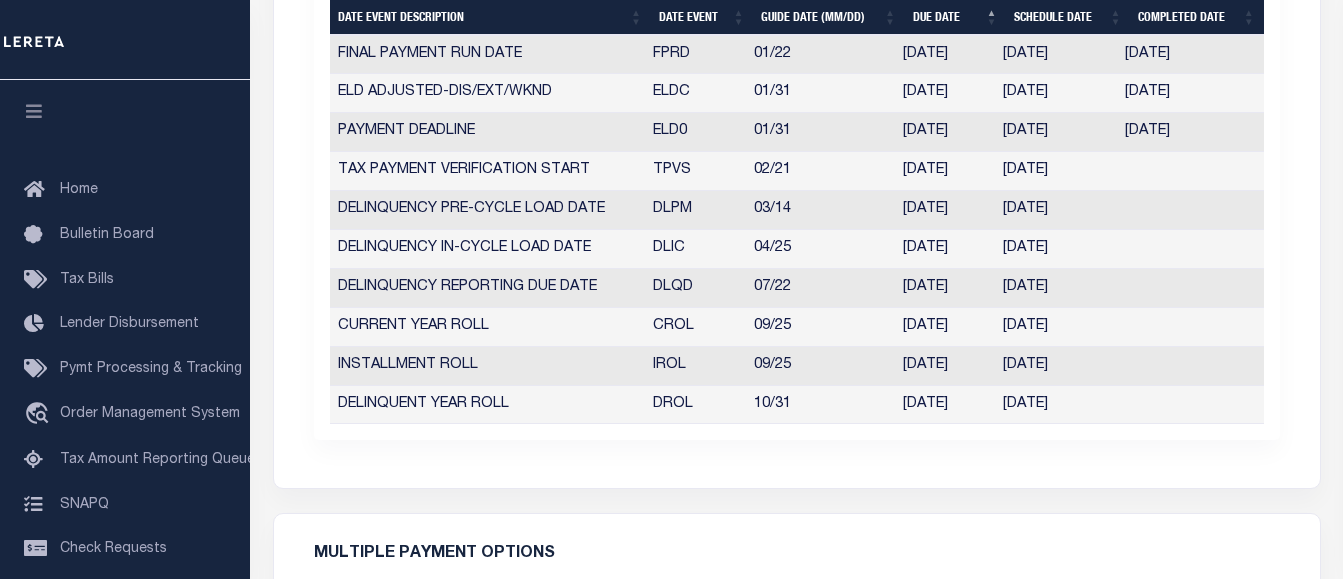scroll, scrollTop: 1473, scrollLeft: 0, axis: vertical 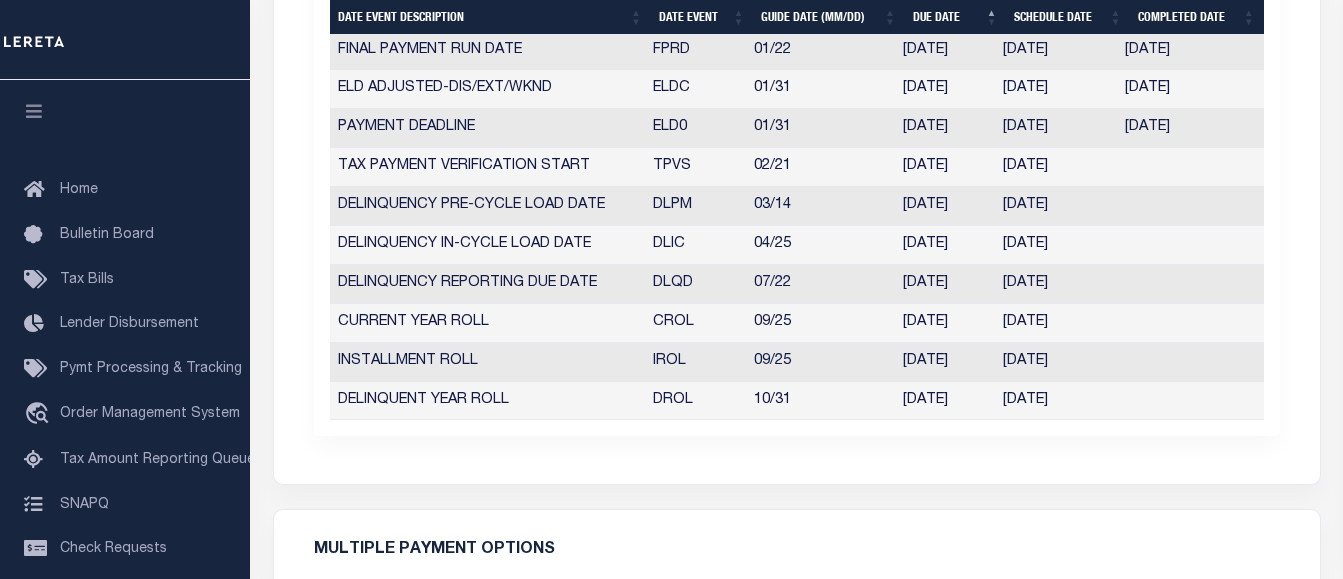 select on "7" 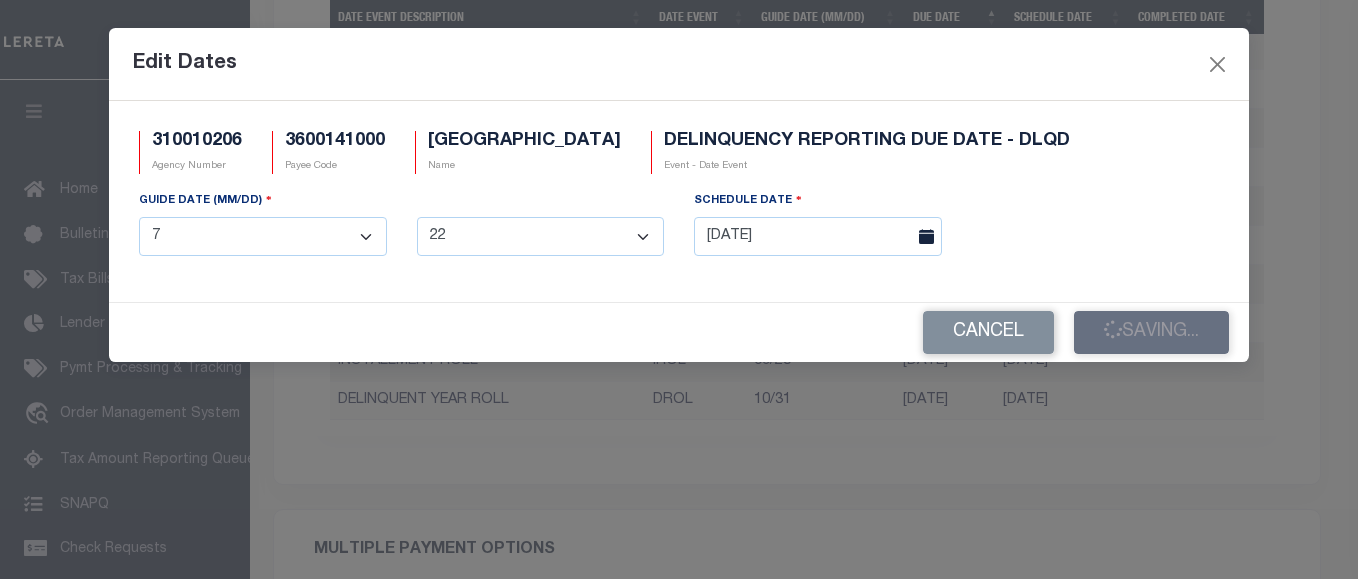 drag, startPoint x: 548, startPoint y: 280, endPoint x: 1055, endPoint y: 212, distance: 511.53983 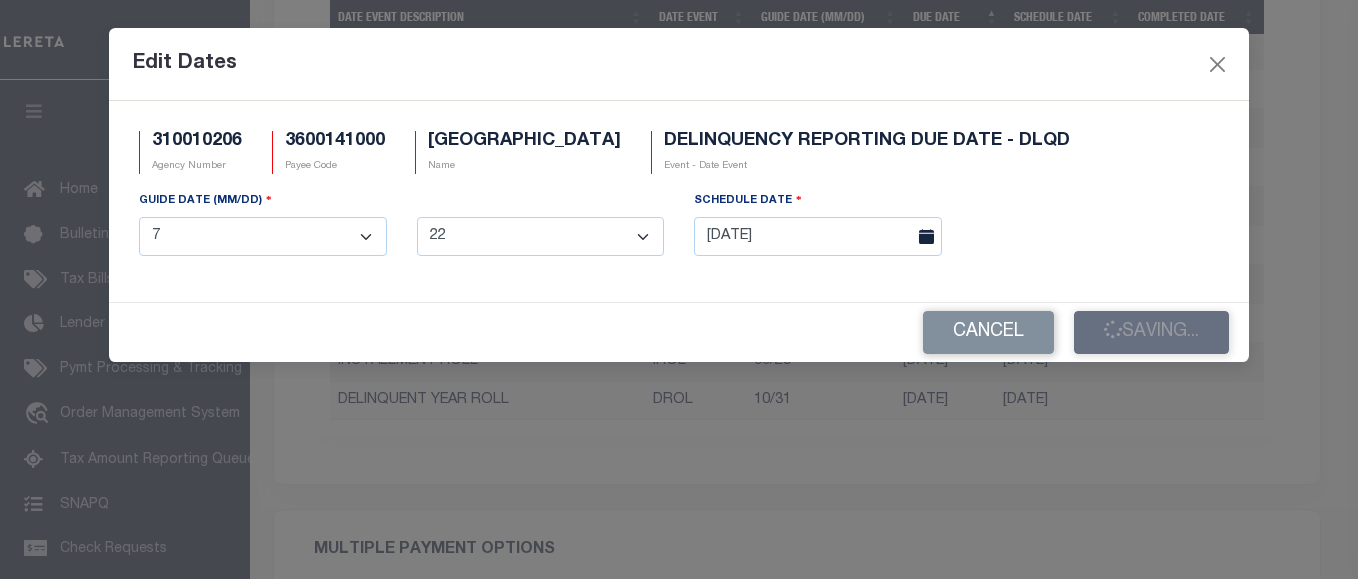 click on "GUIDE DATE (MM/DD)
1
2
3
4
5
6
7
8
9
10
11
12
1
2
3
4
5
6
7
8
9
10
11
12
13
14
15
16
17
18
19
20
21
22
23
24
25
26
27
28
29
30
31
SCHEDULE DATE
[DATE]" at bounding box center (679, 231) 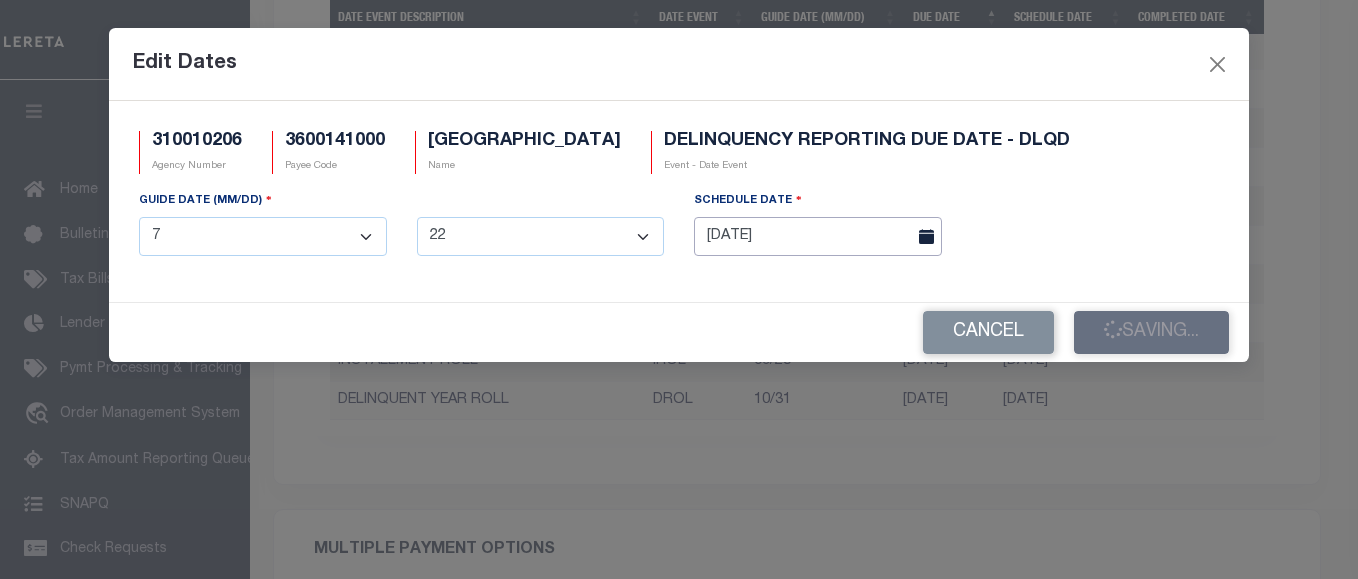 click on "[DATE]" at bounding box center [818, 236] 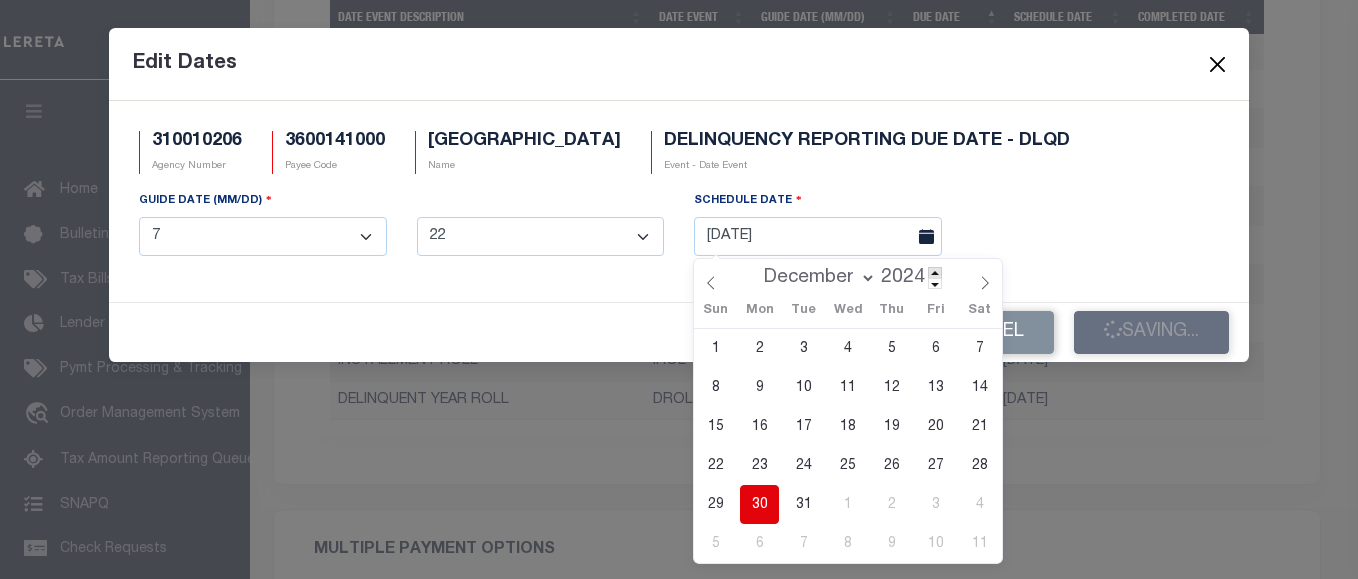 click at bounding box center (935, 272) 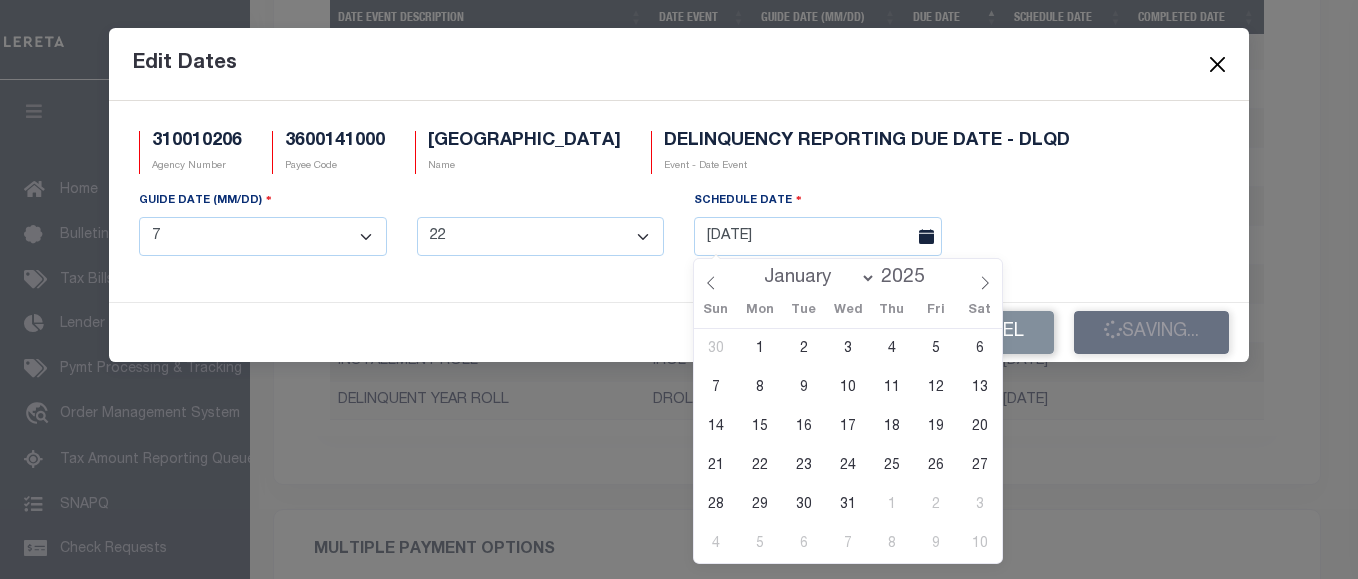 click on "January February March April May June July August September October November December" at bounding box center (815, 278) 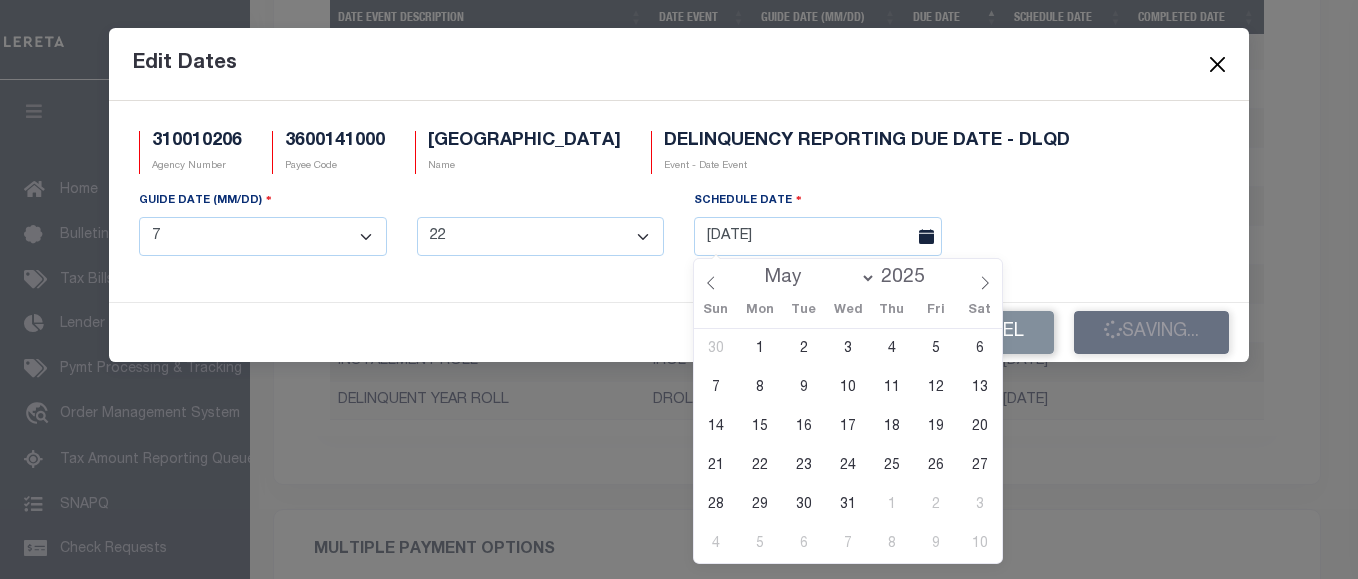 click on "January February March April May June July August September October November December" at bounding box center [815, 278] 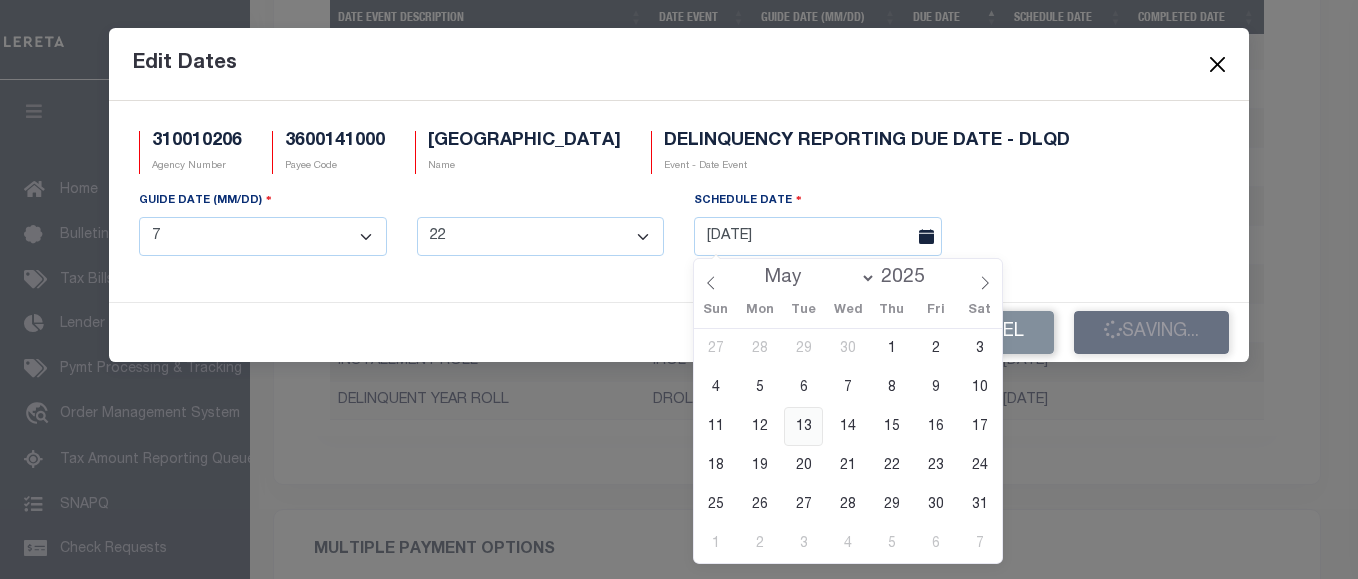 click on "13" at bounding box center [803, 426] 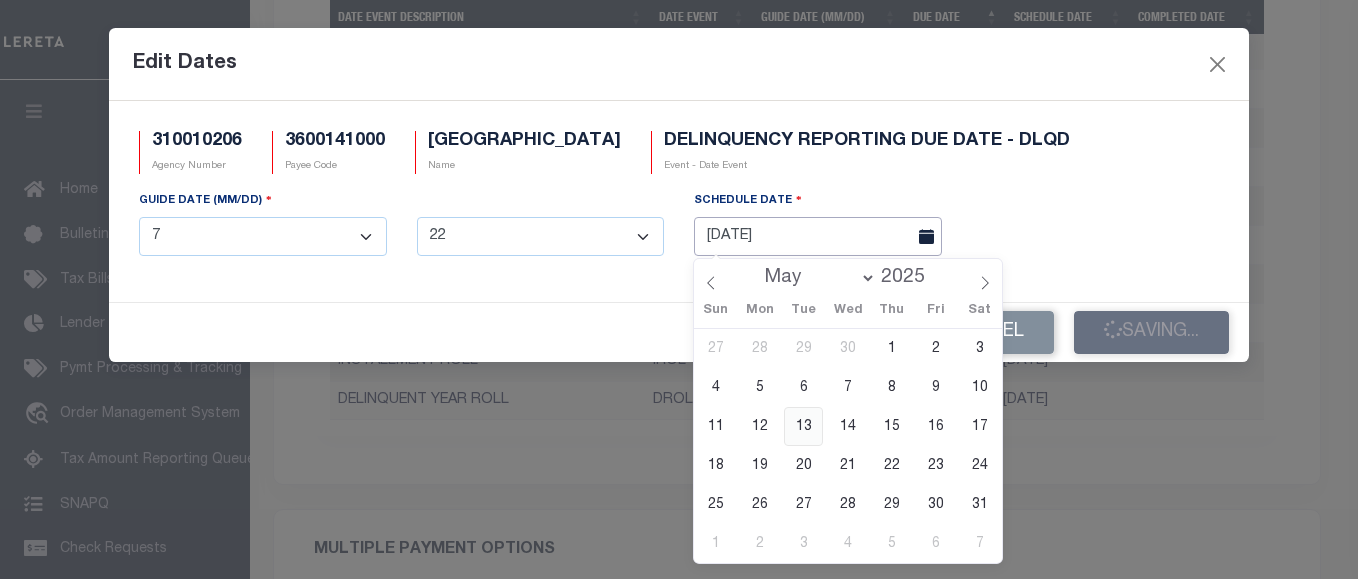 type on "05/13/2025" 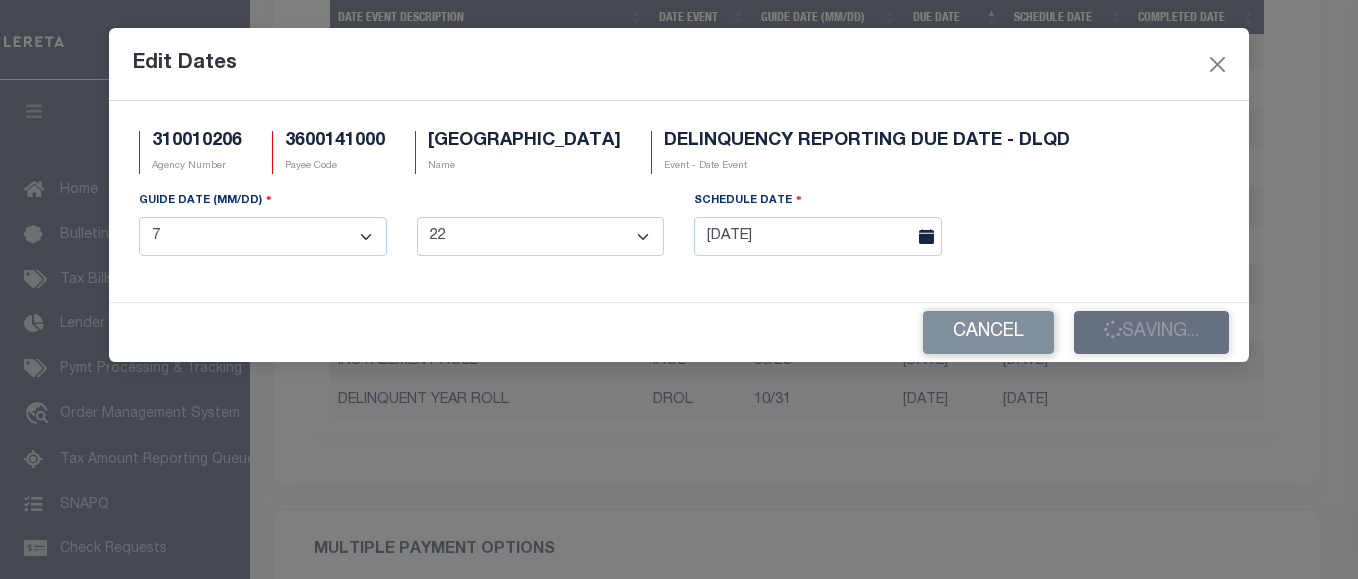 click on "Cancel
Saving..." at bounding box center [679, 332] 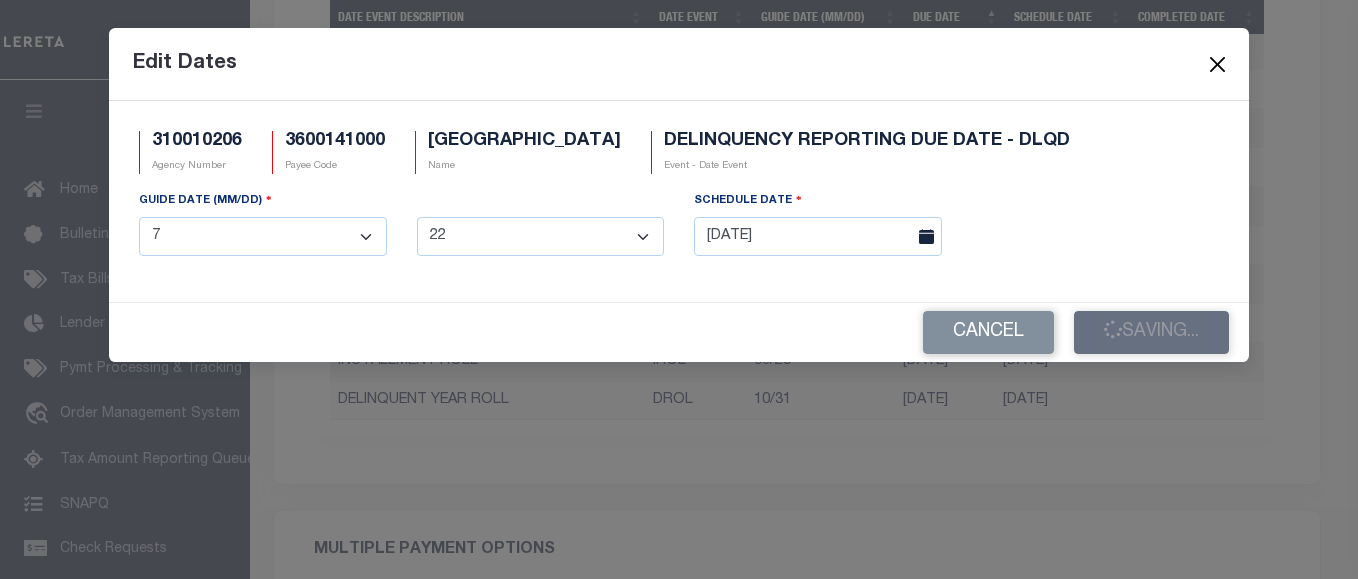 click at bounding box center (1218, 64) 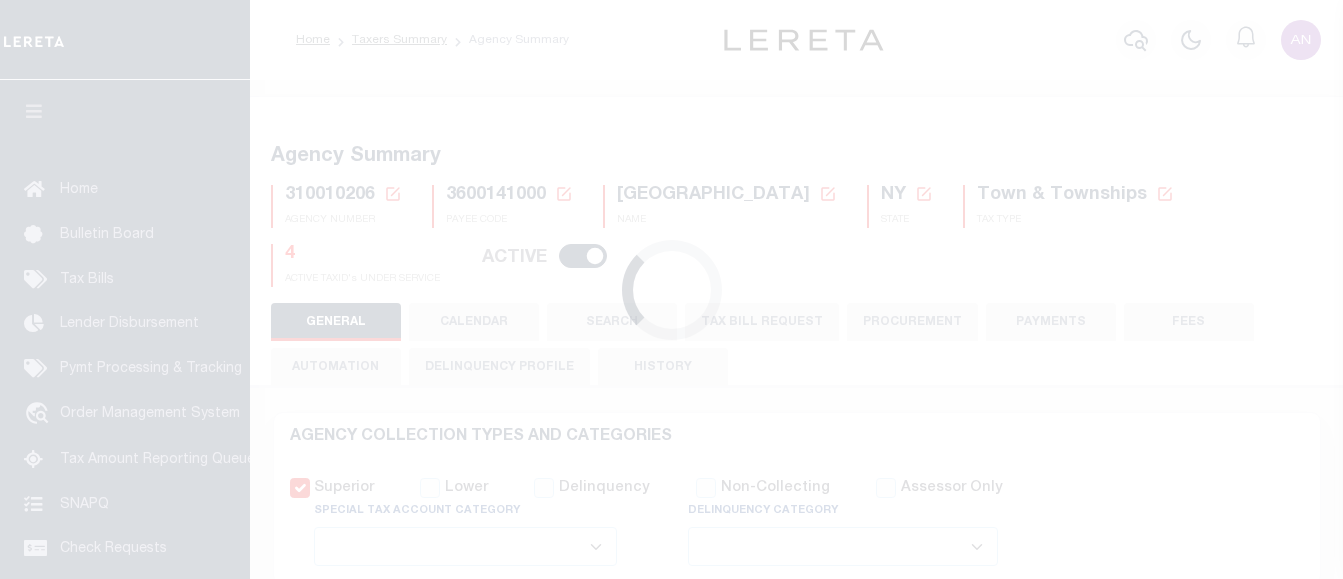select 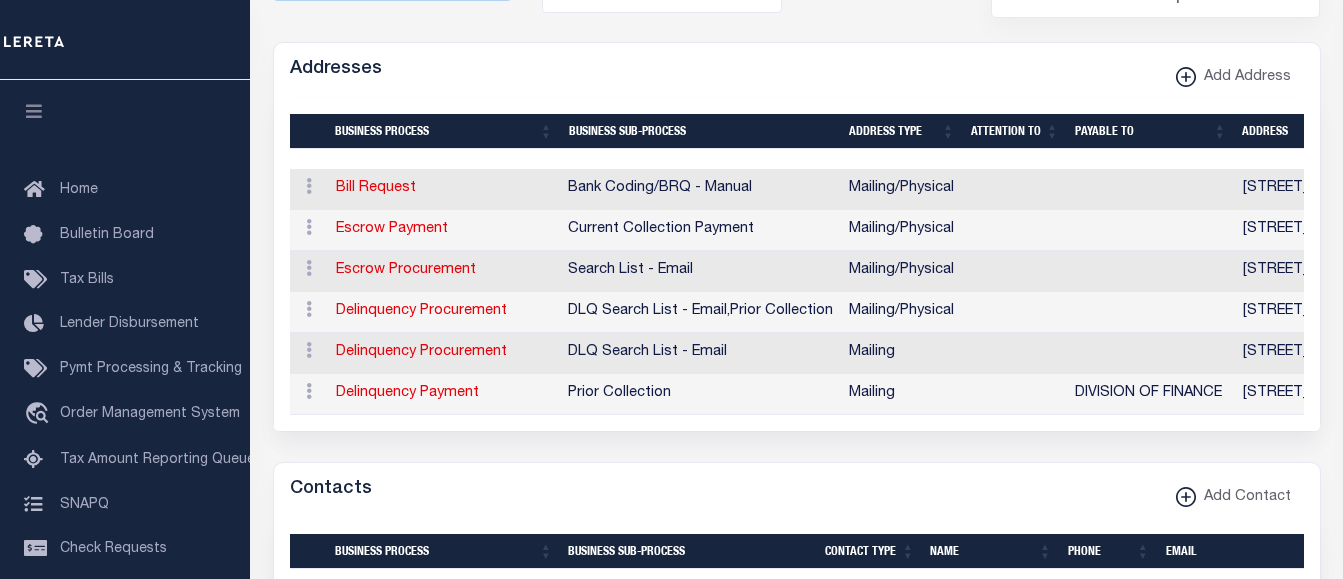 scroll, scrollTop: 281, scrollLeft: 0, axis: vertical 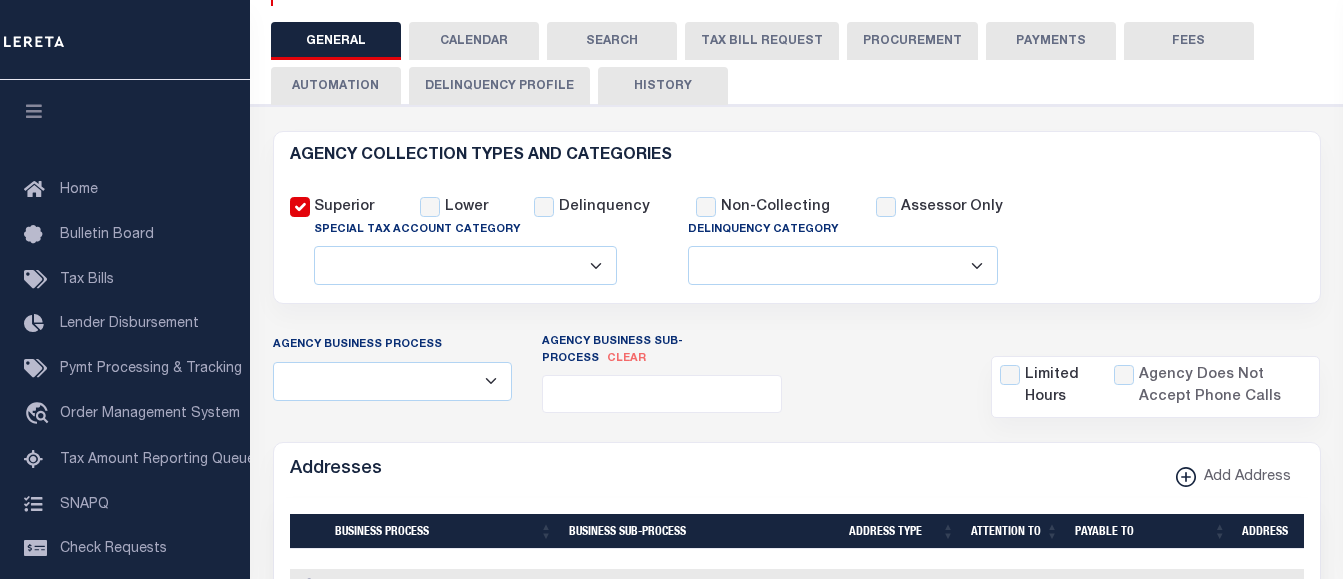 click on "CALENDAR" at bounding box center (474, 41) 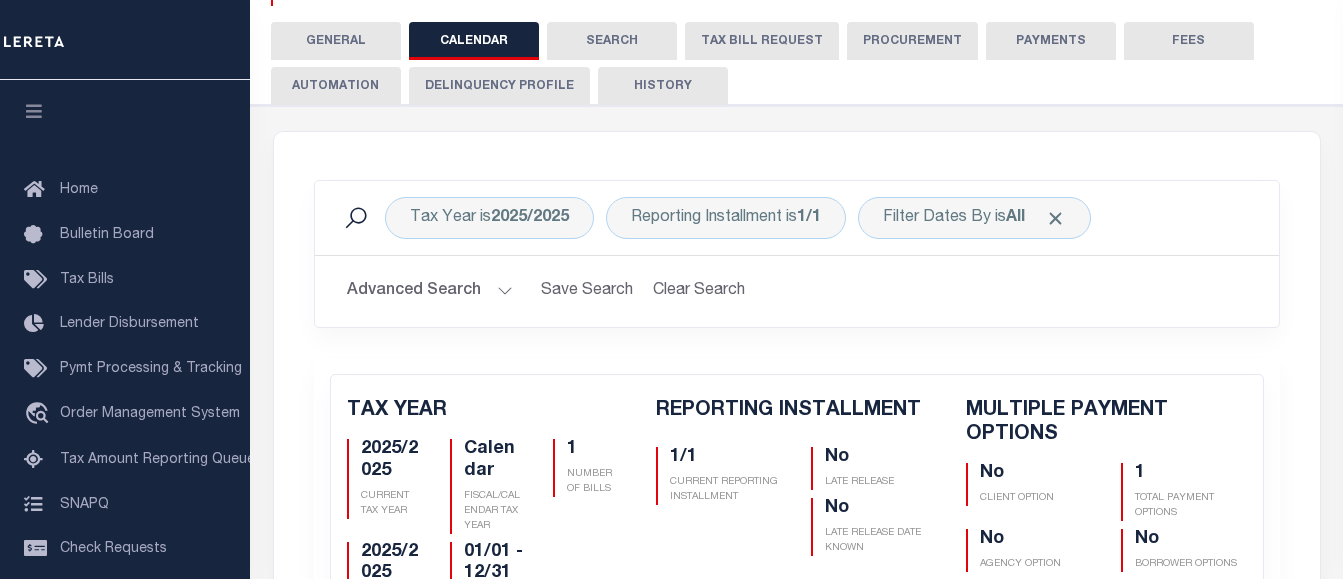 checkbox on "false" 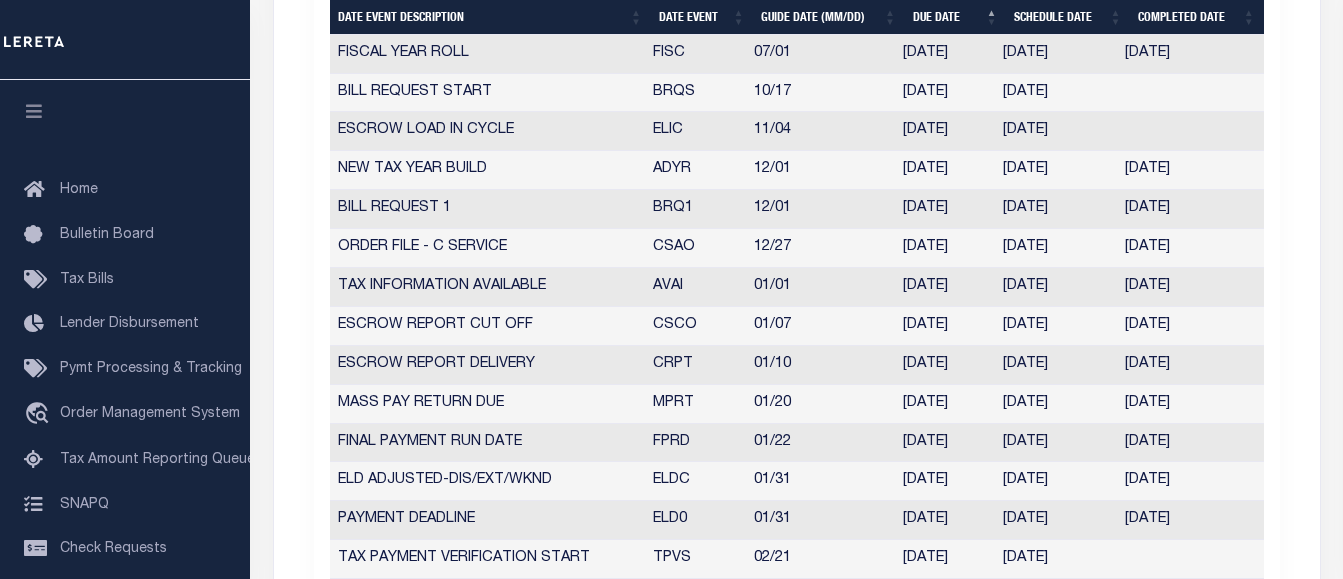 scroll, scrollTop: 1381, scrollLeft: 0, axis: vertical 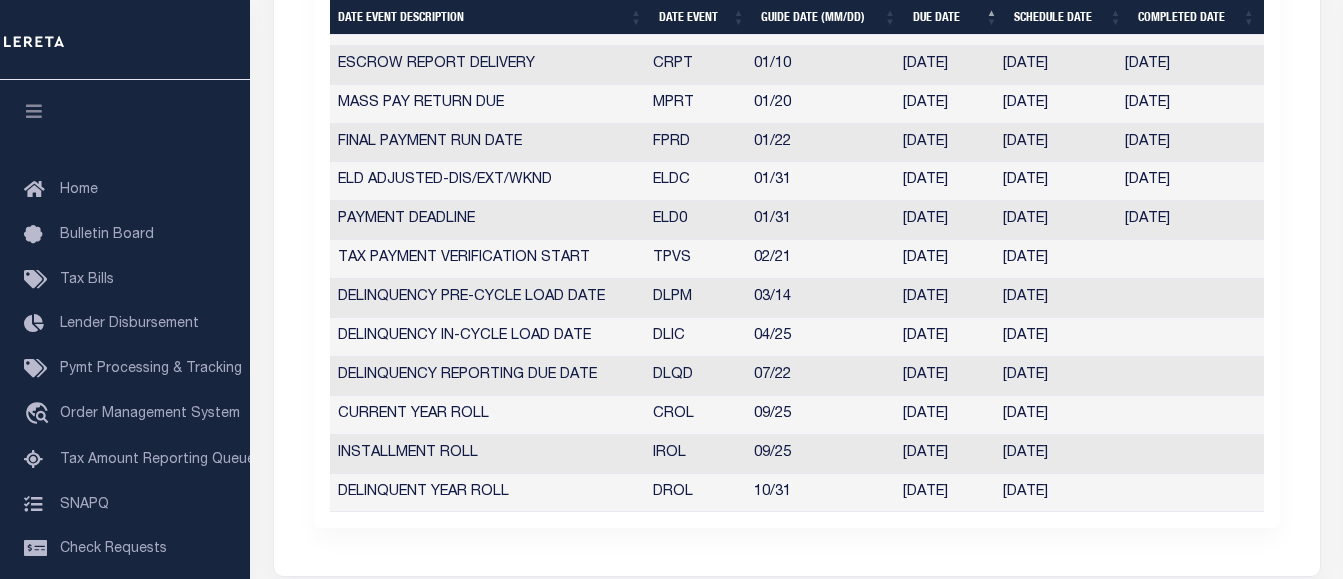 type 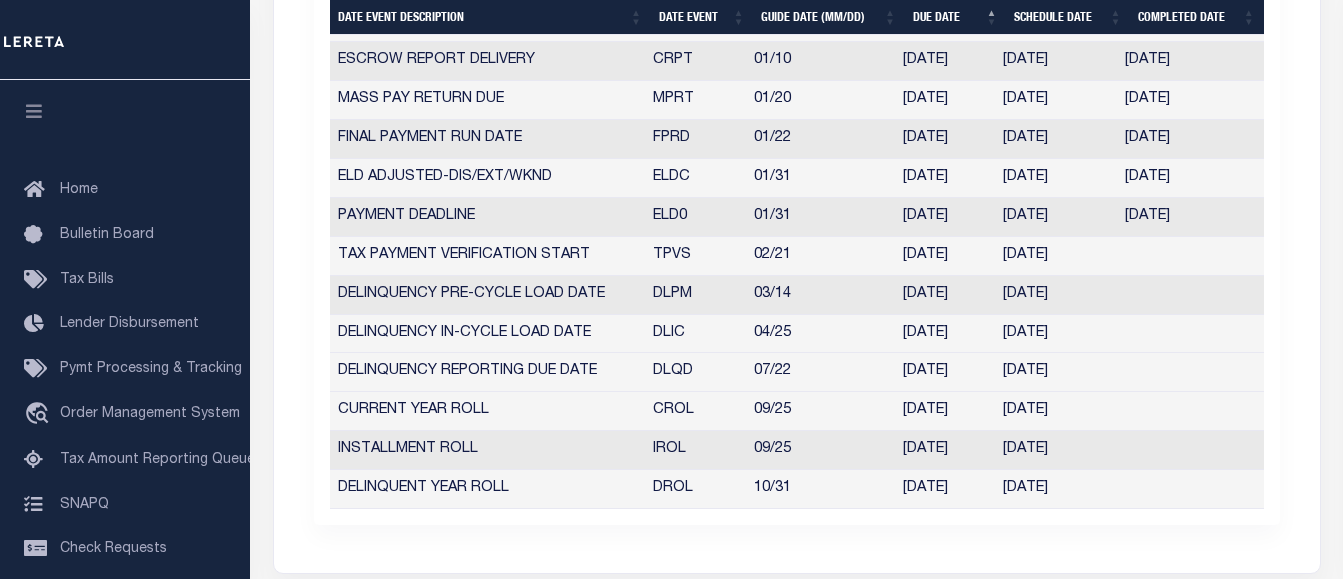 scroll, scrollTop: 1377, scrollLeft: 0, axis: vertical 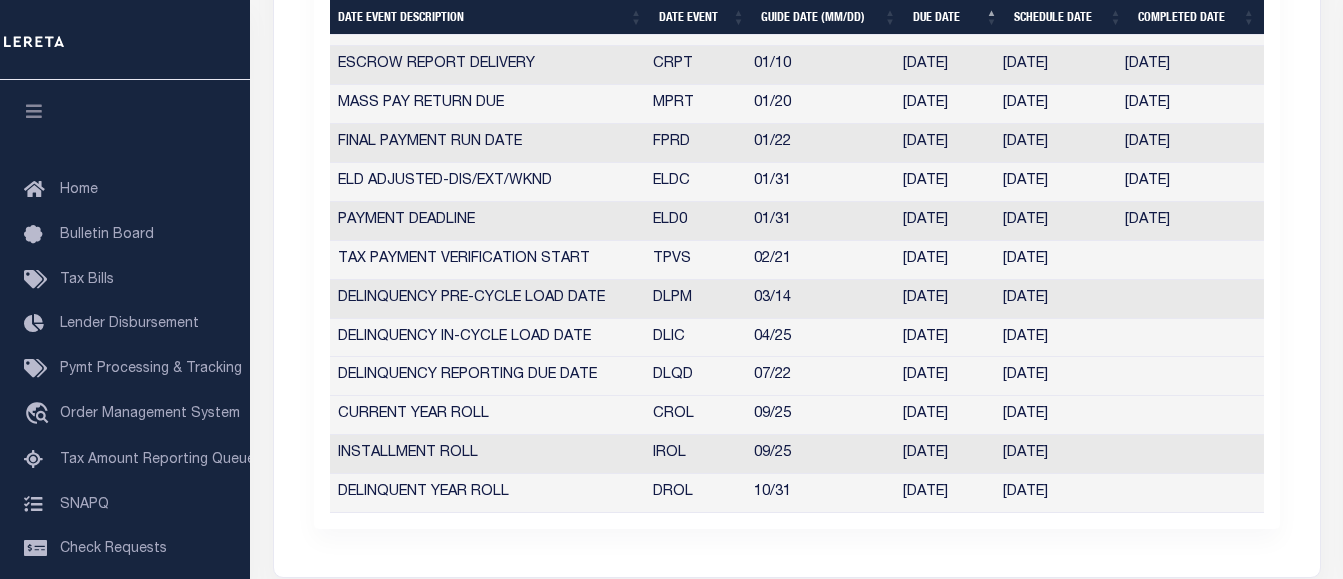 click on "DELINQUENCY REPORTING DUE DATE" at bounding box center (488, 376) 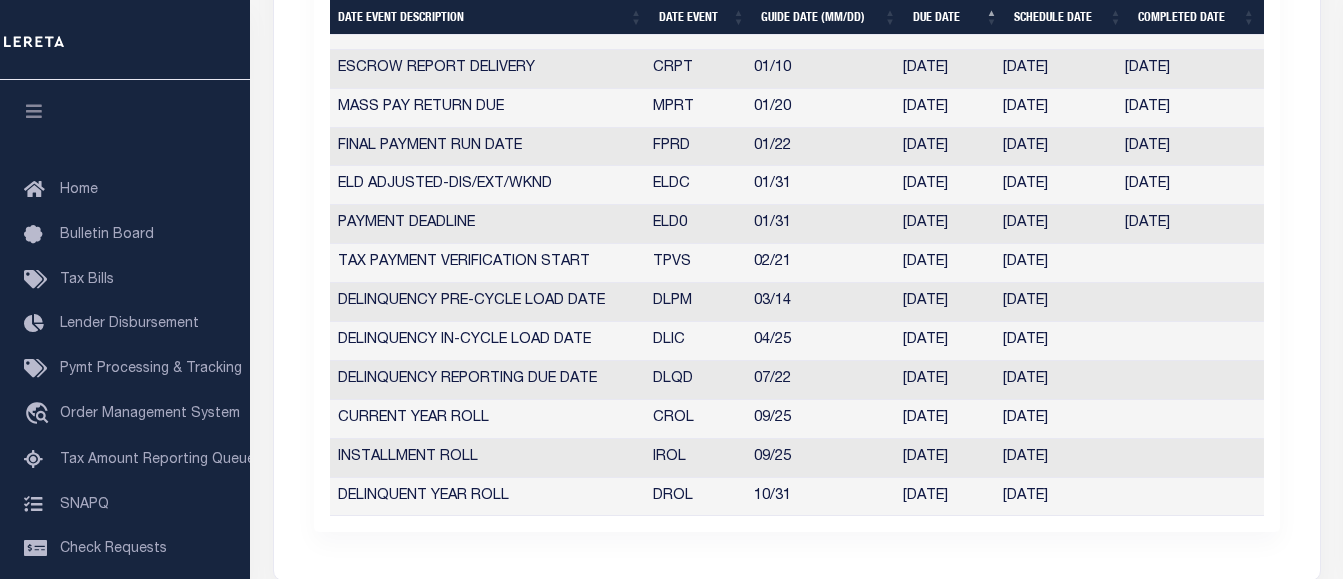 scroll, scrollTop: 1381, scrollLeft: 0, axis: vertical 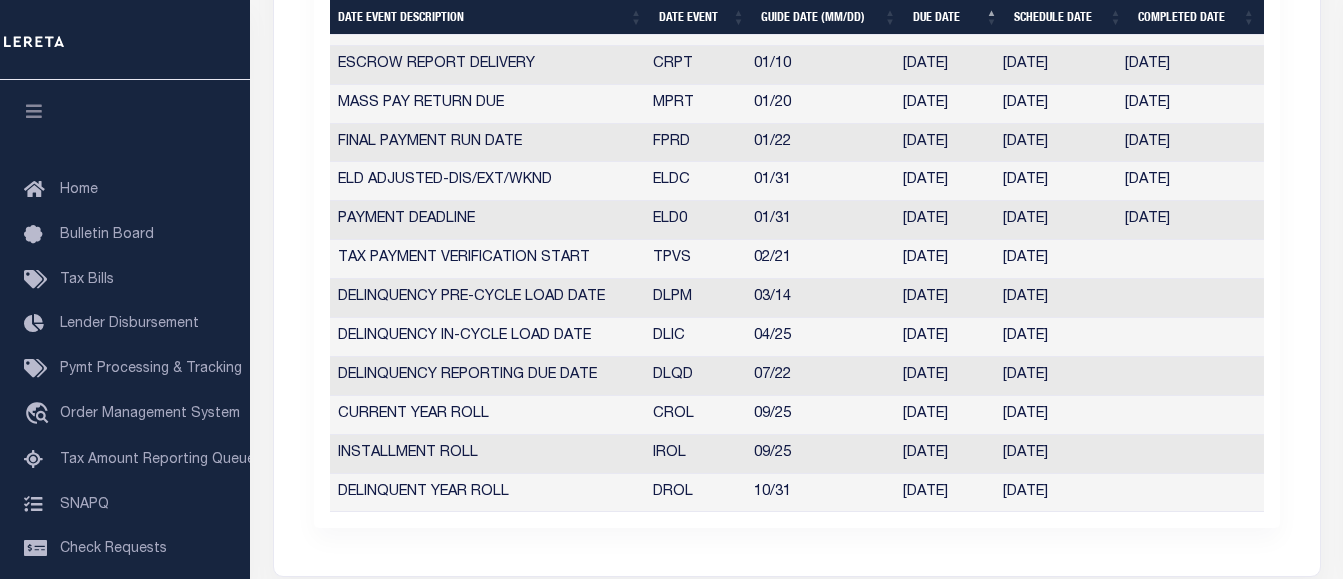 select on "7" 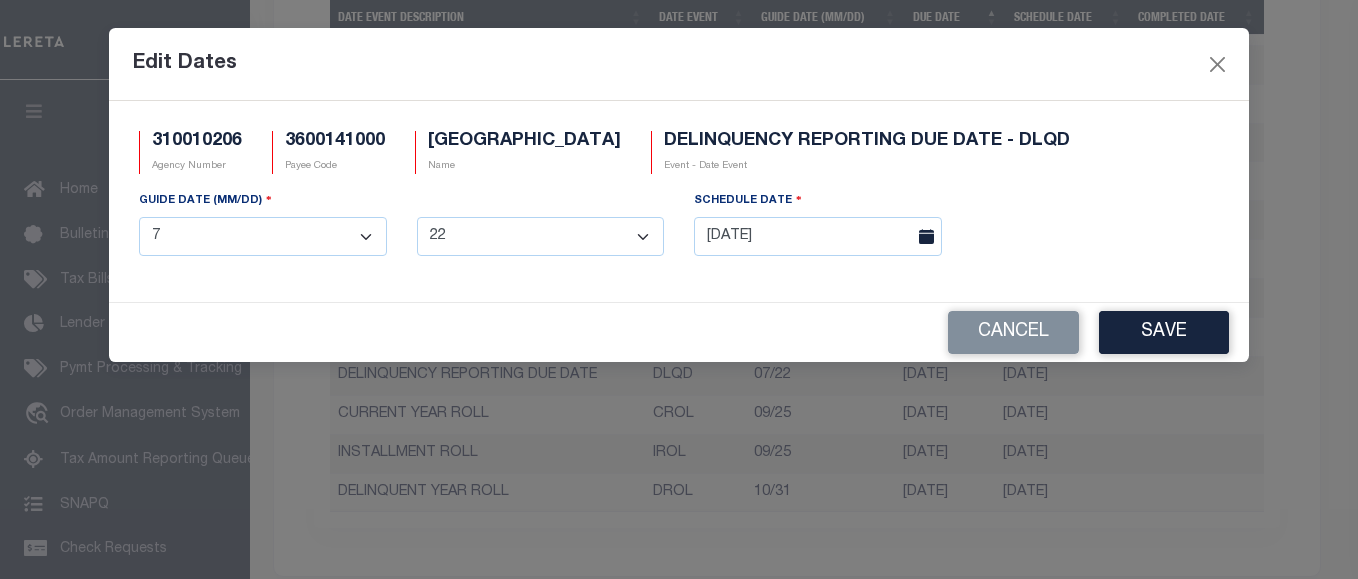 drag, startPoint x: 564, startPoint y: 374, endPoint x: 1189, endPoint y: 239, distance: 639.4138 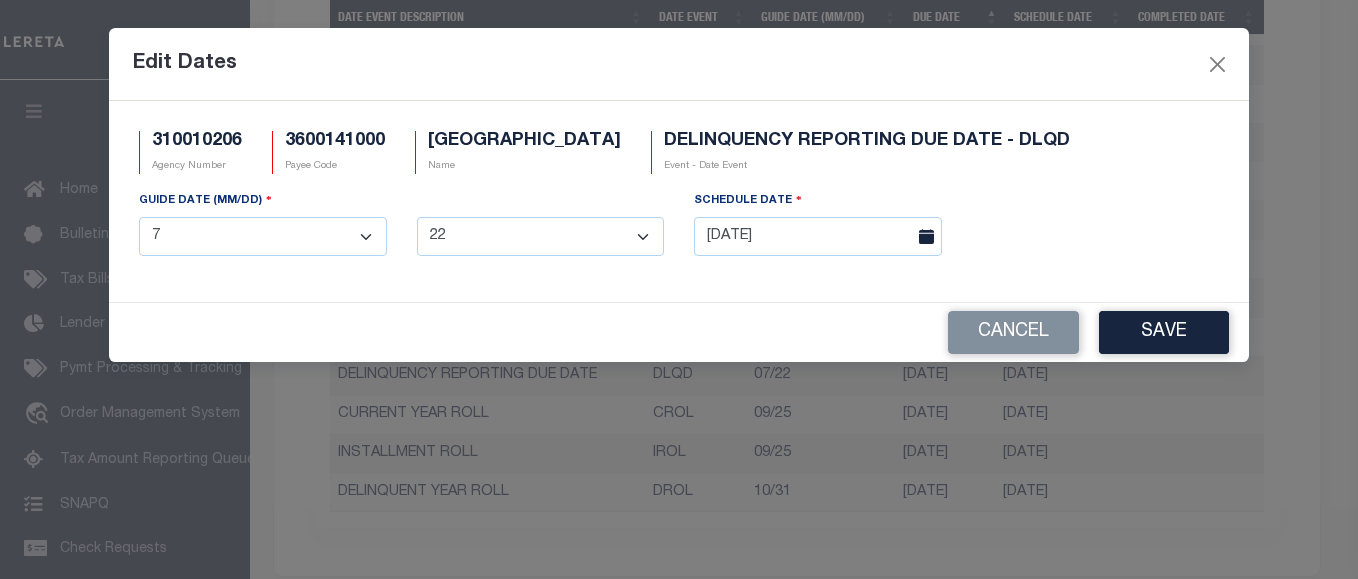 click on "GUIDE DATE (MM/DD)
1
2
3
4
5
6
7
8
9
10
11
12
1
2
3
4
5
6
7
8
9
10
11
12
13
14
15
16
17
18
19
20
21
22
23
24
25
26
27
28
29
30
31
SCHEDULE DATE
[DATE]" at bounding box center [679, 231] 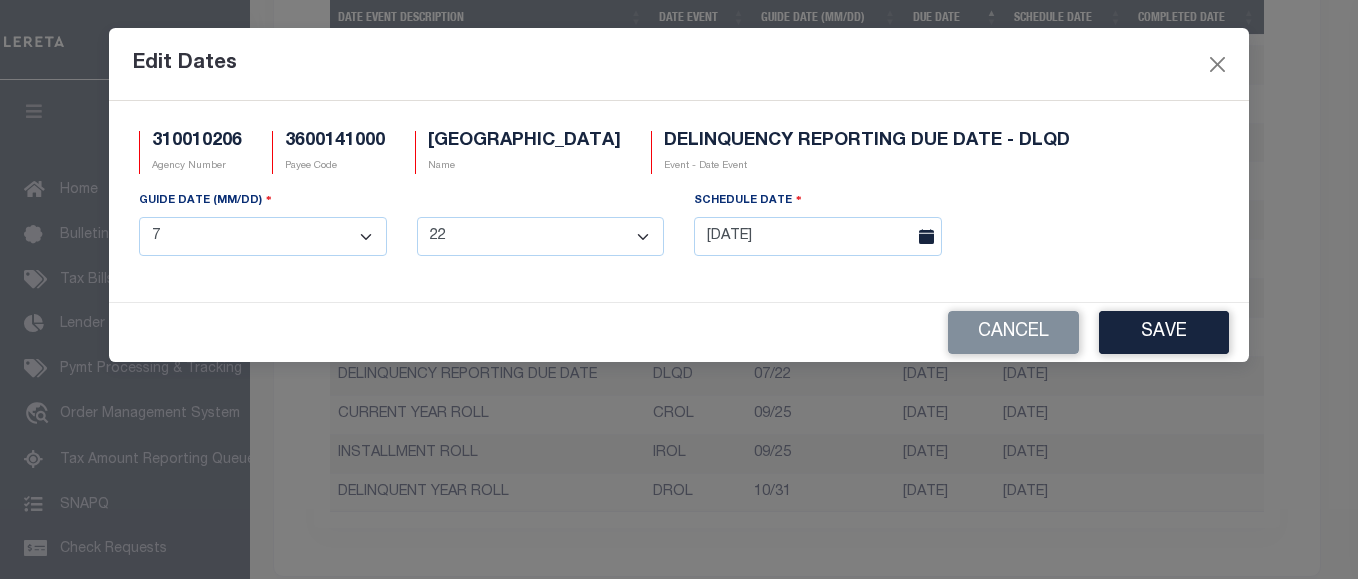 click at bounding box center [924, 236] 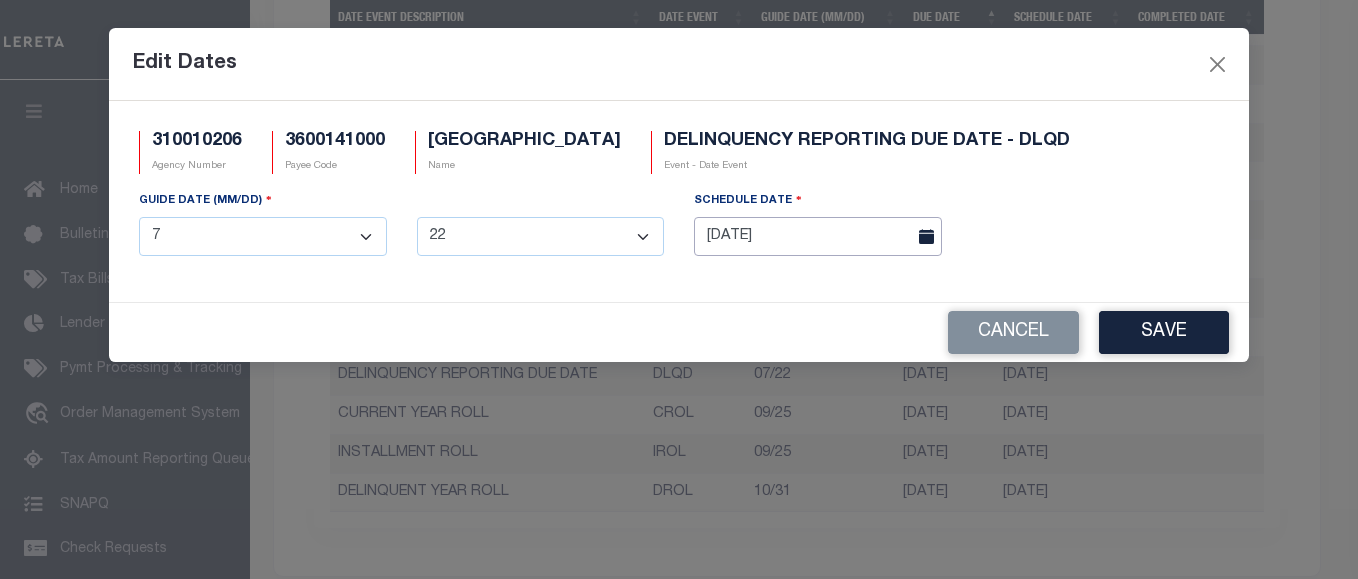 click on "[DATE]" at bounding box center [818, 236] 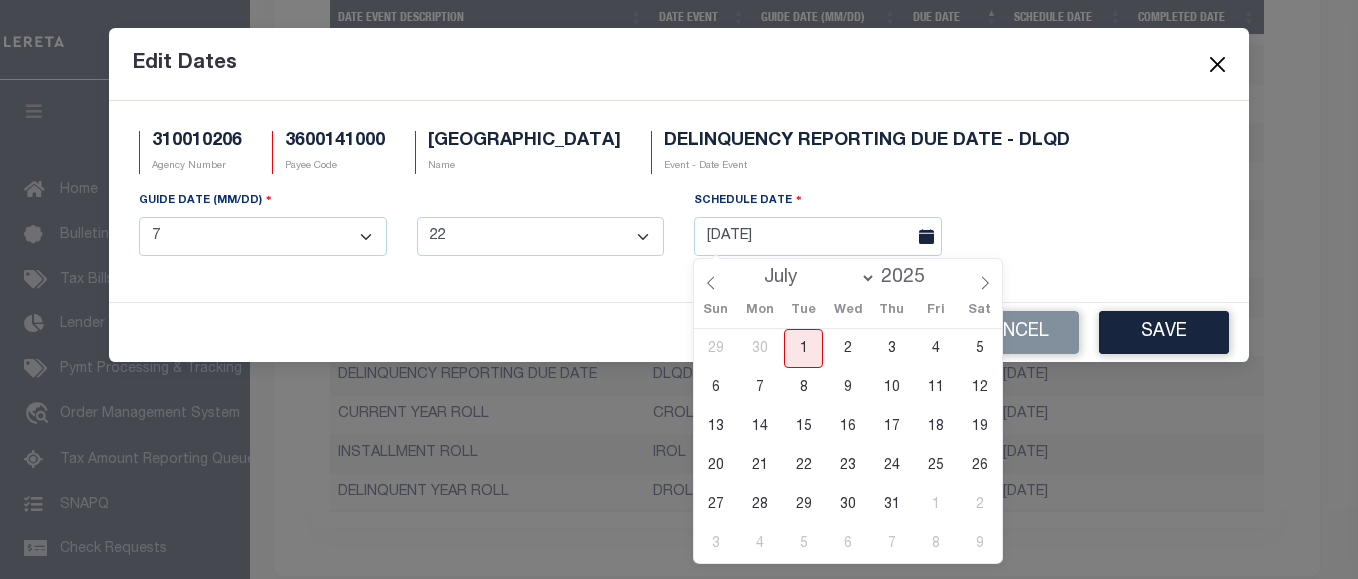 click on "January February March April May June July August September October November December" at bounding box center [815, 278] 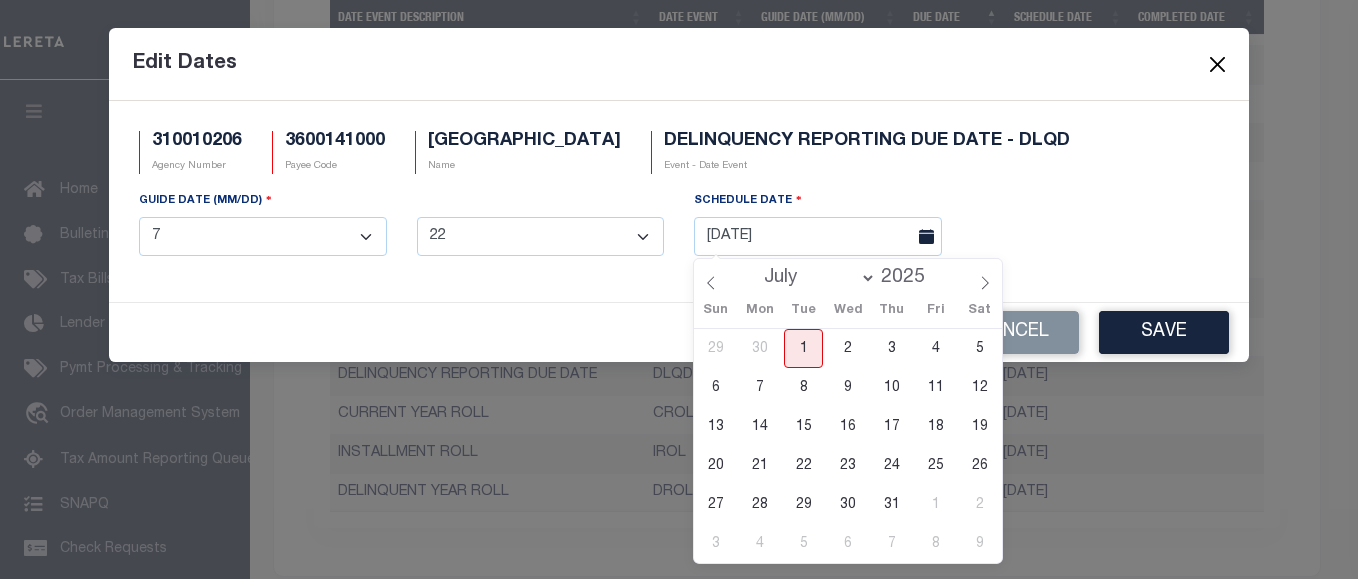 select on "4" 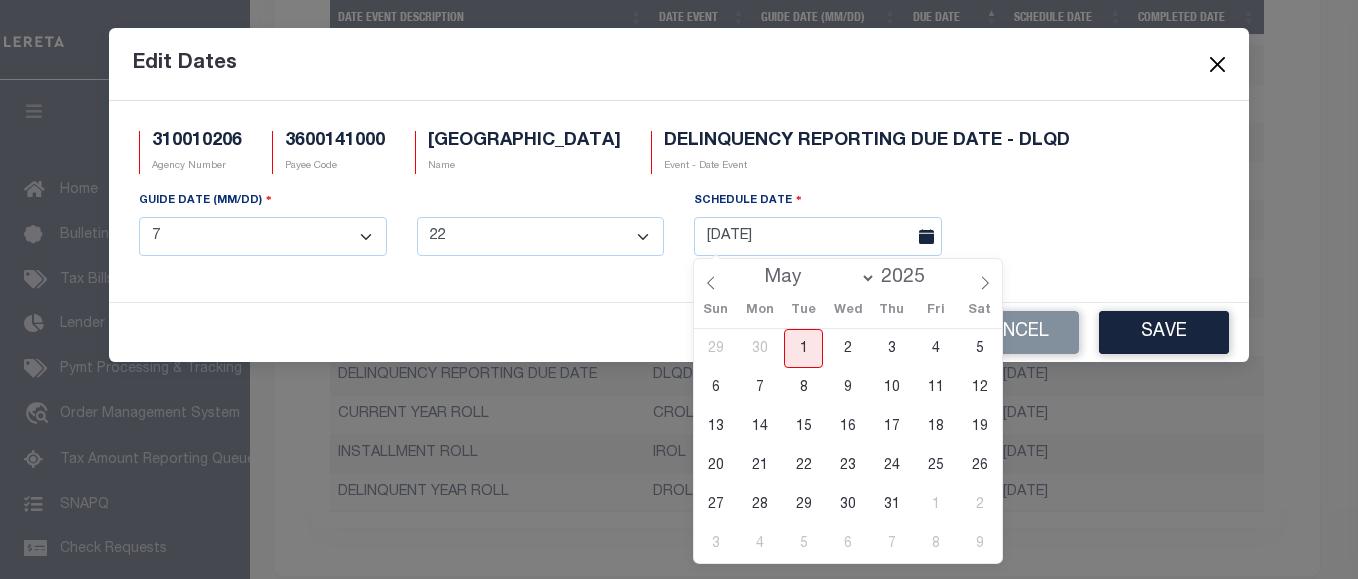 click on "January February March April May June July August September October November December" at bounding box center [815, 278] 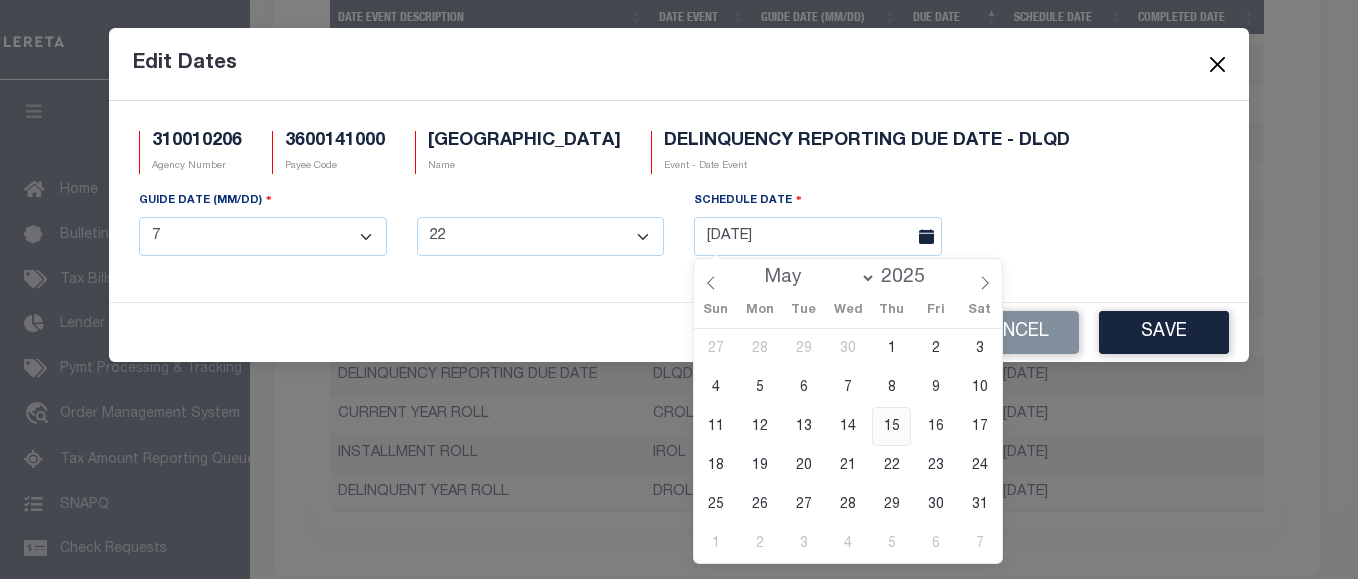 click on "15" at bounding box center (891, 426) 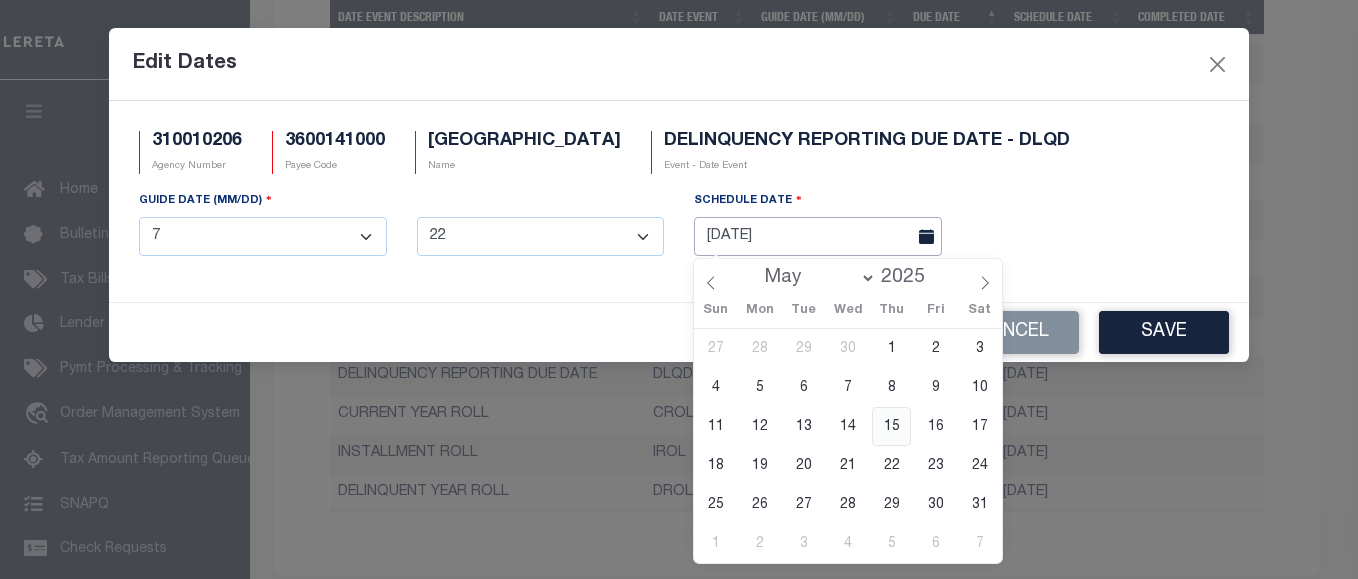 type on "[DATE]" 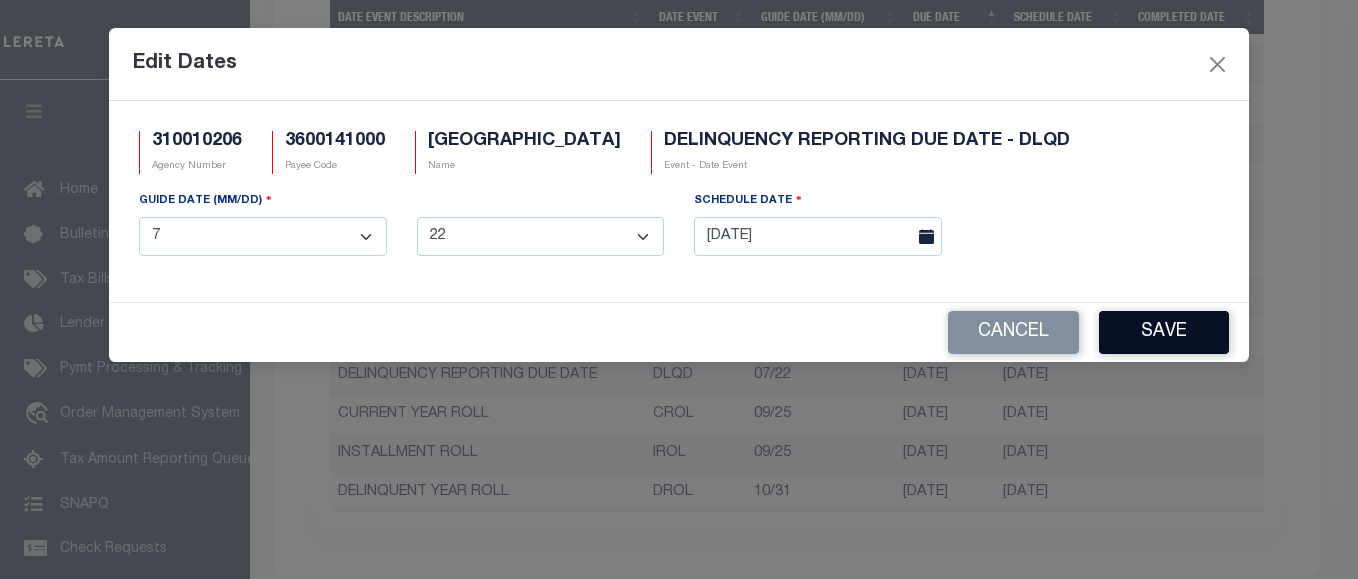 click on "Save" at bounding box center [1164, 332] 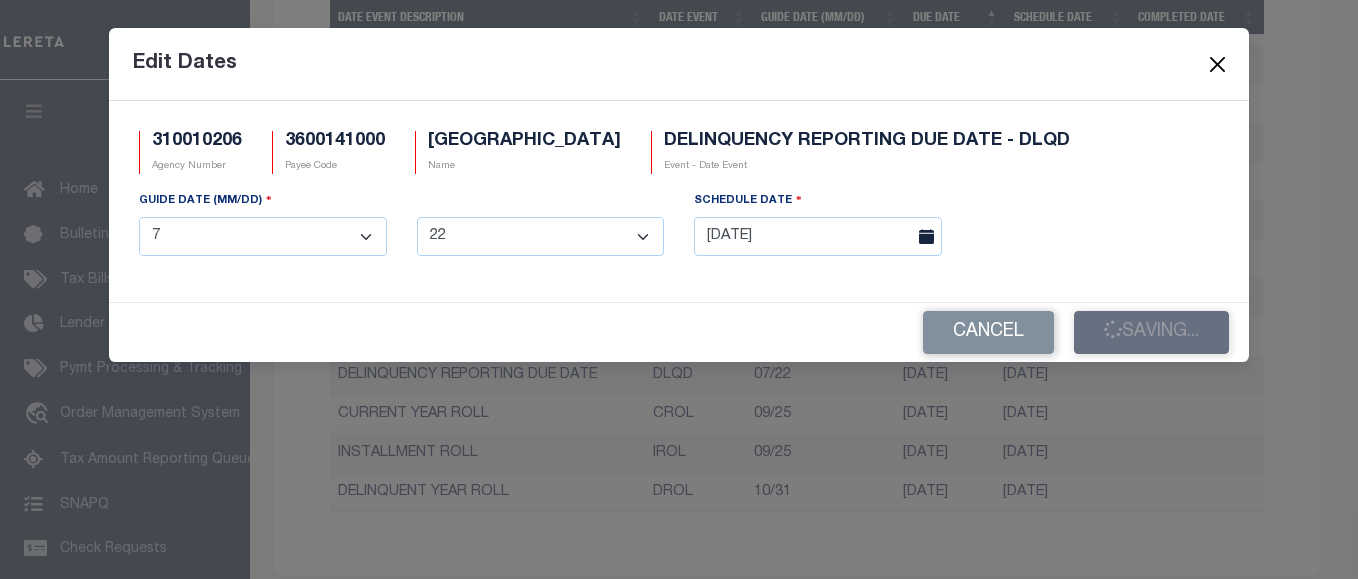 click at bounding box center (1218, 64) 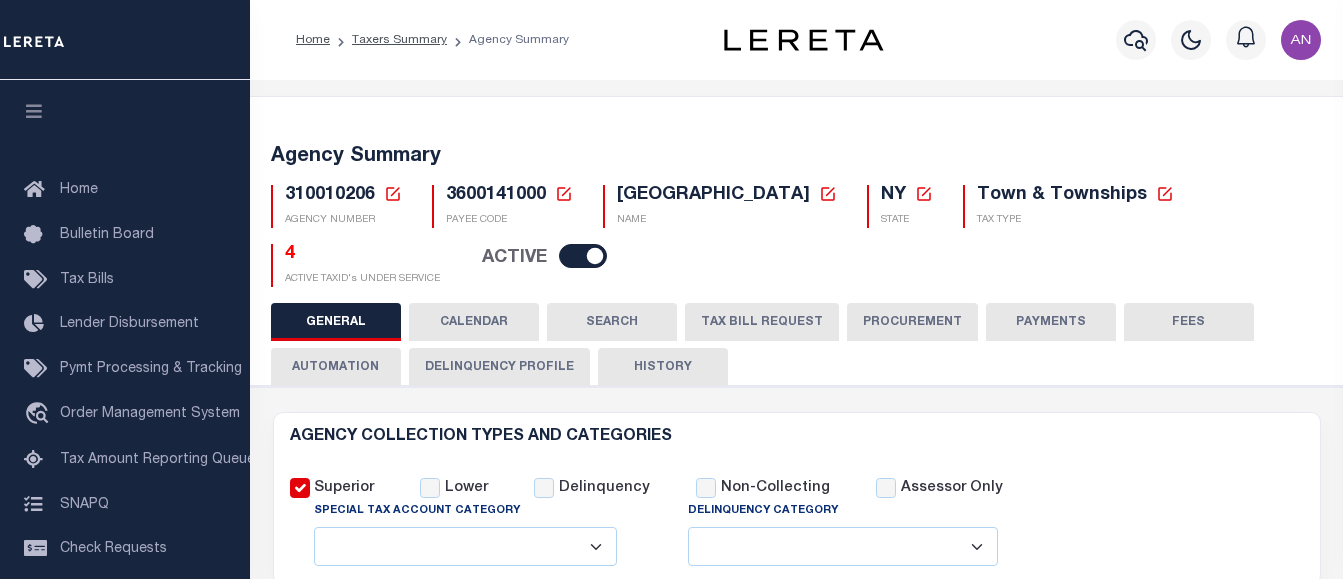 select 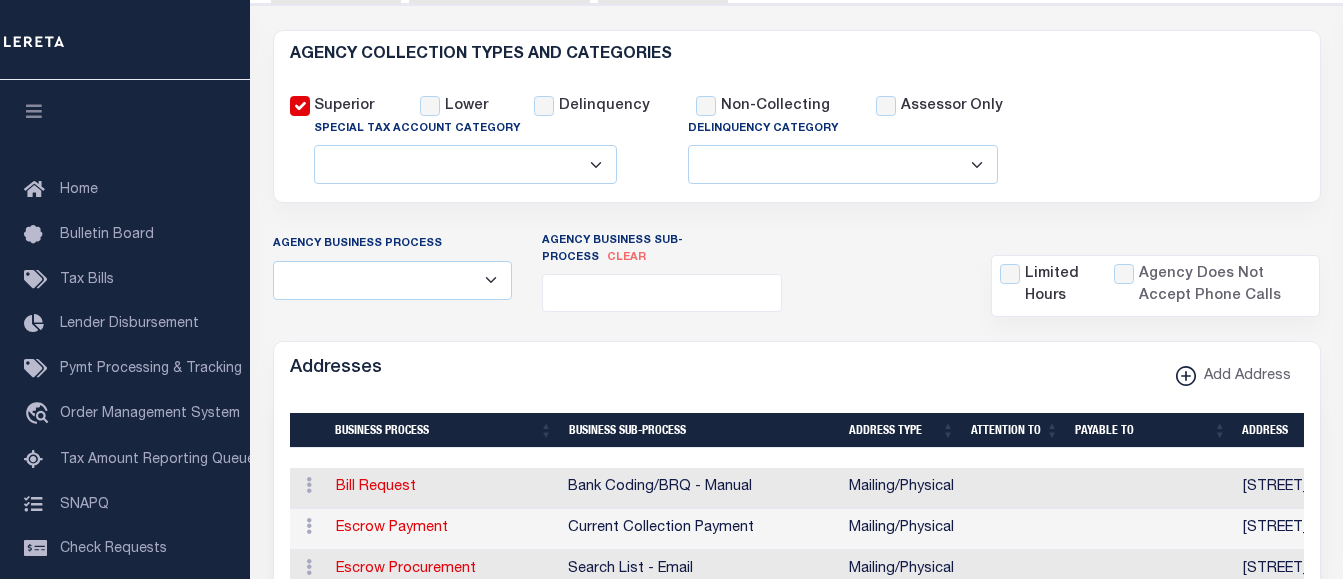 scroll, scrollTop: 0, scrollLeft: 0, axis: both 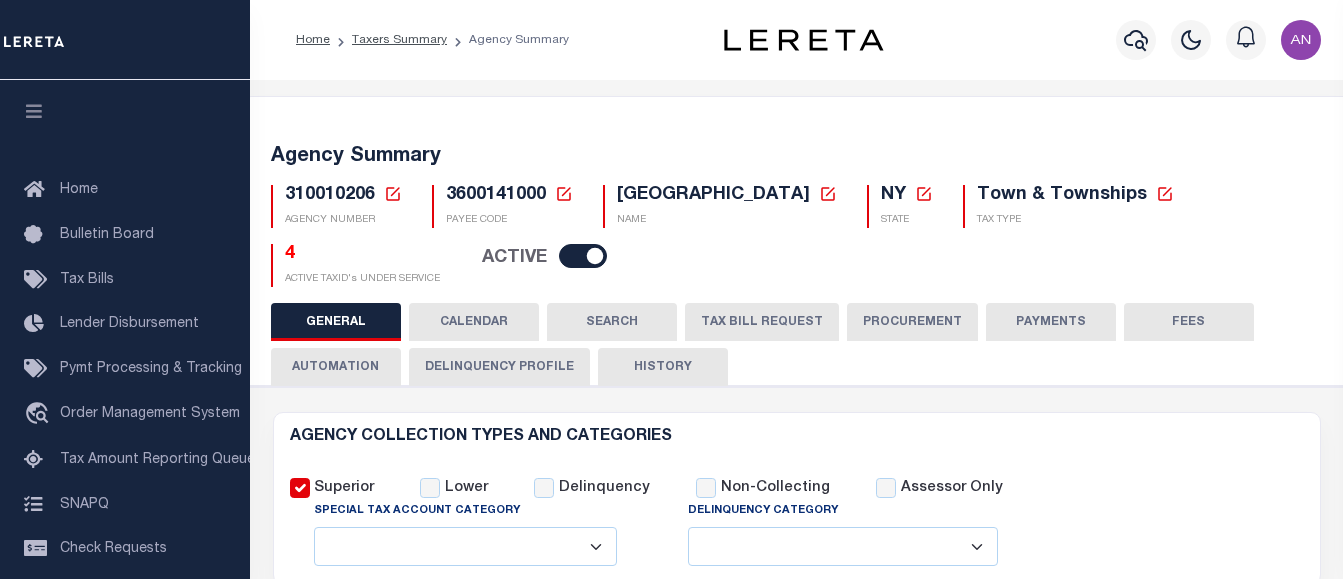 click on "CALENDAR" at bounding box center [474, 322] 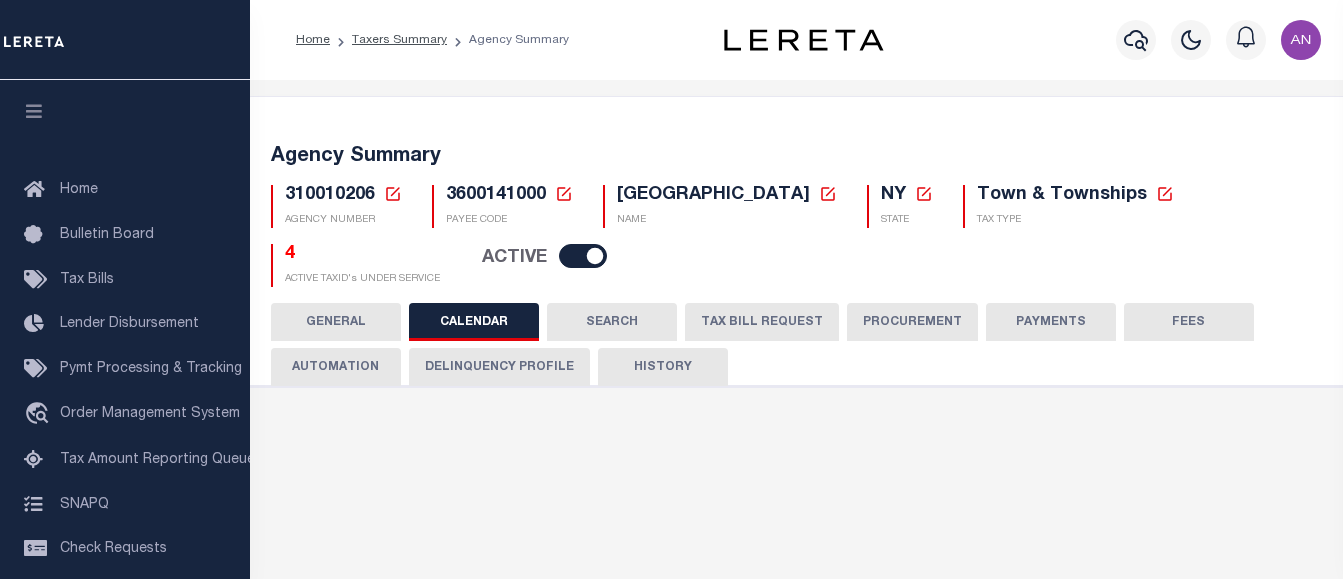 checkbox on "false" 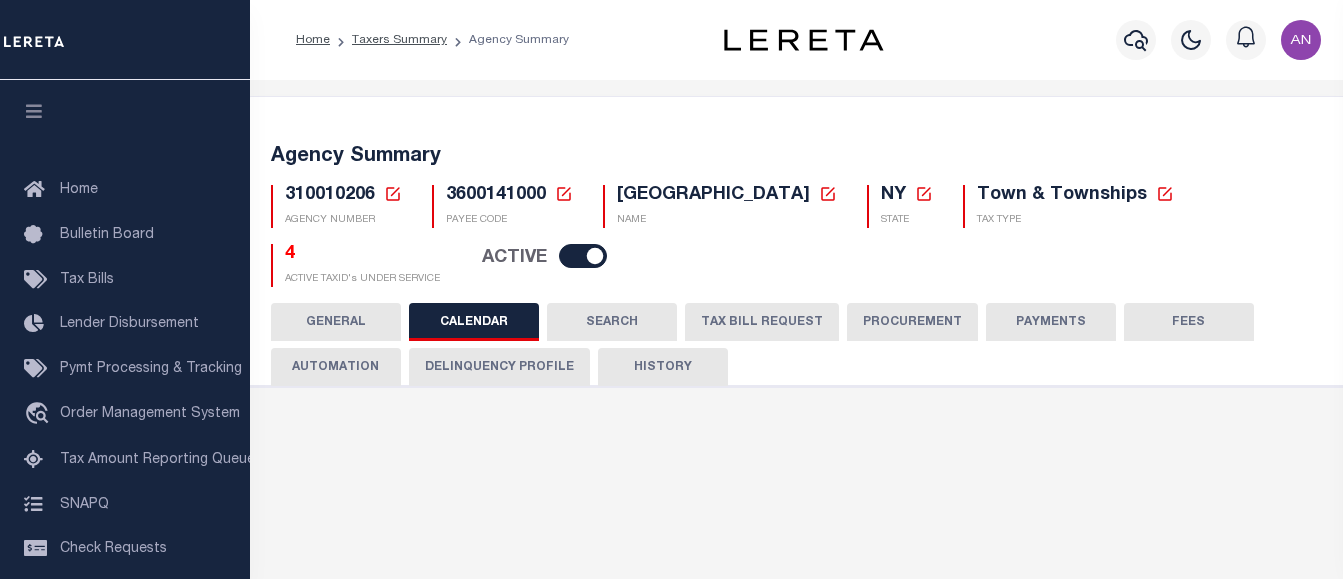 type on "1" 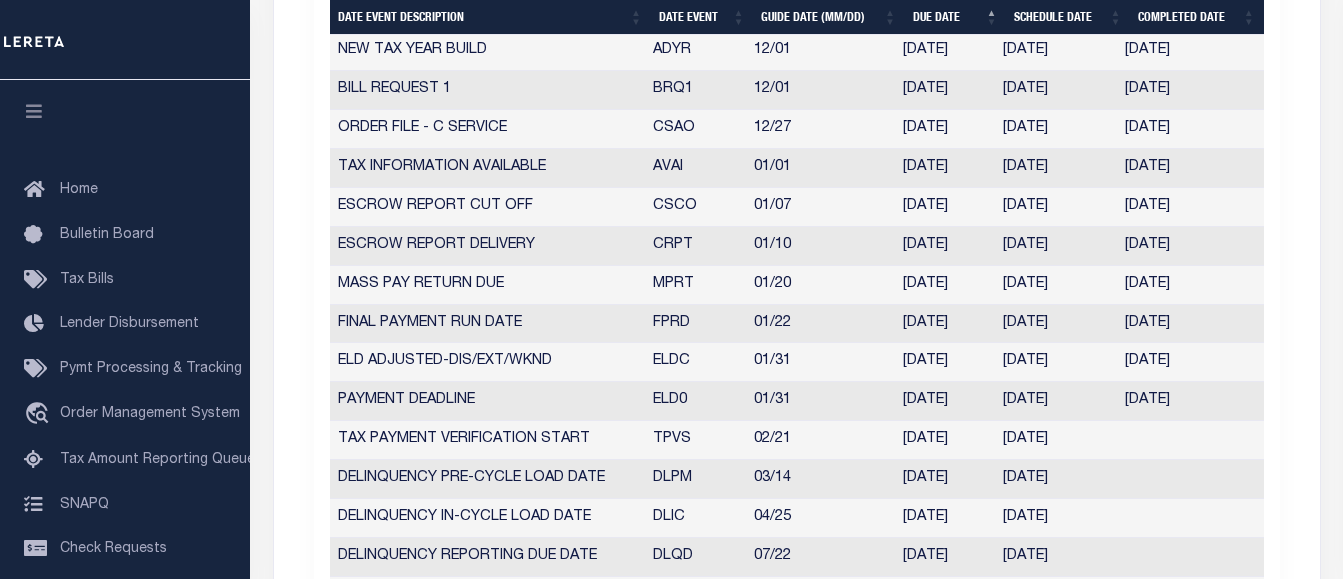 scroll, scrollTop: 1400, scrollLeft: 0, axis: vertical 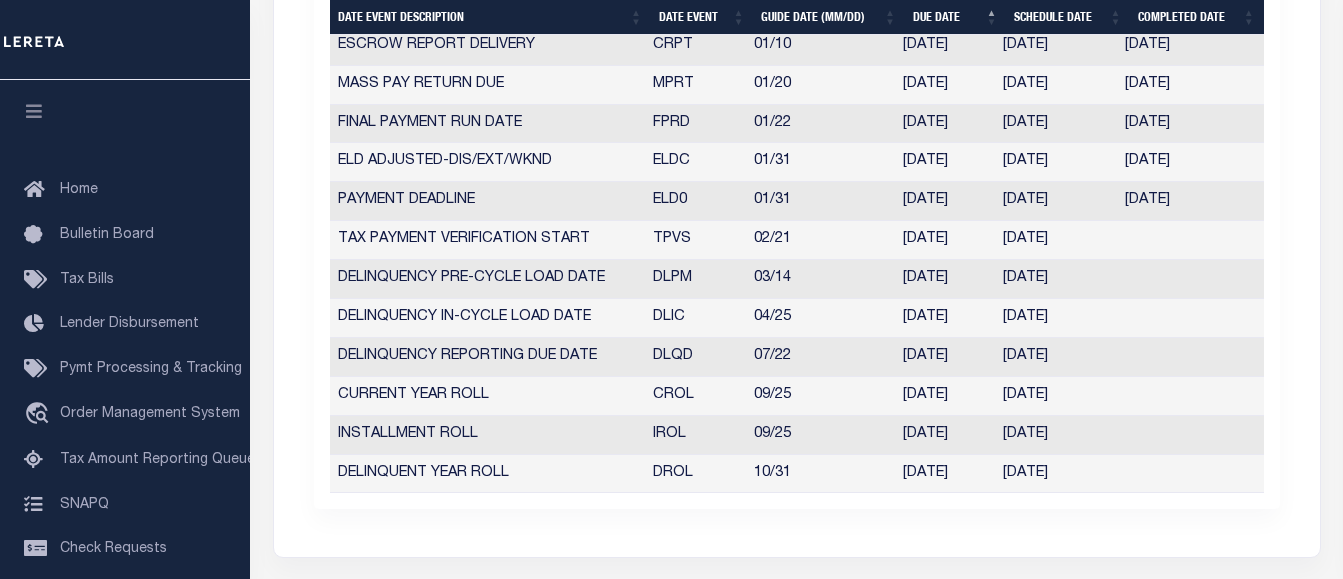 click on "DELINQUENCY REPORTING DUE DATE" at bounding box center (488, 357) 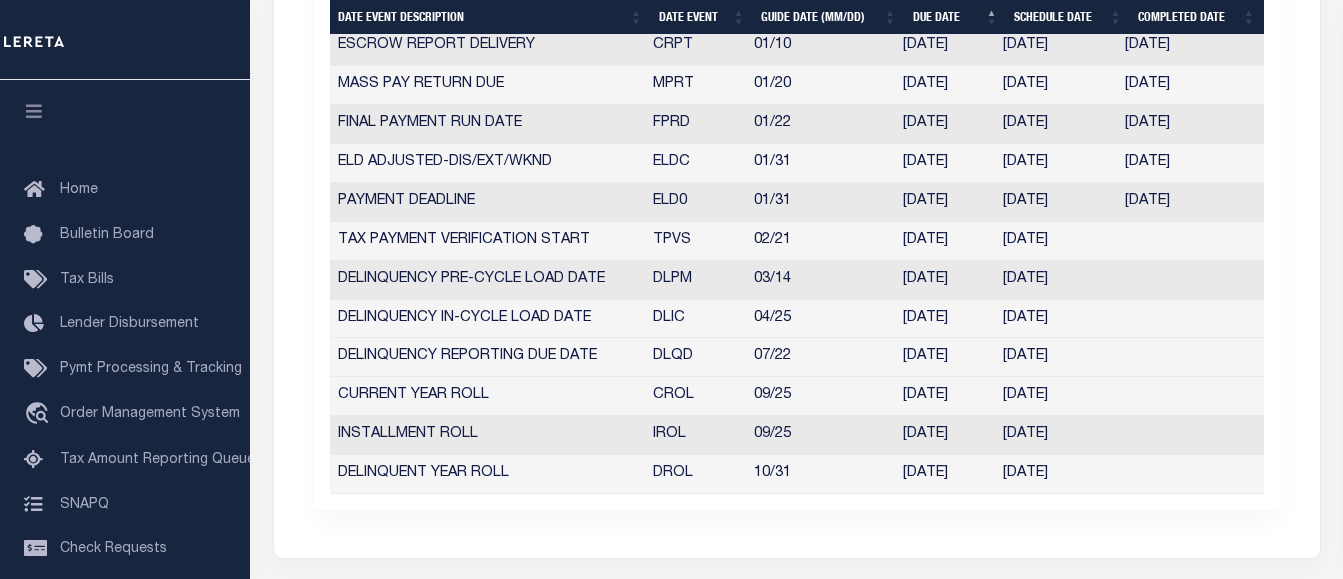 click on "DELINQUENCY REPORTING DUE DATE" at bounding box center (488, 357) 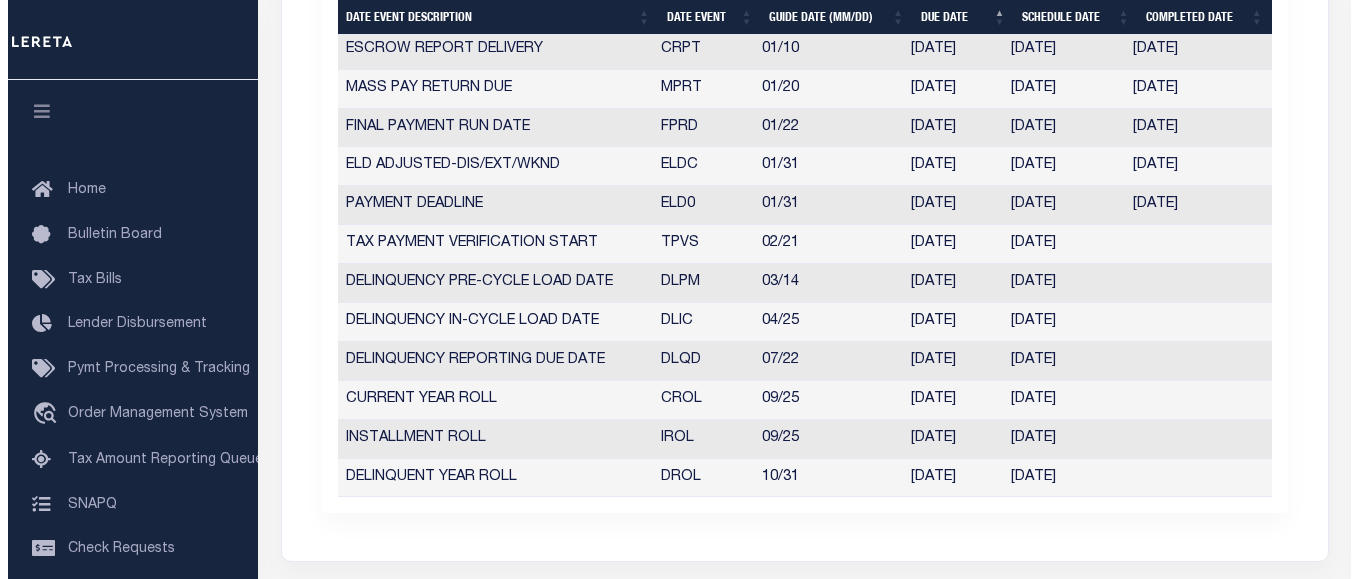scroll, scrollTop: 1400, scrollLeft: 0, axis: vertical 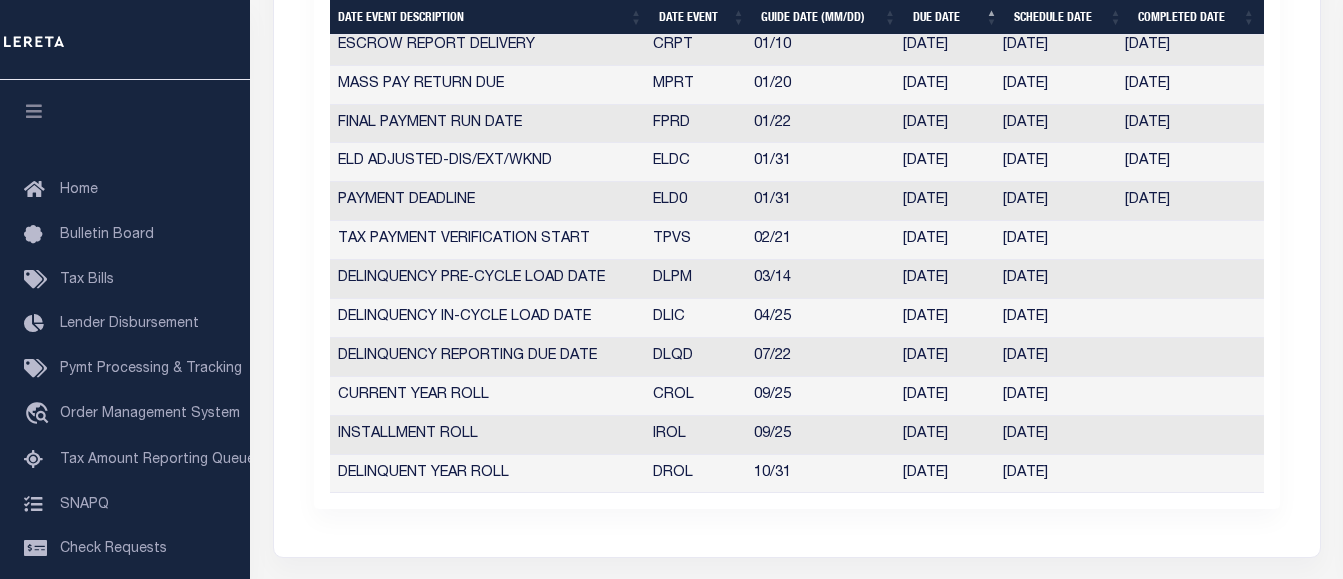 select on "7" 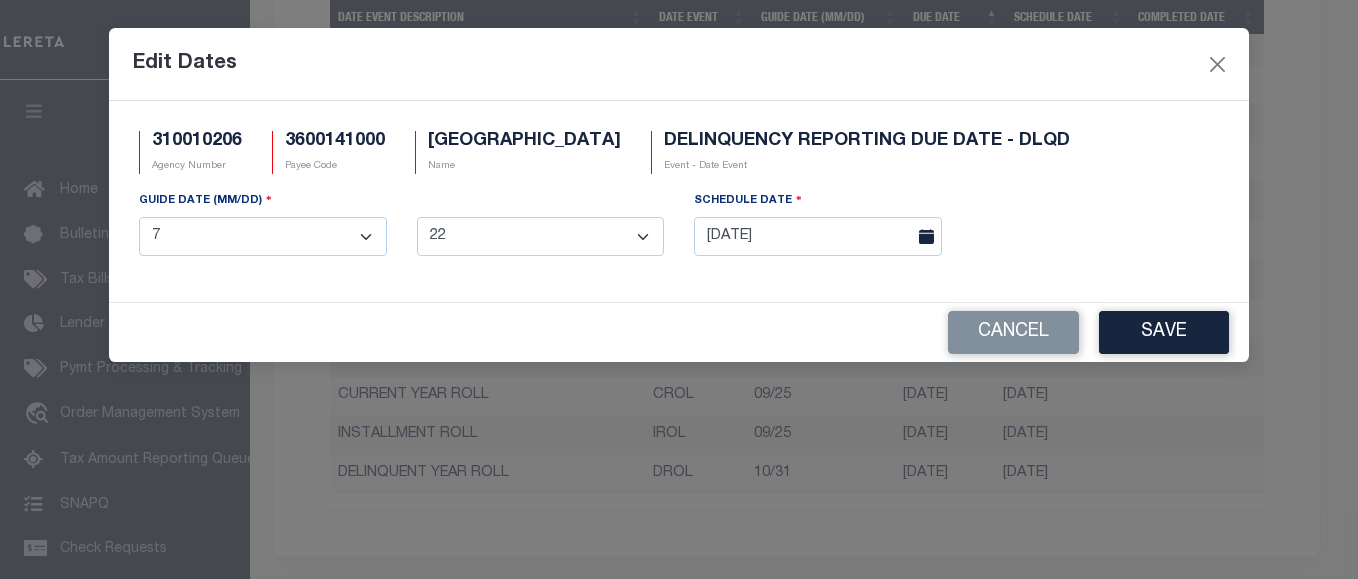 drag, startPoint x: 580, startPoint y: 358, endPoint x: 968, endPoint y: 249, distance: 403.01984 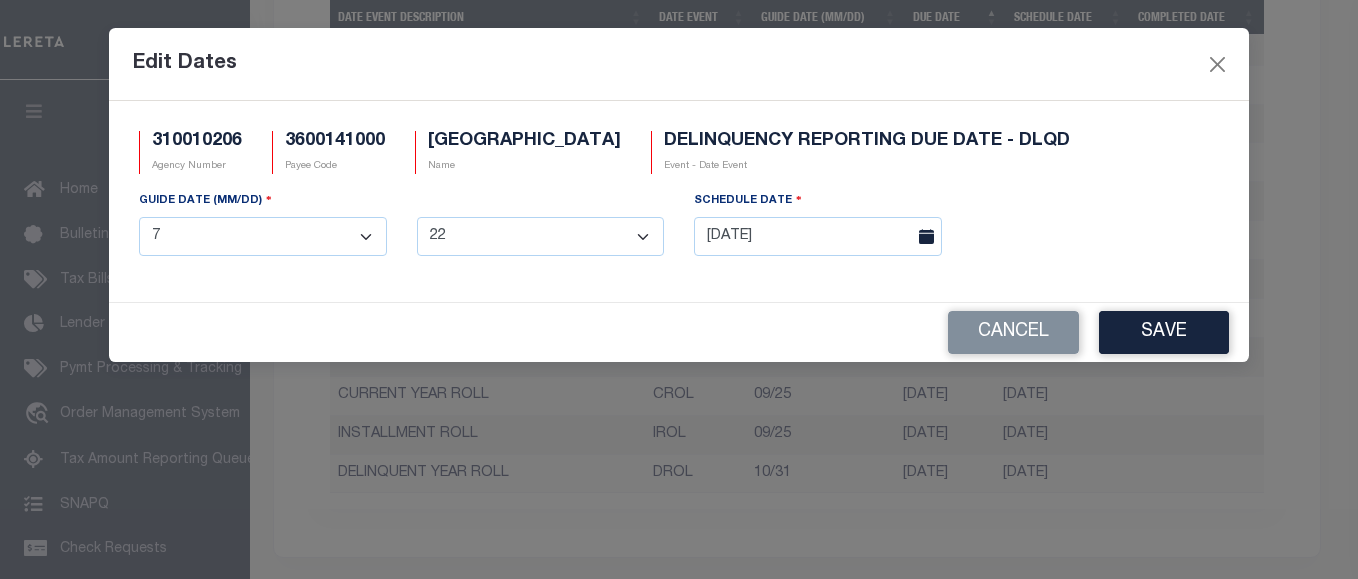 click on "GUIDE DATE (MM/DD)
1
2
3
4
5
6
7
8
9
10
11
12
1
2
3
4
5
6
7
8
9
10
11
12
13
14
15
16
17
18
19
20
21
22
23
24
25
26
27
28
29
30
31
SCHEDULE DATE
[DATE]" at bounding box center (679, 231) 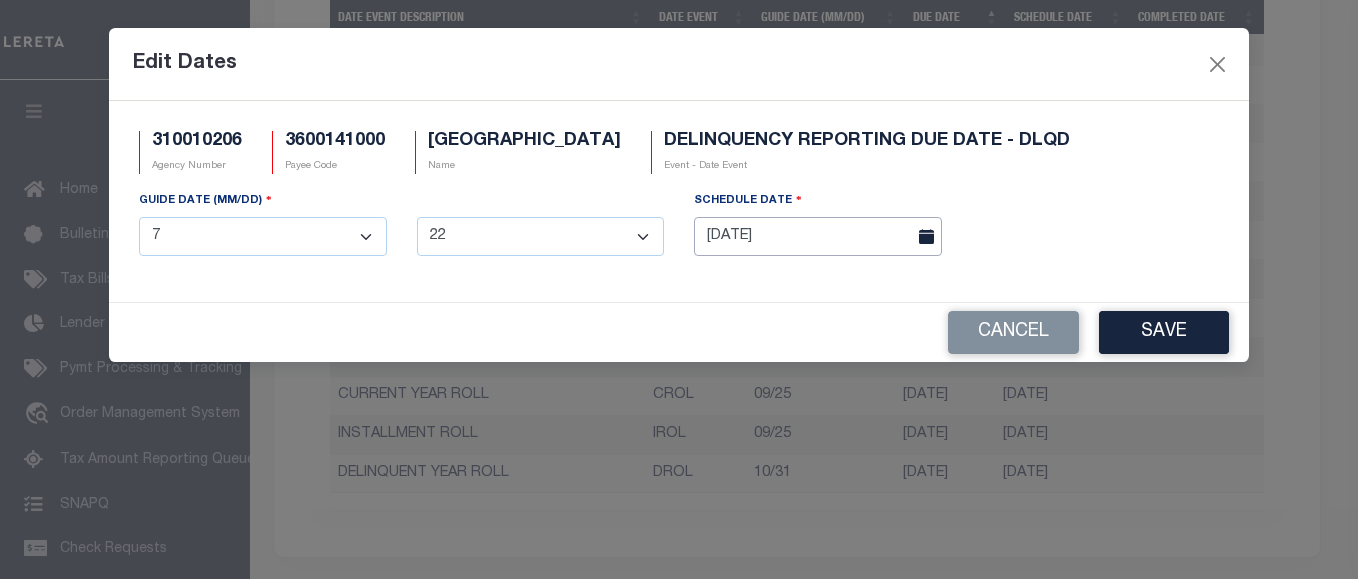 click on "[DATE]" at bounding box center (818, 236) 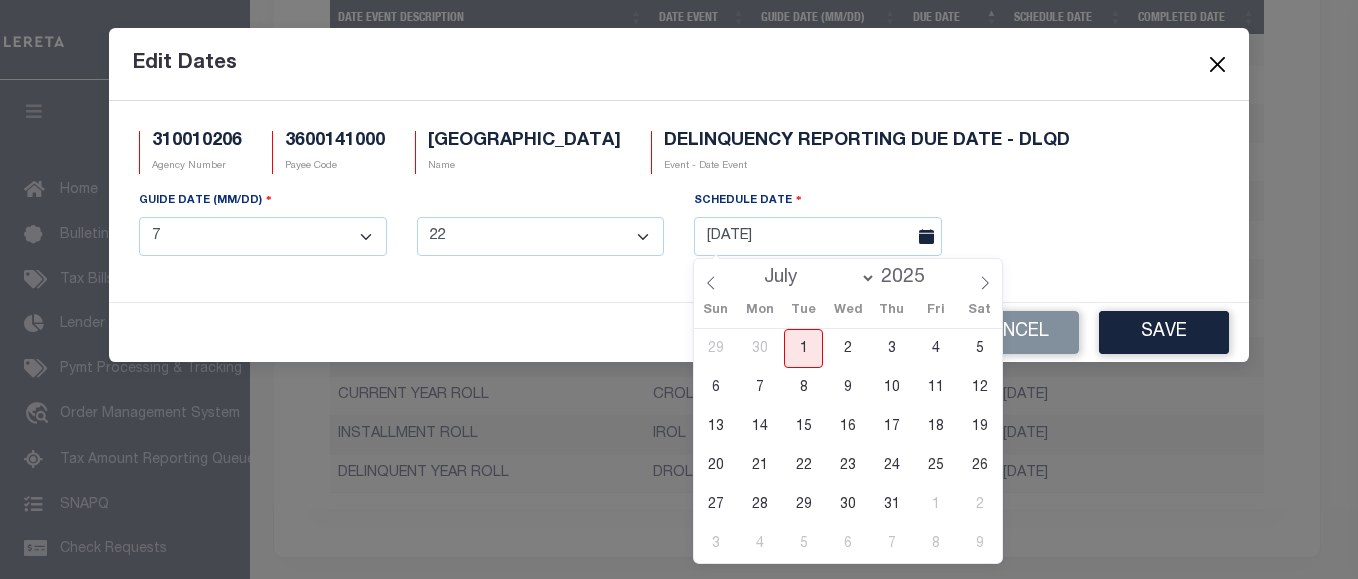 click on "January February March April May June July August September October November December" at bounding box center (815, 278) 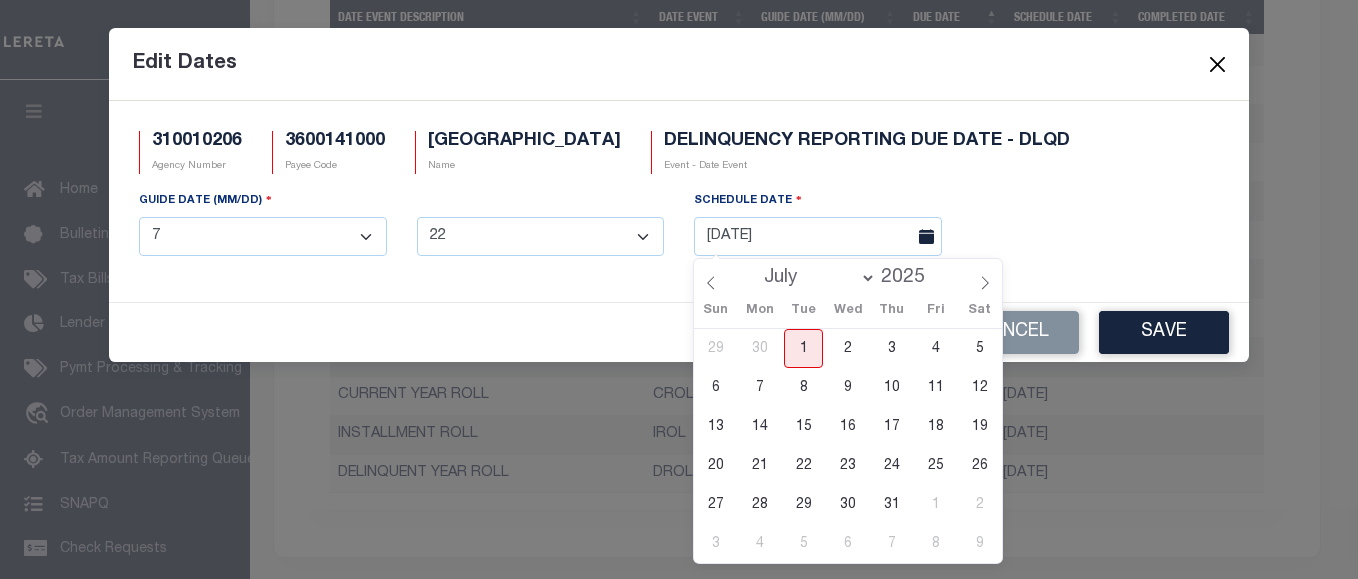 select on "5" 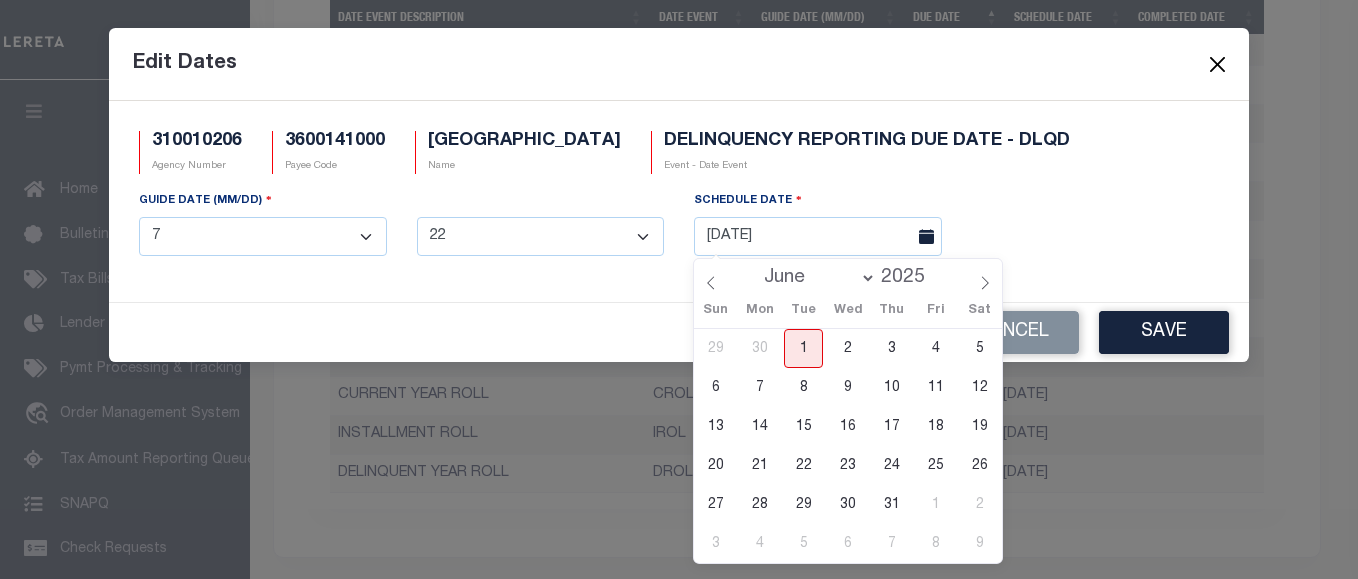 click on "January February March April May June July August September October November December" at bounding box center [815, 278] 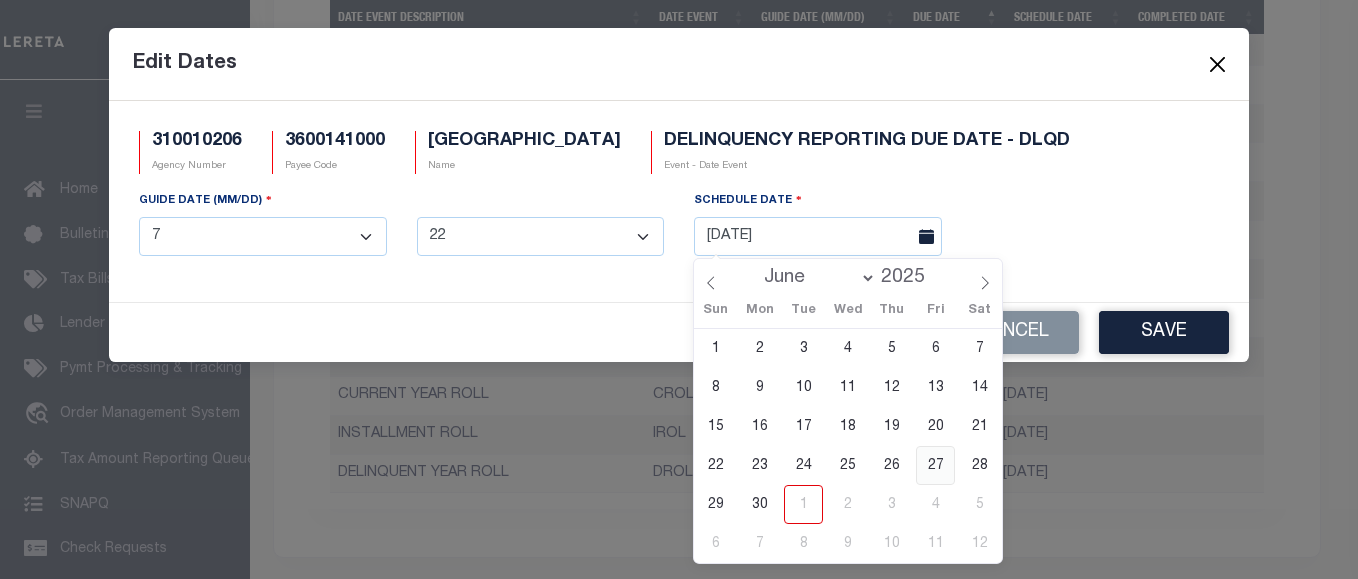 click on "27" at bounding box center (935, 465) 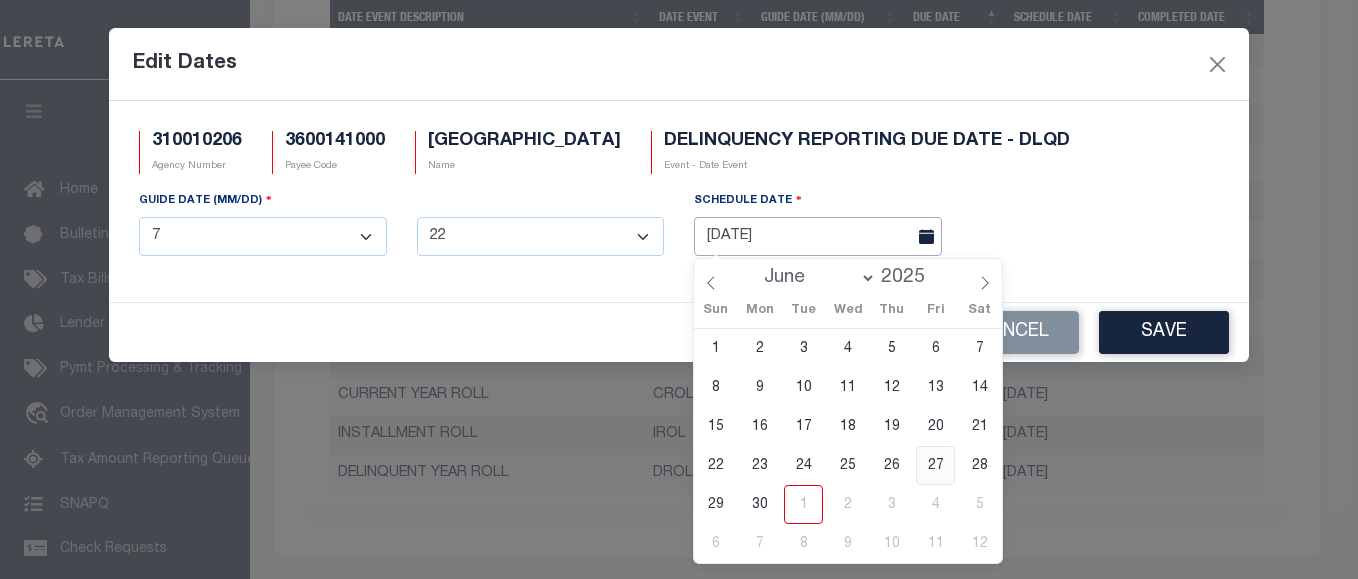 type on "06/27/2025" 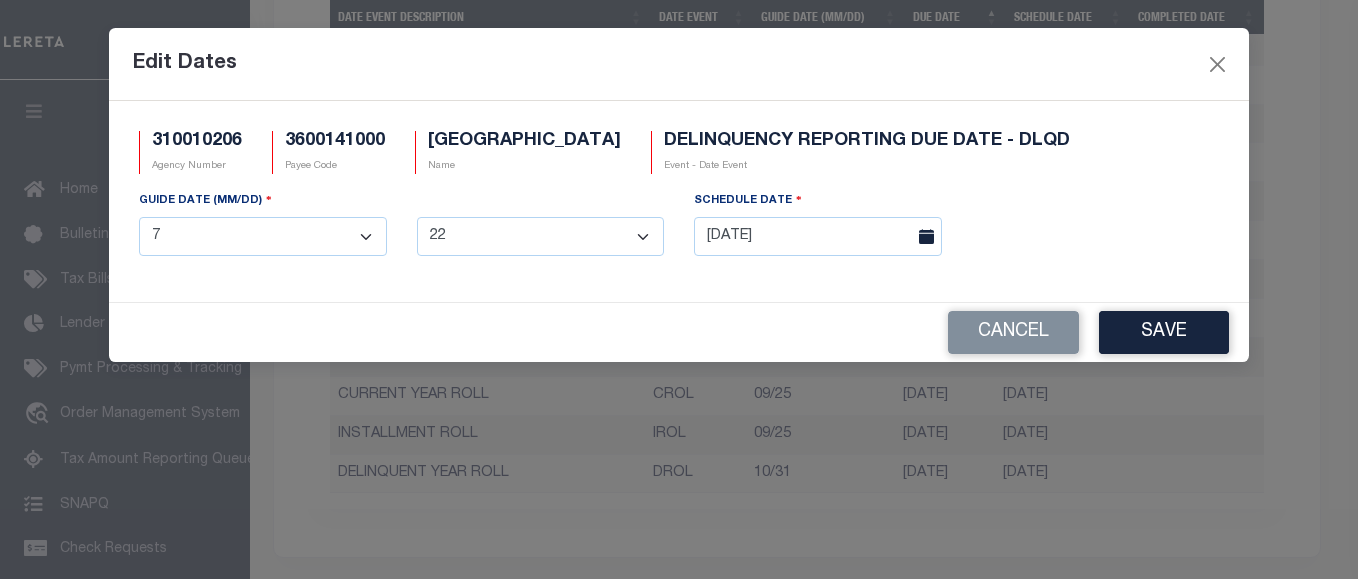 click on "Edit Dates
310010206
Agency Number
3600141000
Payee Code
GREEN ISLAND TOWN
Name
DELINQUENCY REPORTING DUE DATE - DLQD
1" at bounding box center [679, 289] 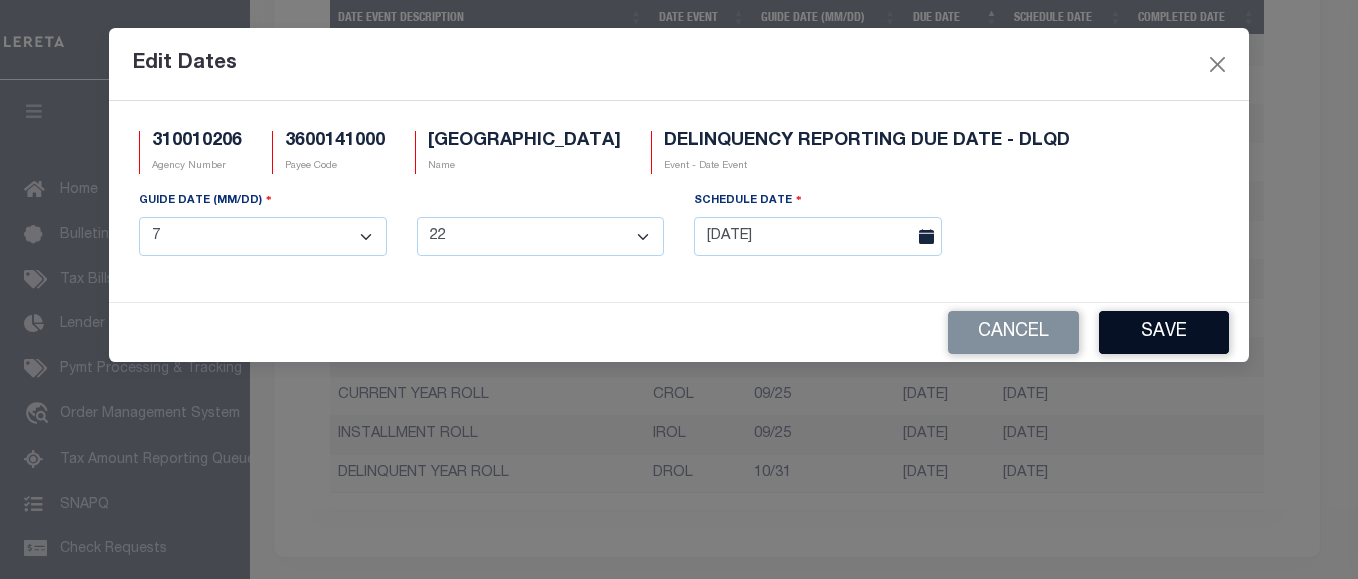 click on "Save" at bounding box center (1164, 332) 